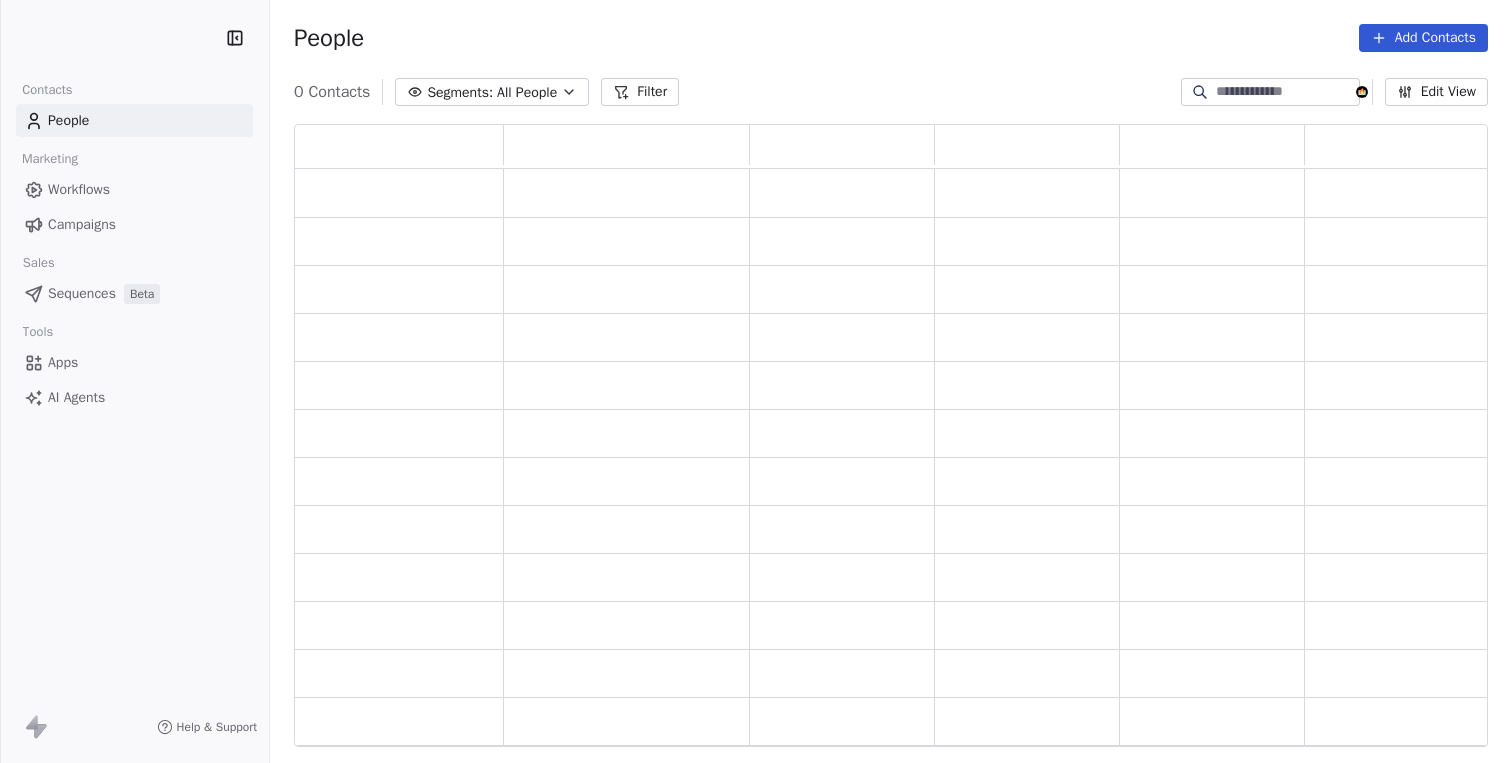 scroll, scrollTop: 0, scrollLeft: 0, axis: both 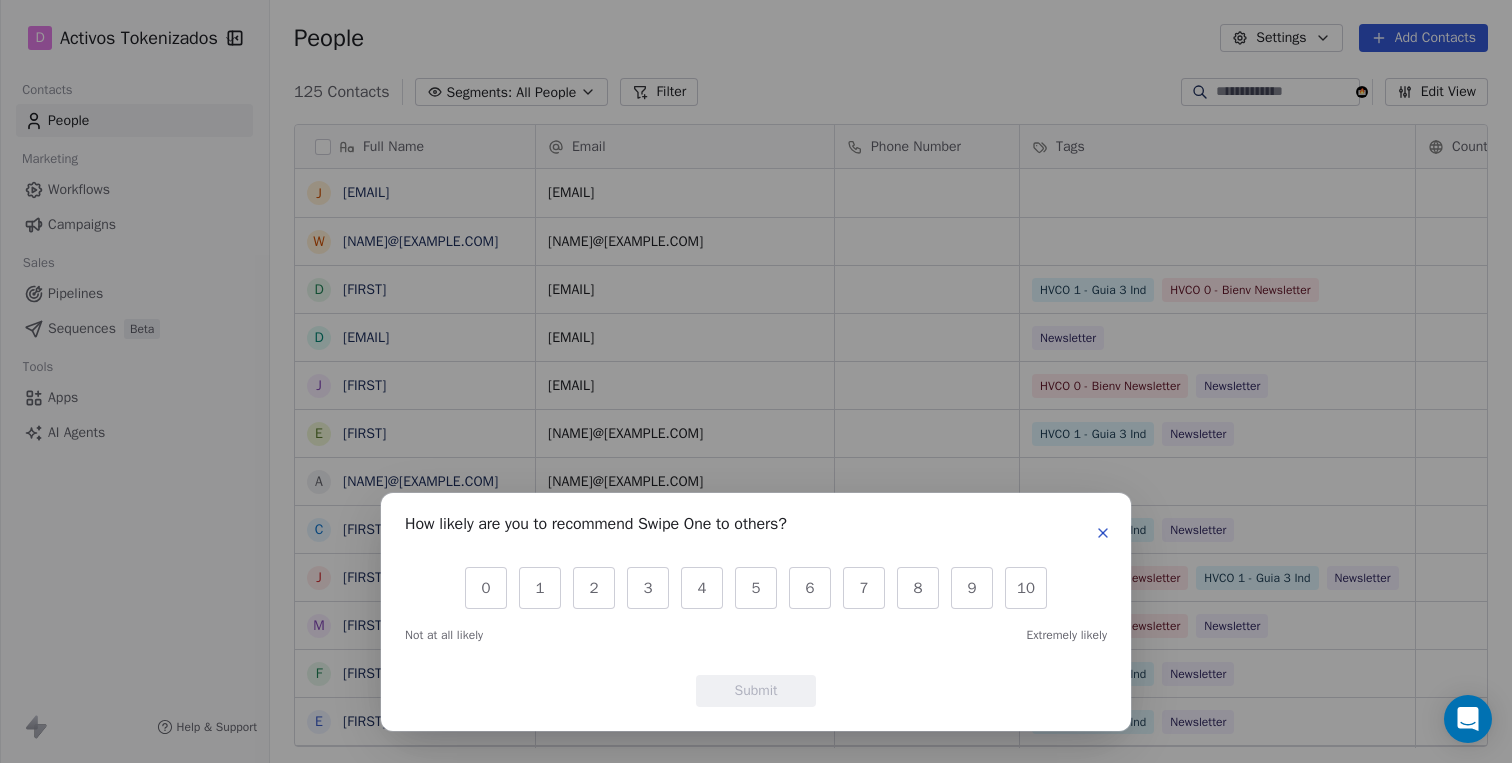 click 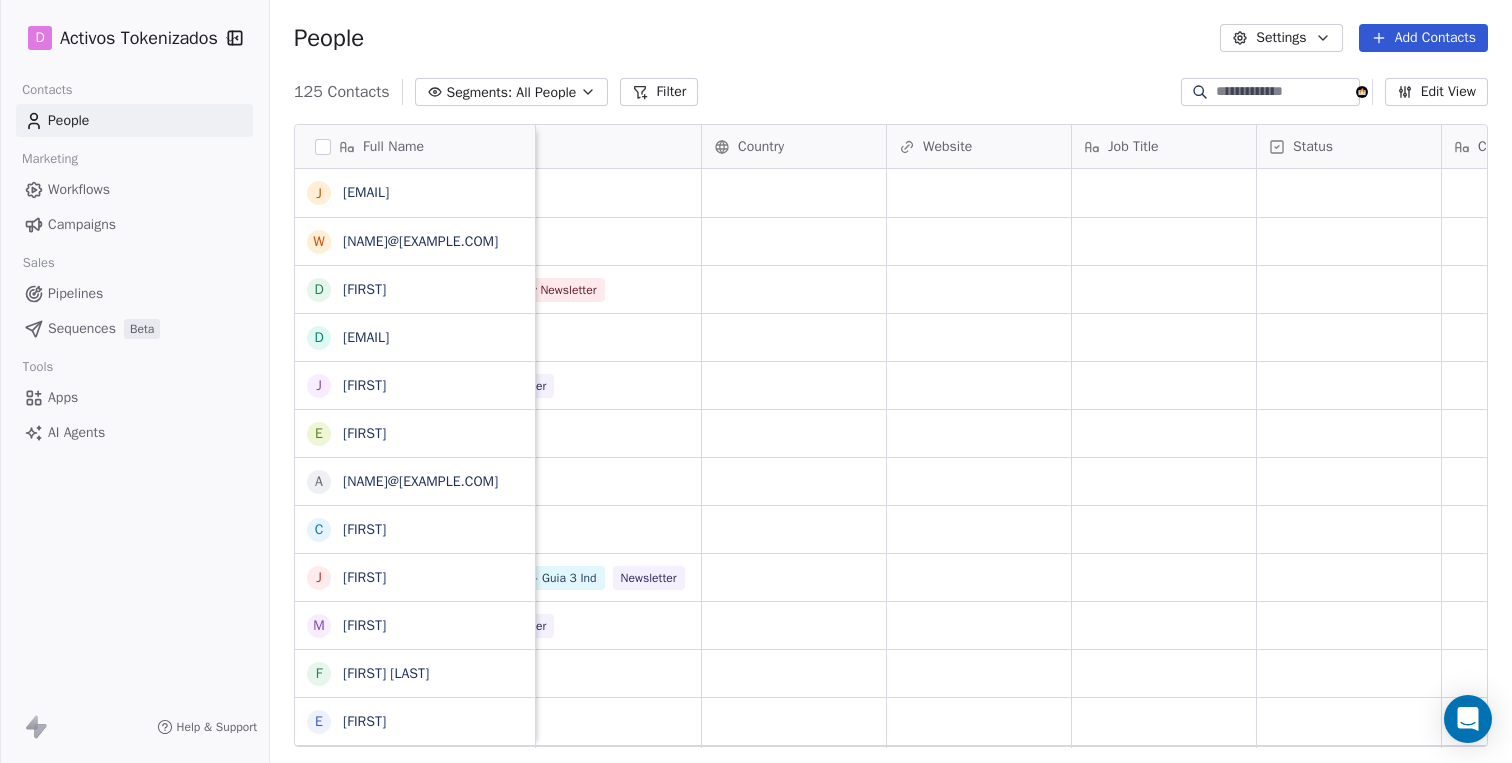 scroll, scrollTop: 0, scrollLeft: 0, axis: both 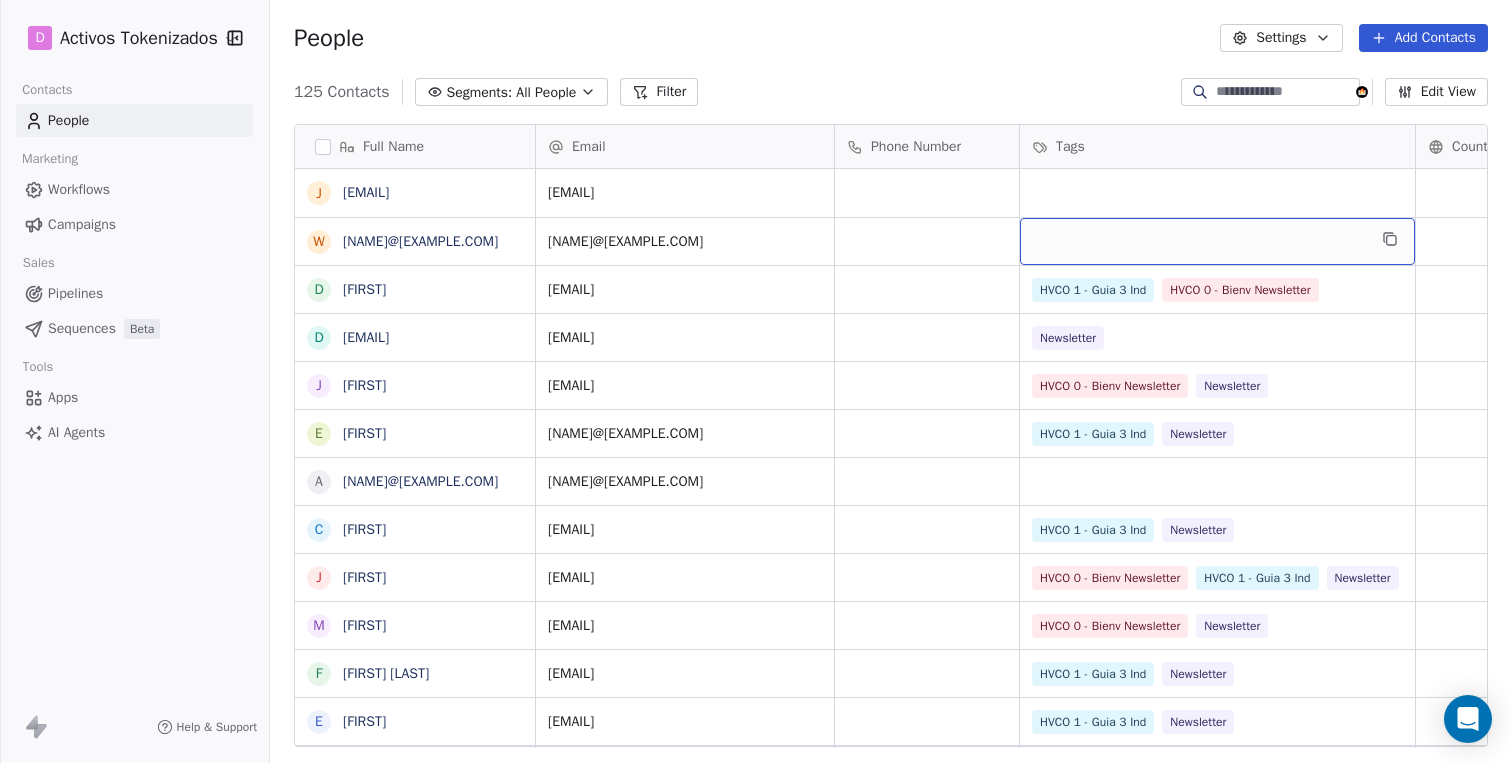 click at bounding box center (1217, 241) 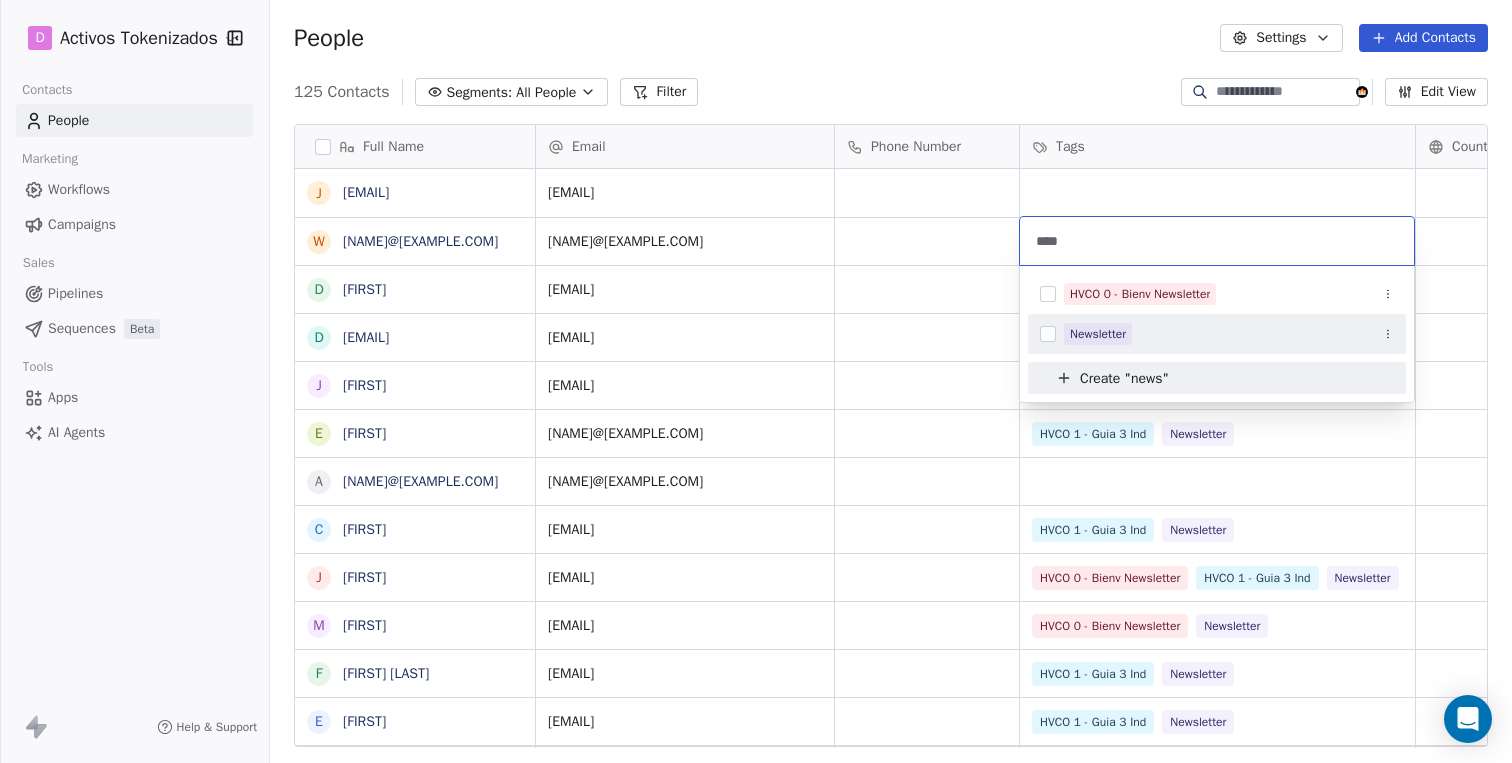 type on "****" 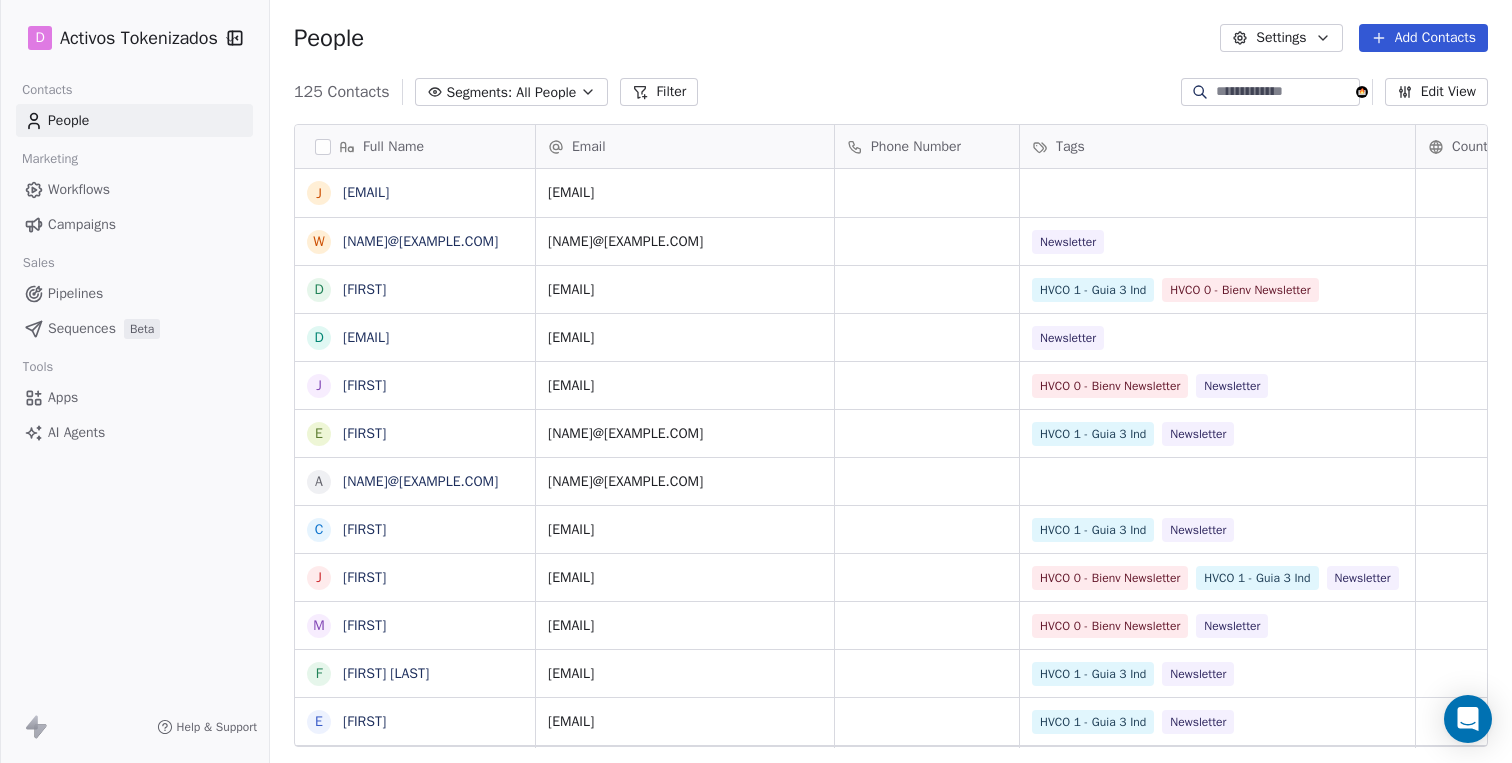 click on "D Activos Tokenizados Contacts People Marketing Workflows Campaigns Sales Pipelines Sequences Beta Tools Apps AI Agents Help & Support People Settings  Add Contacts 125 Contacts Segments: All People Filter
Edit View Tag Add to Sequence Export Full Name j [EMAIL] w [EMAIL] D Daniel d [EMAIL] J Jordic E Ernesto a [EMAIL] C Christopher J Julio M Maria F Francisco Castillo E Enrique A ANDRES O OMAR GARCÍA j [EMAIL] D Diego Mendez I IVAN J Johan J José Diaz H Humberto O Oscar B Boga B BLAS SANCHEZ R Ricardo J Javi D Daniel A Antonio l lluis gumbau C Carlos l lobo mesetario A Annia V a [EMAIL] C Cristian Email Phone Number Tags Country Website Job Title Status [EMAIL] [EMAIL] Newsletter [EMAIL] HVCO 1 - Guia 3 Ind HVCO 0 - Bienv Newsletter [EMAIL] Newsletter [EMAIL] HVCO 0 - Bienv Newsletter Newsletter [EMAIL] HVCO 1 - Guia 3 Ind Newsletter [EMAIL]" at bounding box center [756, 381] 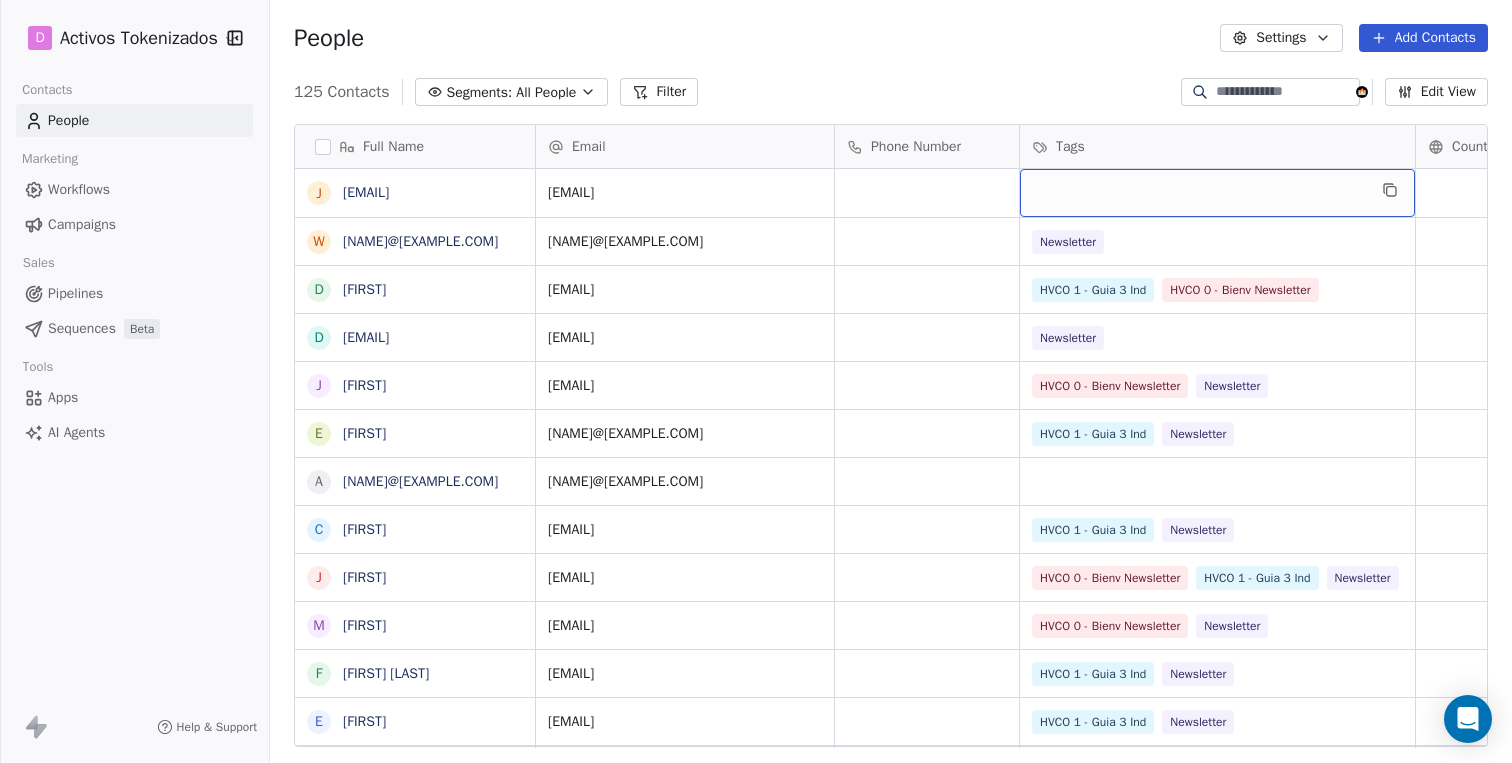 click at bounding box center (1217, 193) 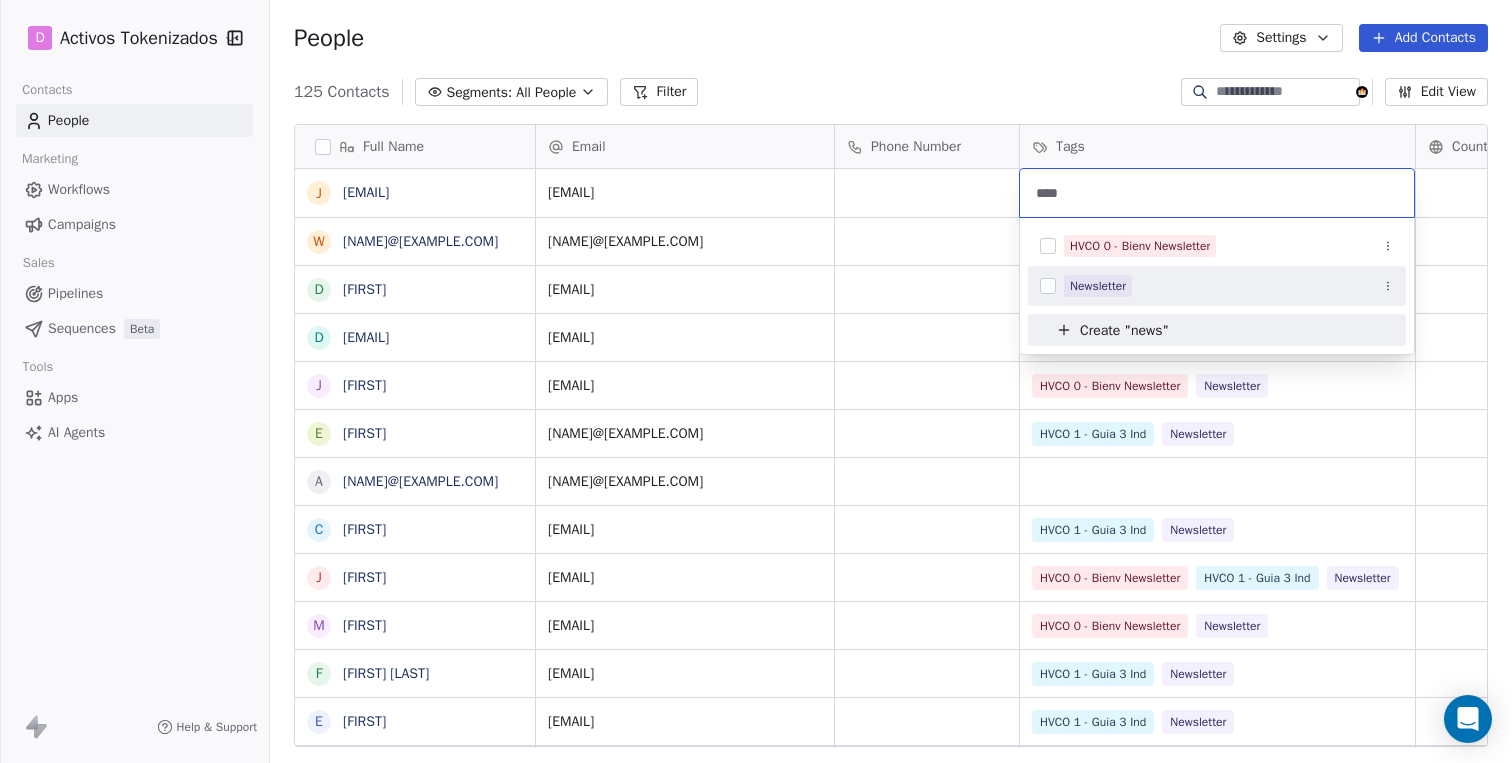 type on "****" 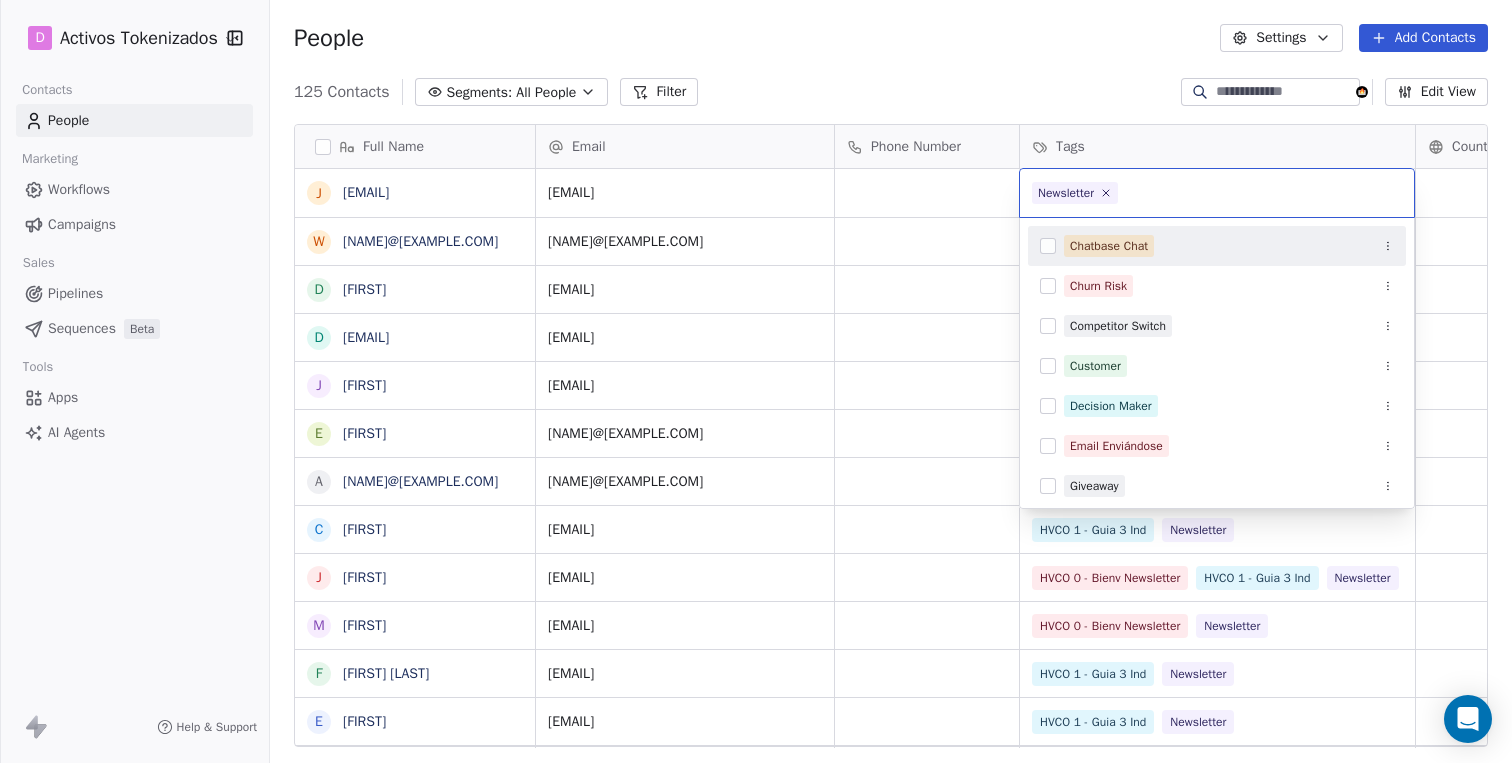 click on "D Activos Tokenizados Contacts People Marketing Workflows Campaigns Sales Pipelines Sequences Beta Tools Apps AI Agents Help & Support People Settings  Add Contacts 125 Contacts Segments: All People Filter
Edit View Tag Add to Sequence Export Full Name j [EMAIL] w [EMAIL] D Daniel d [EMAIL] J Jordic E Ernesto a [EMAIL] C Christopher J Julio M Maria F Francisco Castillo E Enrique A ANDRES O OMAR GARCÍA j [EMAIL] D Diego Mendez I IVAN J Johan J José Diaz H Humberto O Oscar B Boga B BLAS SANCHEZ R Ricardo J Javi D Daniel A Antonio l lluis gumbau C Carlos l lobo mesetario A Annia V a [EMAIL] C Cristian Email Phone Number Tags Country Website Job Title Status [EMAIL] [EMAIL] Newsletter [EMAIL] HVCO 1 - Guia 3 Ind HVCO 0 - Bienv Newsletter [EMAIL] Newsletter [EMAIL] HVCO 0 - Bienv Newsletter Newsletter [EMAIL] HVCO 1 - Guia 3 Ind Newsletter [EMAIL]" at bounding box center (756, 381) 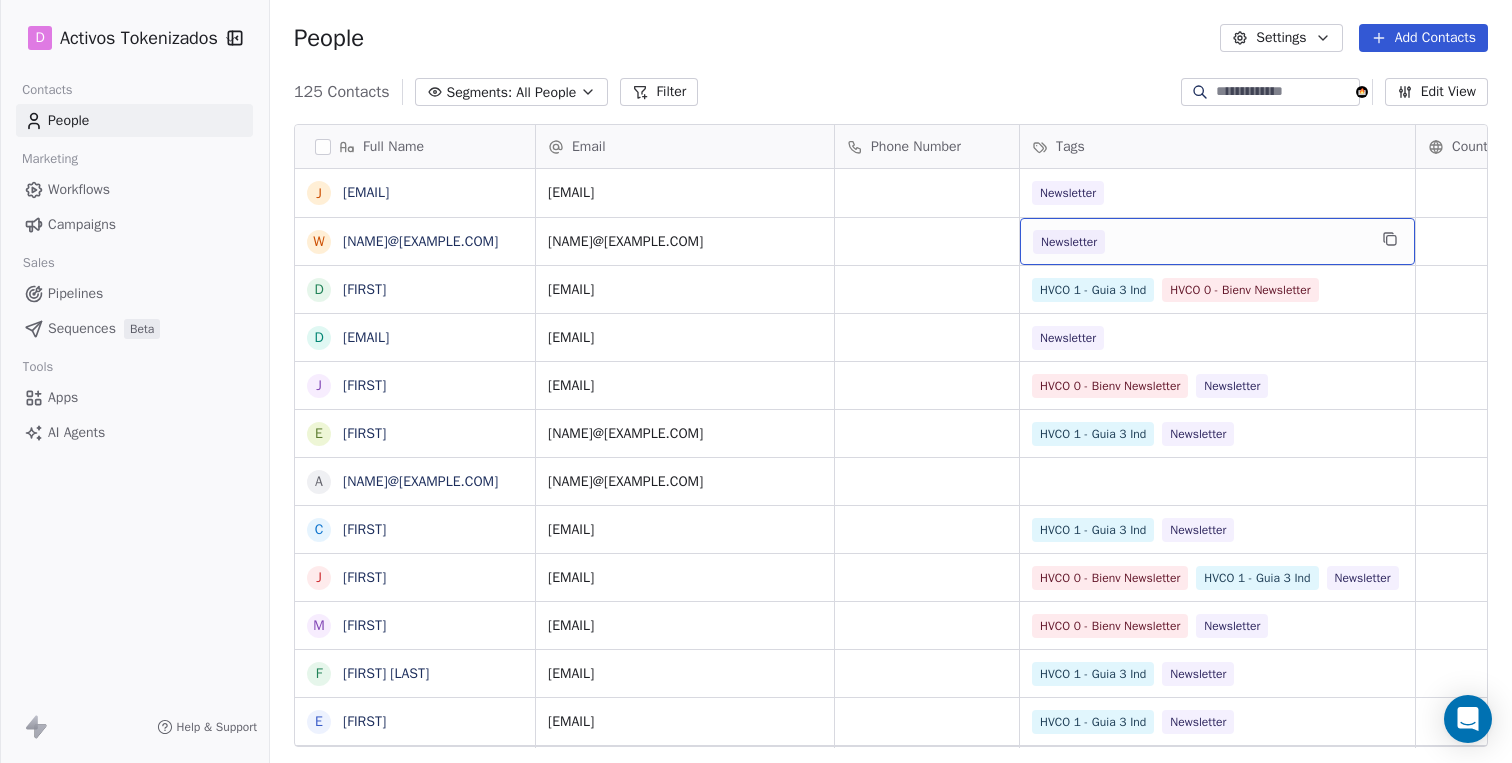 click on "Newsletter" at bounding box center (1199, 242) 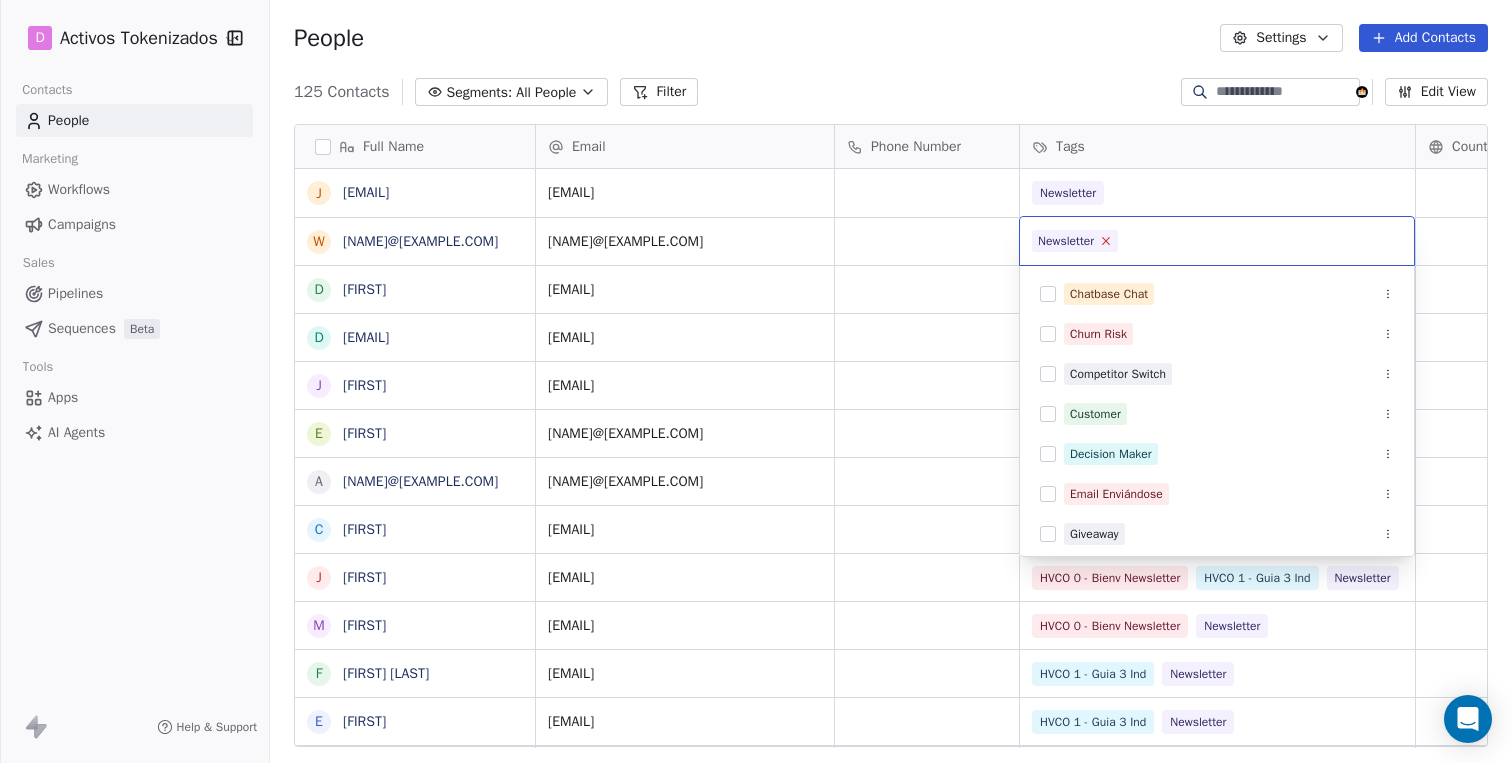 click 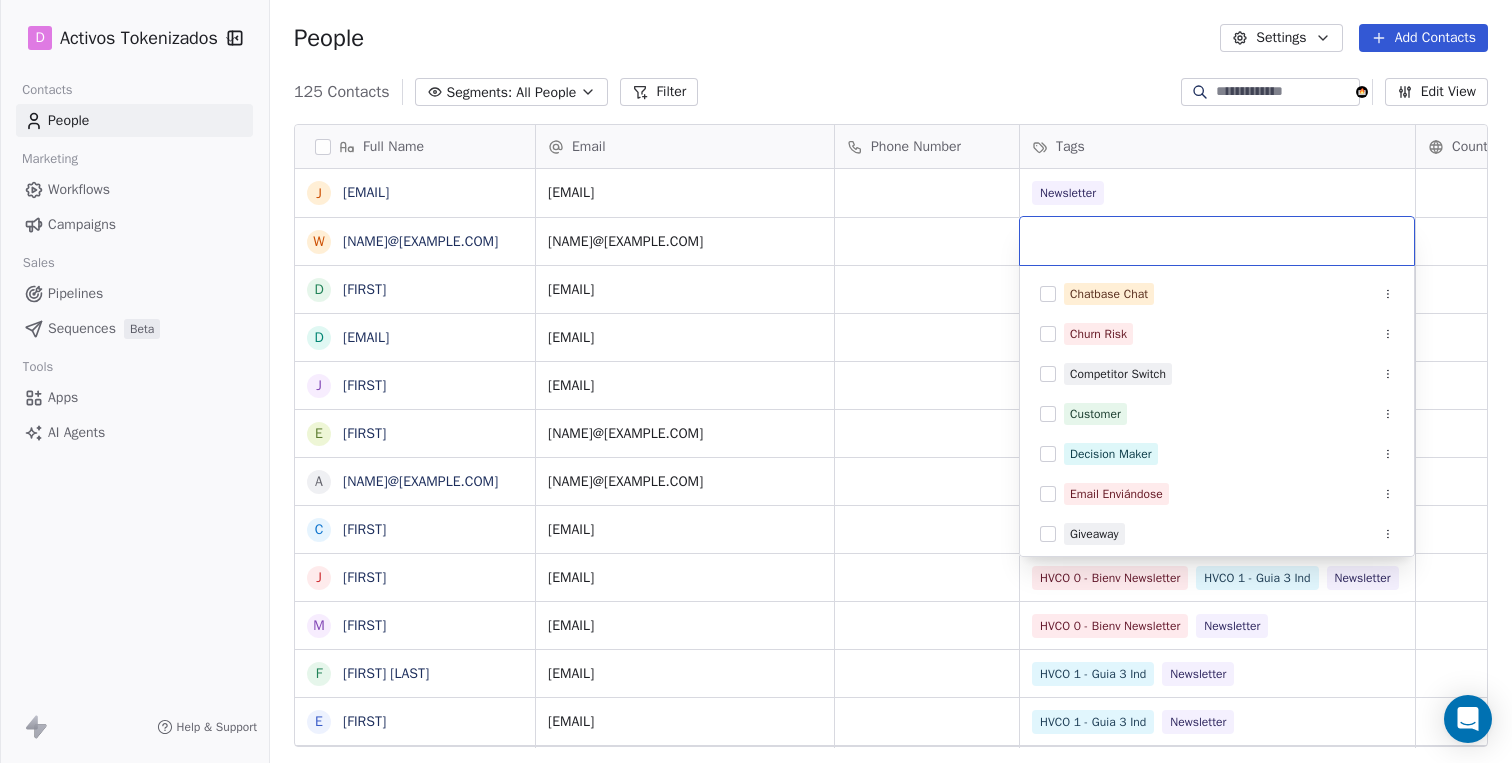 click on "Full Name j [NAME]@[EXAMPLE.COM] w [NAME]@[EXAMPLE.COM] D Daniel d [NAME]@[EXAMPLE.COM] J Jordic E Ernesto a [NAME]@[EXAMPLE.COM] C Christopher J Julio M Maria F Francisco Castillo E Enrique A ANDRES O OMAR GARCÍA j [NAME]@[EXAMPLE.COM] D Diego Mendez I IVAN J Johan J José Diaz H Humberto O Oscar B Boga B BLAS SANCHEZ R Ricardo J Javi D Daniel A Antonio l [NAME]@[EXAMPLE.COM] C Carlos l [NAME]@[EXAMPLE.COM] A Annia V a antonio C Cristian Email Phone Number Tags Country Website Job Title Status [NAME]@[EXAMPLE.COM] Newsletter [NAME]@[EXAMPLE.COM] Newsletter [NAME]@[EXAMPLE.COM] HVCO 1 - Guia 3 Ind HVCO 0 - Bienv Newsletter [NAME]@[EXAMPLE.COM] Newsletter [NAME]@[EXAMPLE.COM] HVCO 0 - Bienv Newsletter Newsletter [NAME]@[EXAMPLE.COM] HVCO 1 - Guia 3 Ind Newsletter Newsletter" at bounding box center (756, 381) 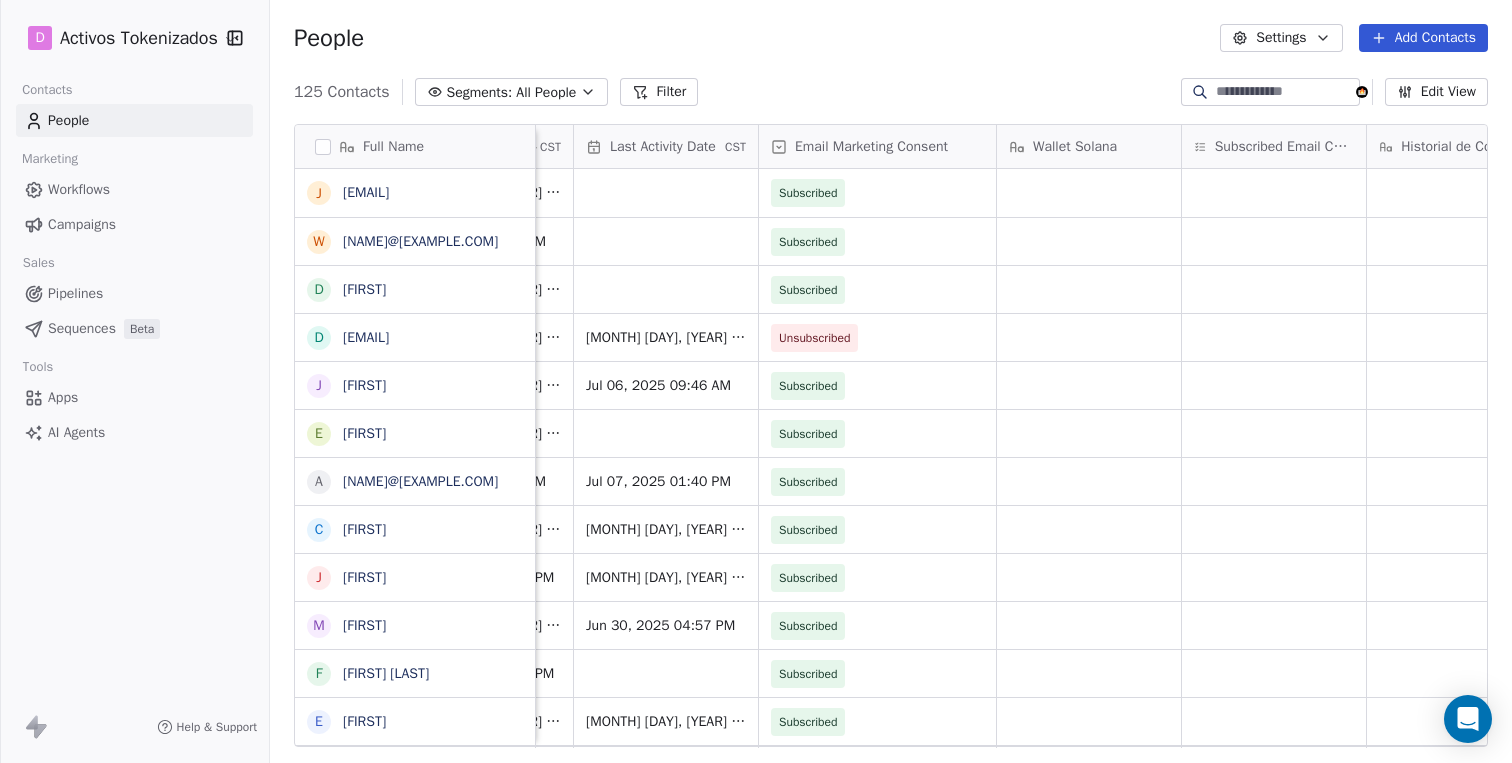 scroll, scrollTop: 0, scrollLeft: 2372, axis: horizontal 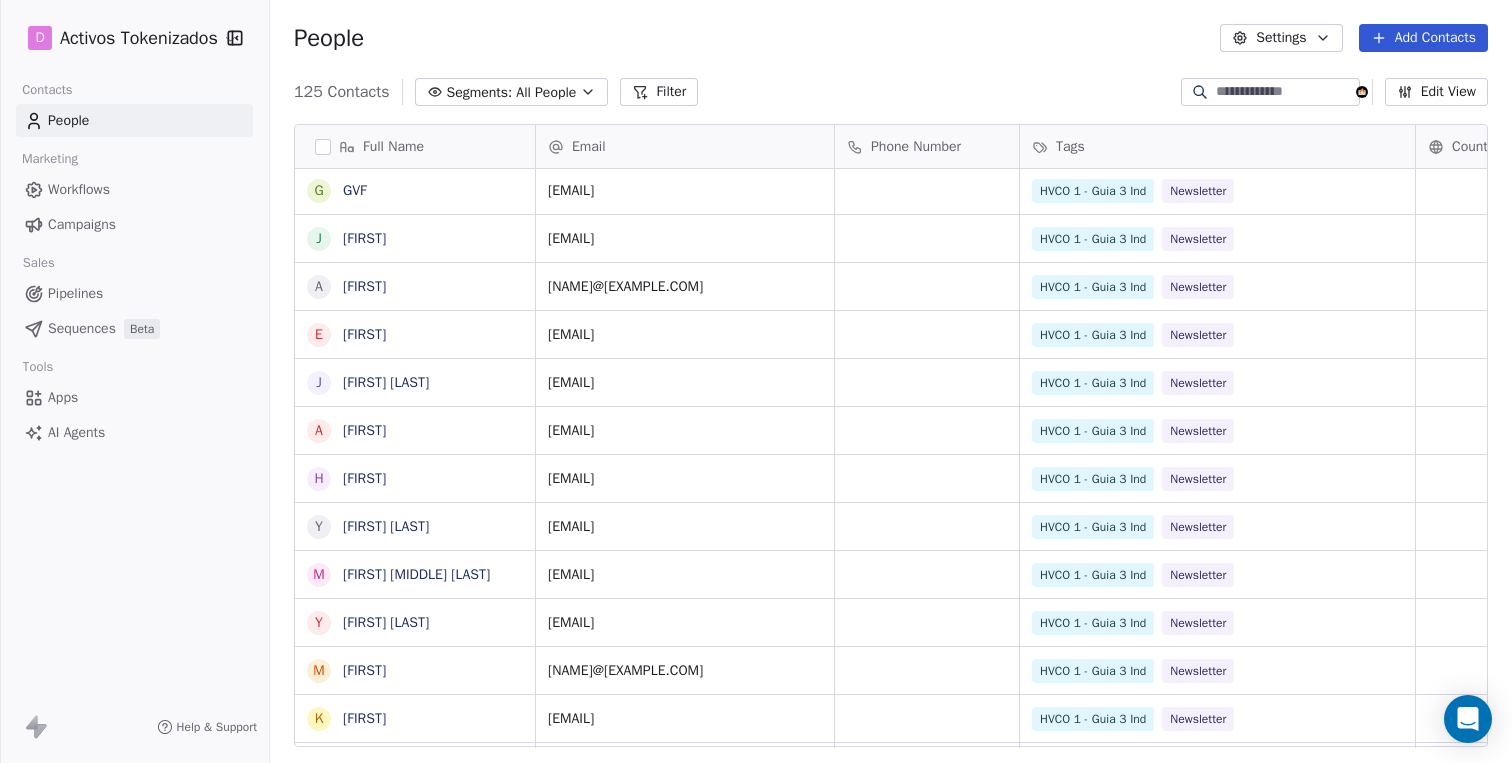 click on "Campaigns" at bounding box center [82, 224] 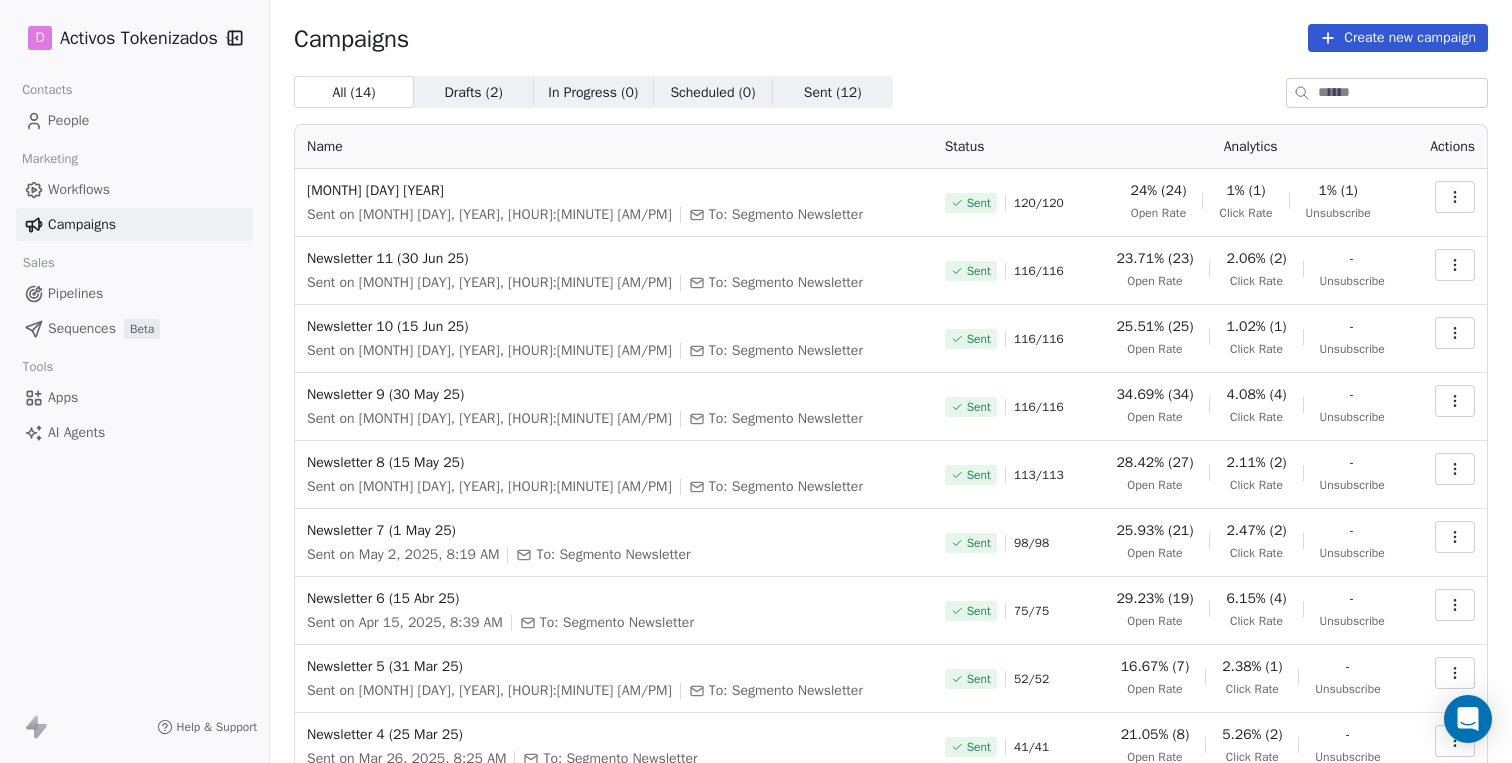 click 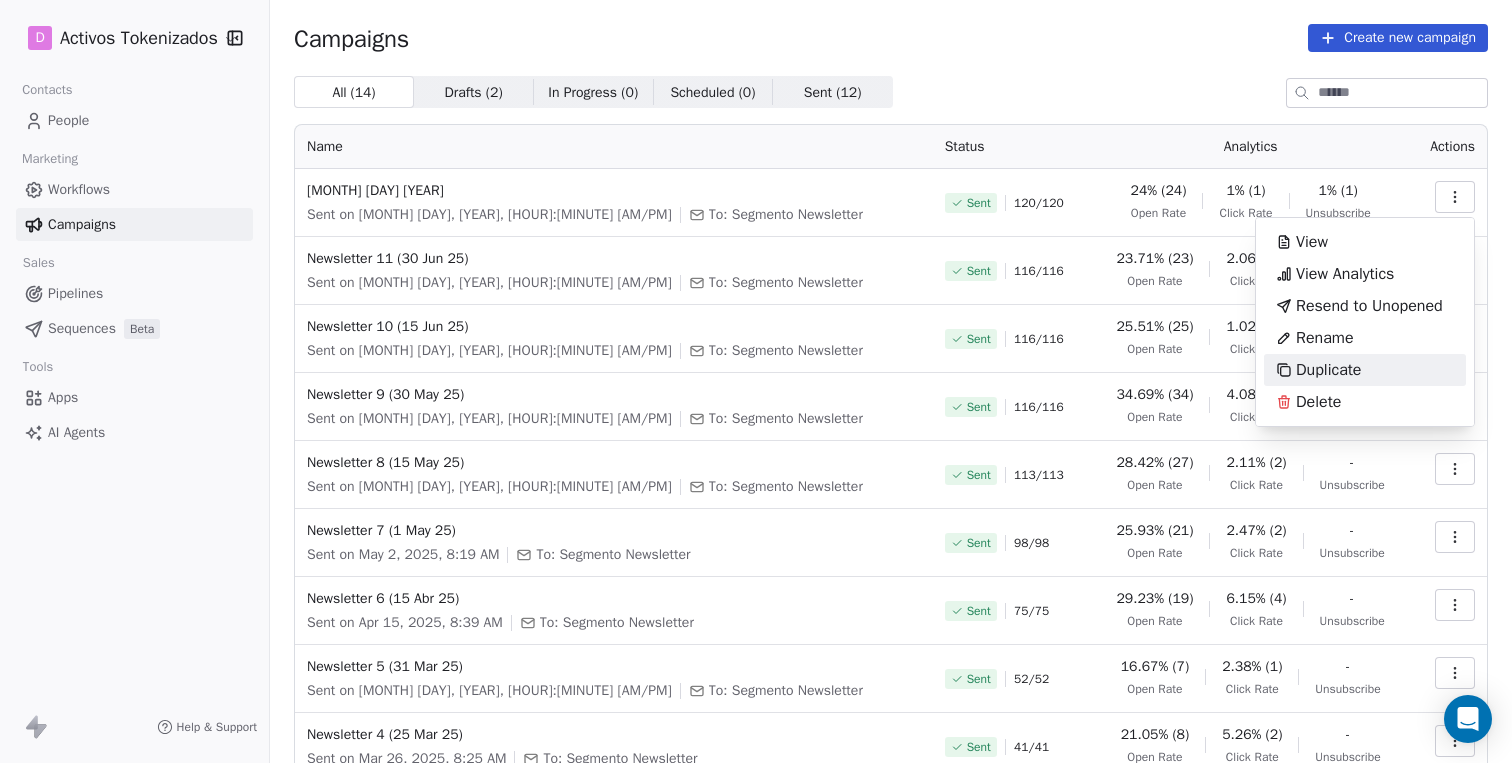 click on "Duplicate" at bounding box center (1328, 370) 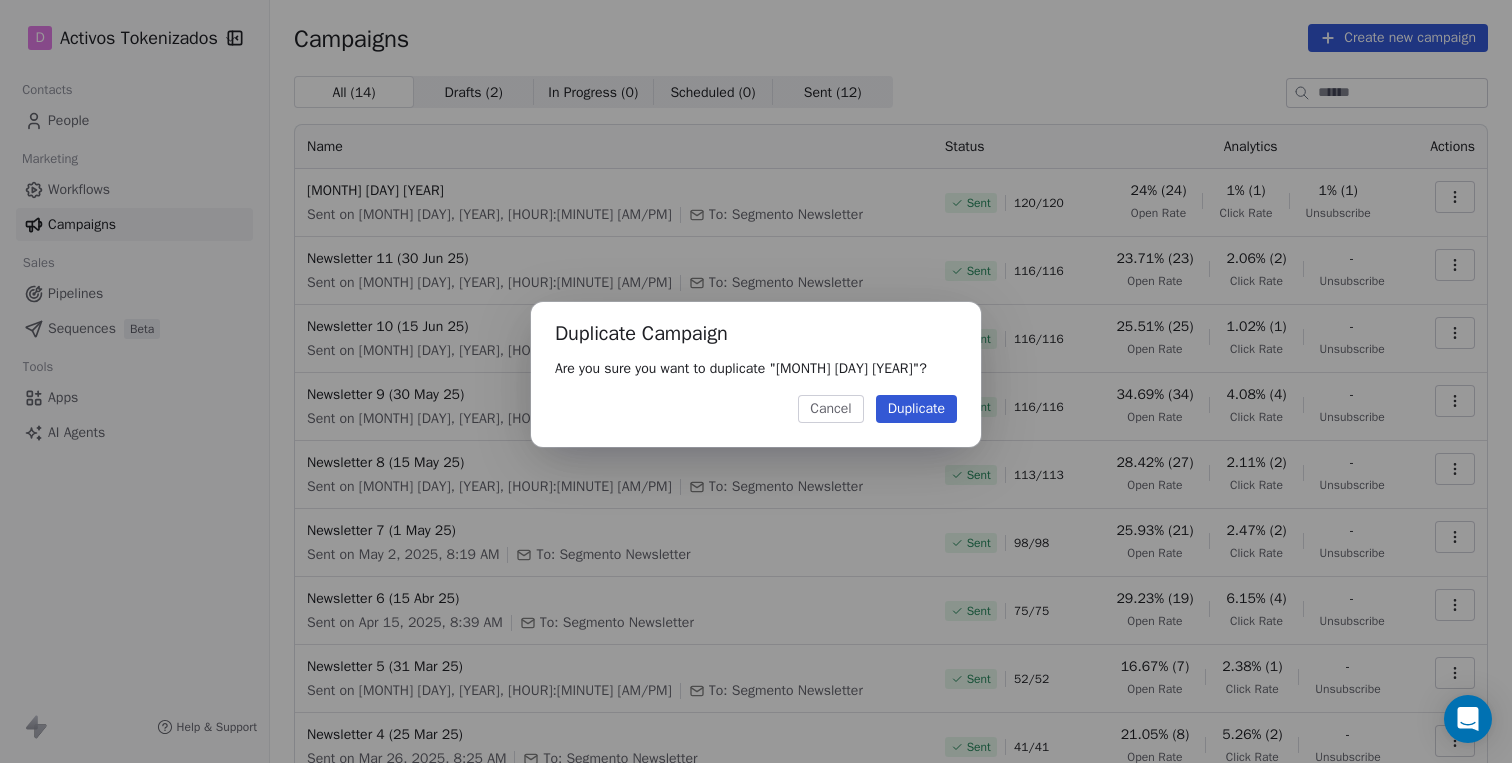 click on "Duplicate" at bounding box center [916, 409] 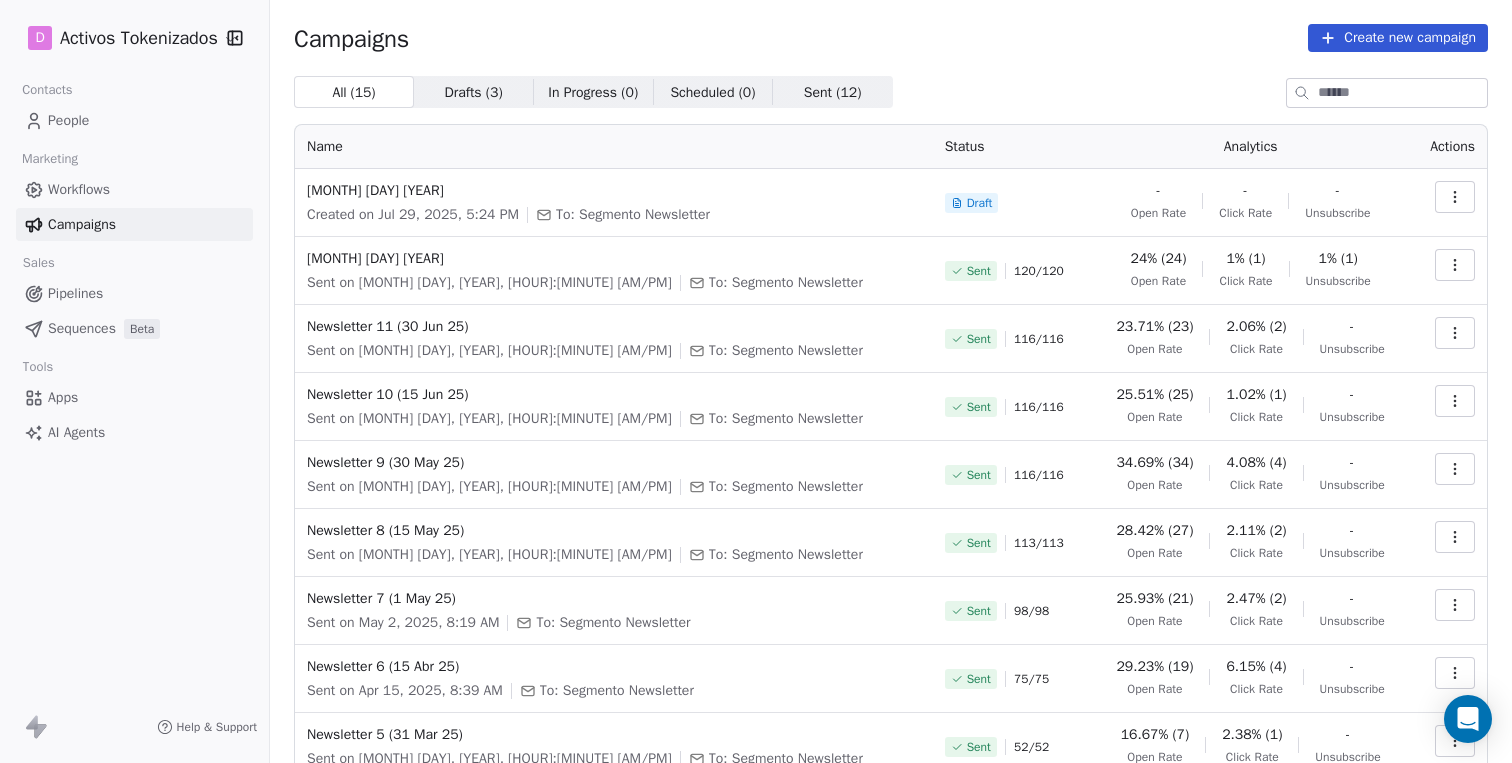 click 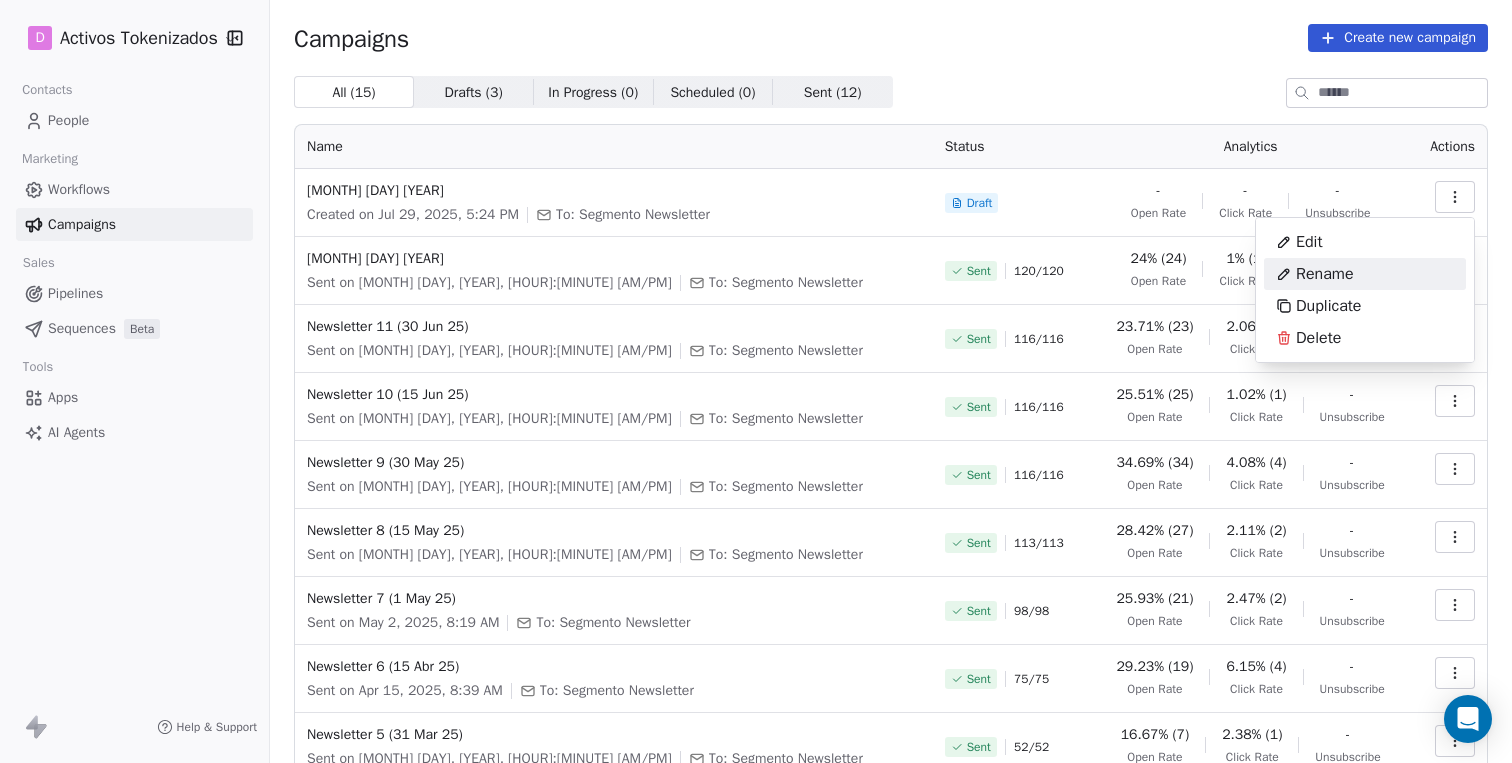 click on "Rename" at bounding box center (1325, 274) 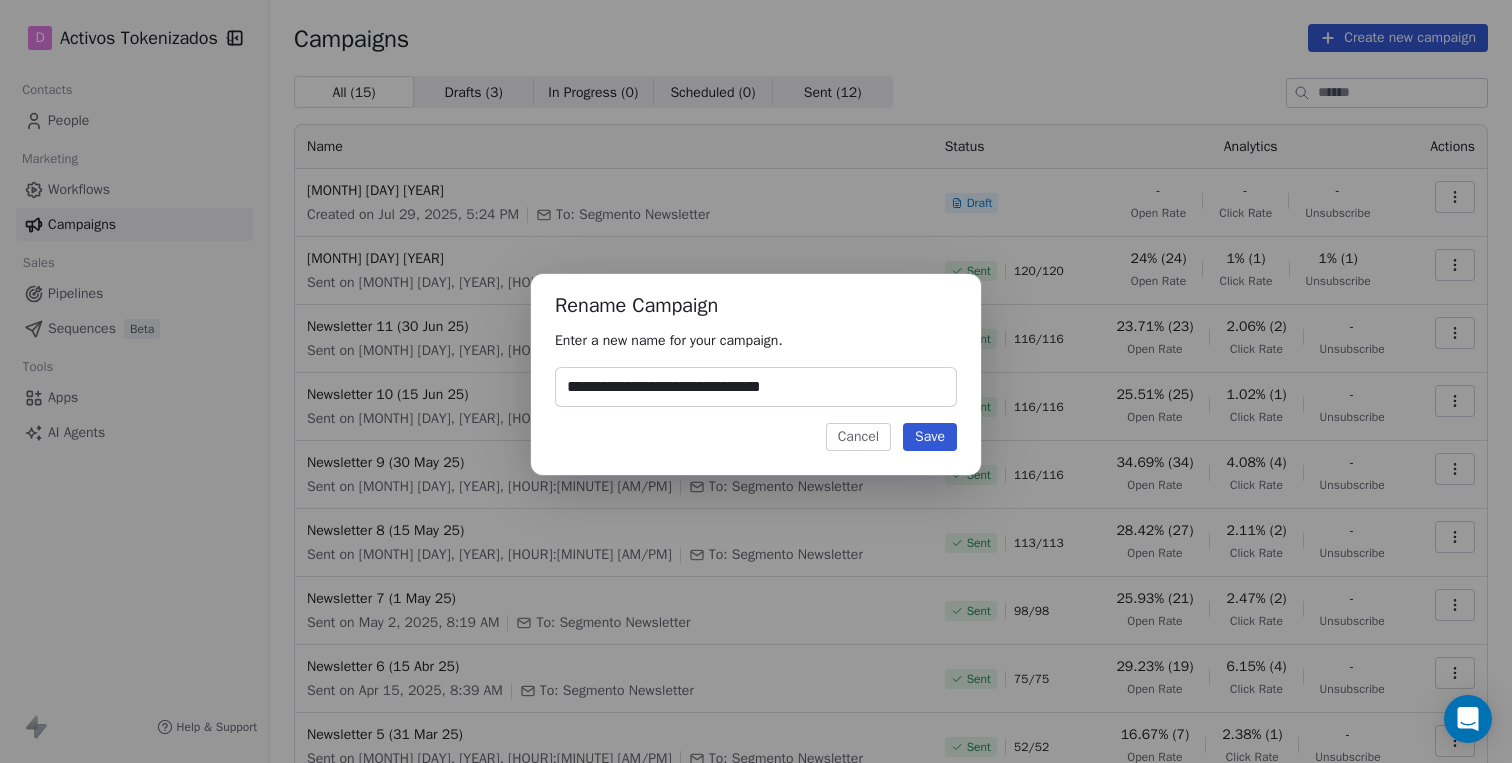 click on "**********" at bounding box center [756, 387] 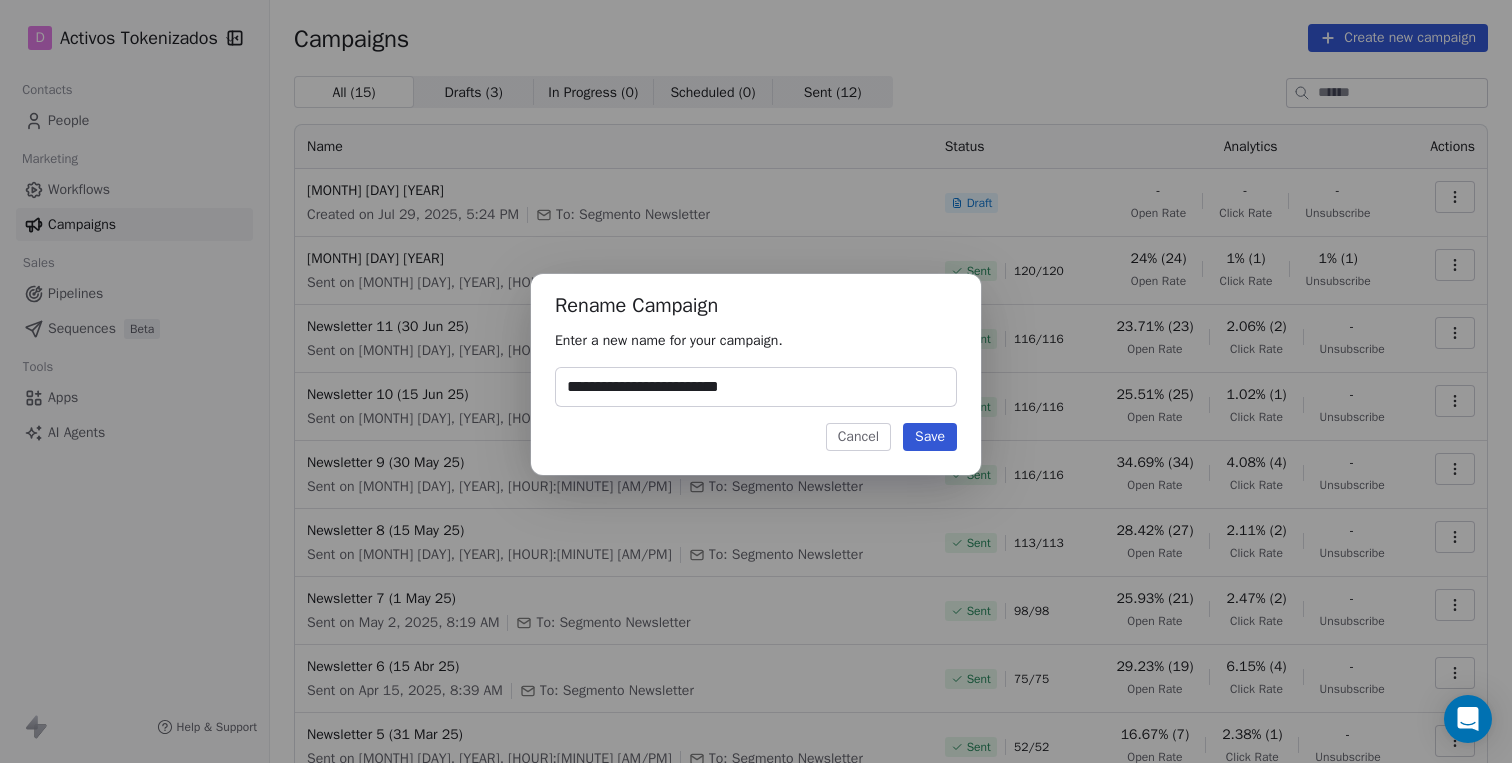 type on "**********" 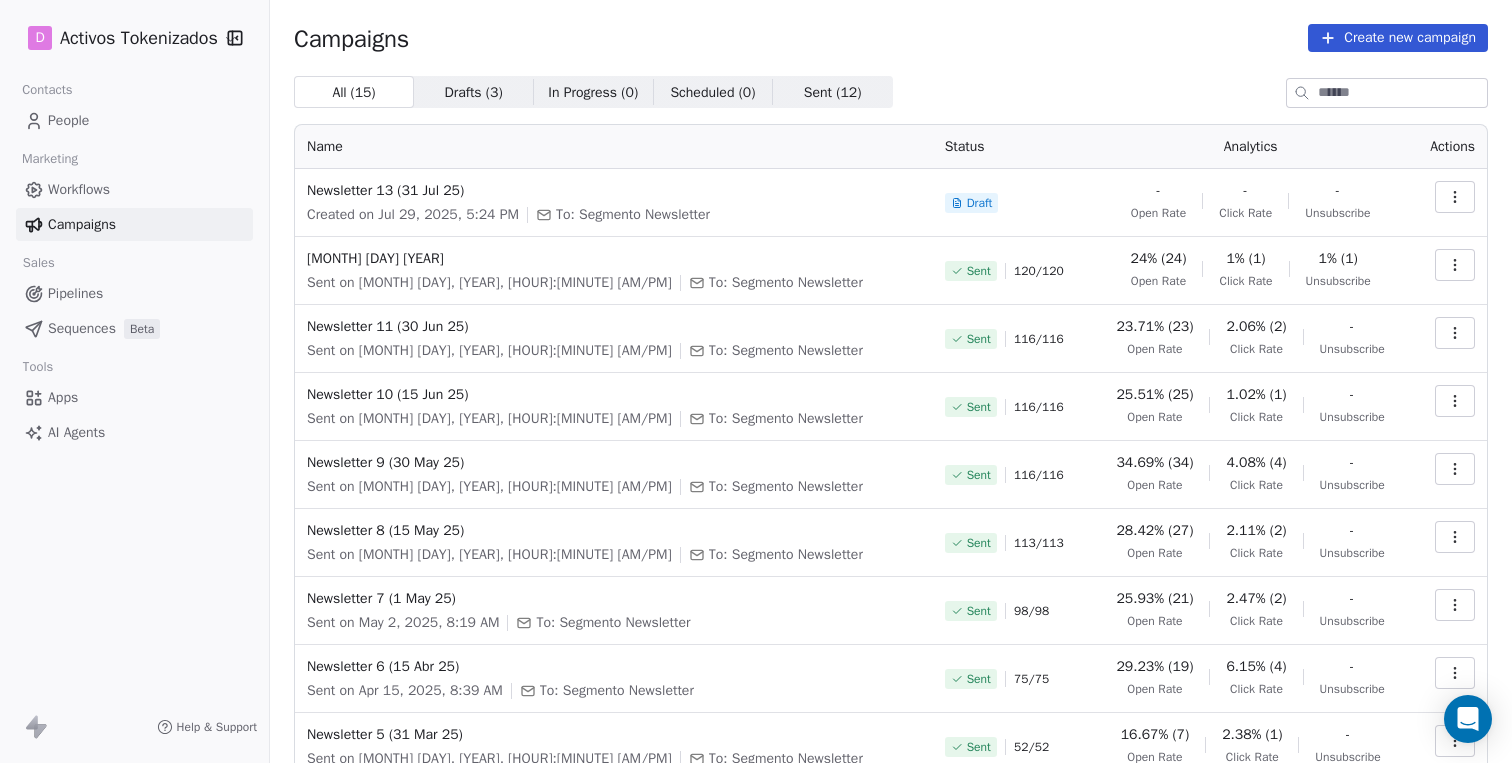 click 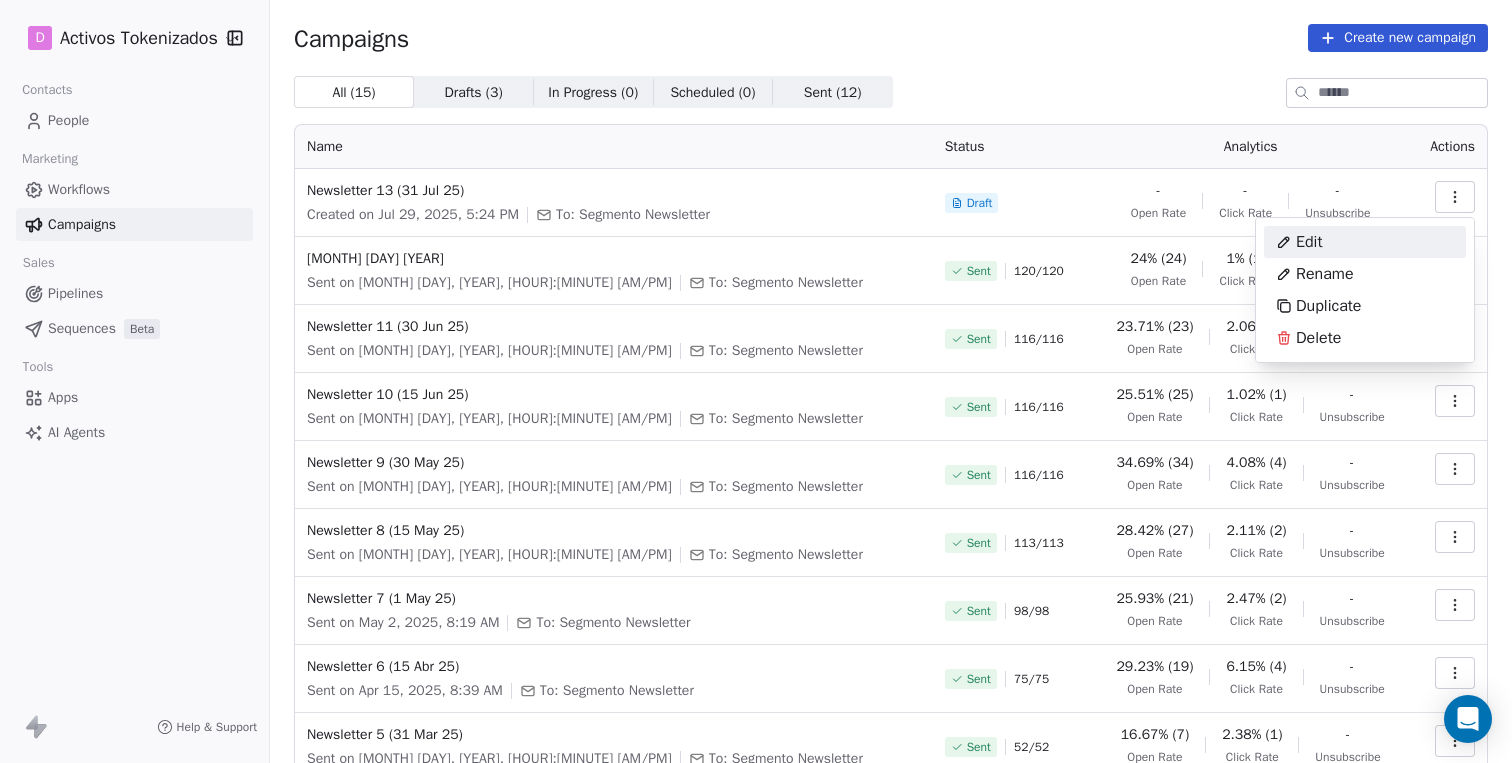 click on "Edit" at bounding box center (1299, 242) 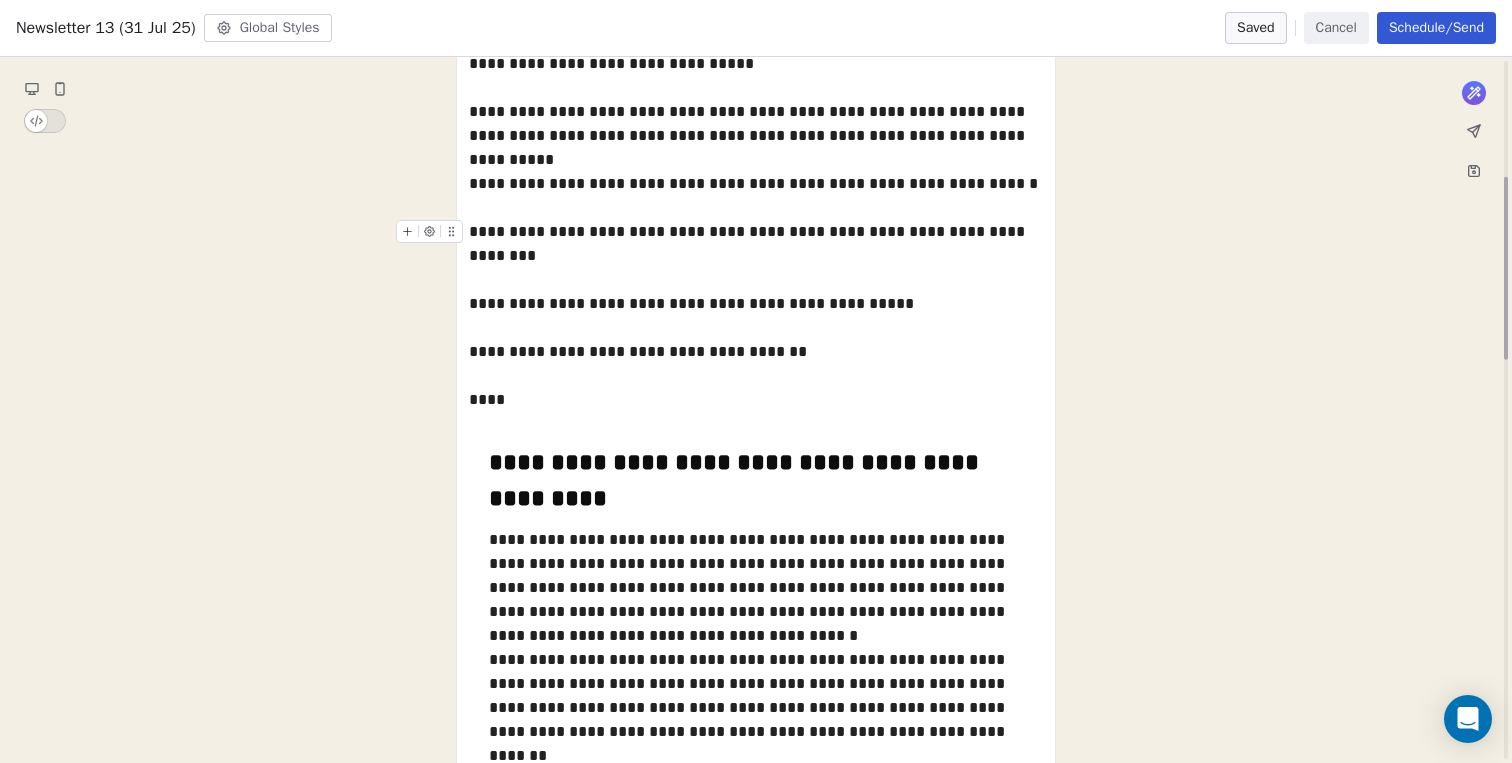 scroll, scrollTop: 572, scrollLeft: 0, axis: vertical 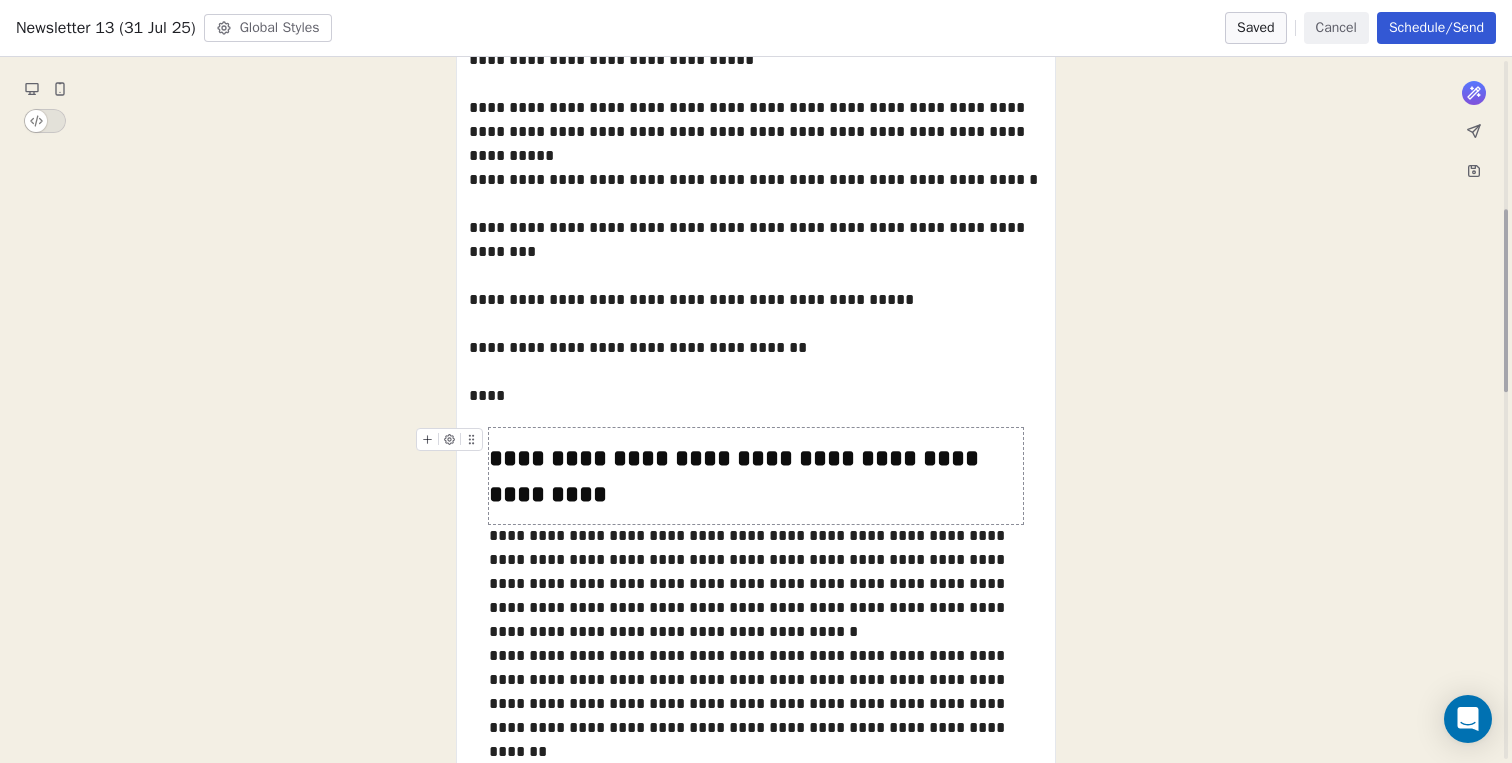 click on "**********" at bounding box center [737, 476] 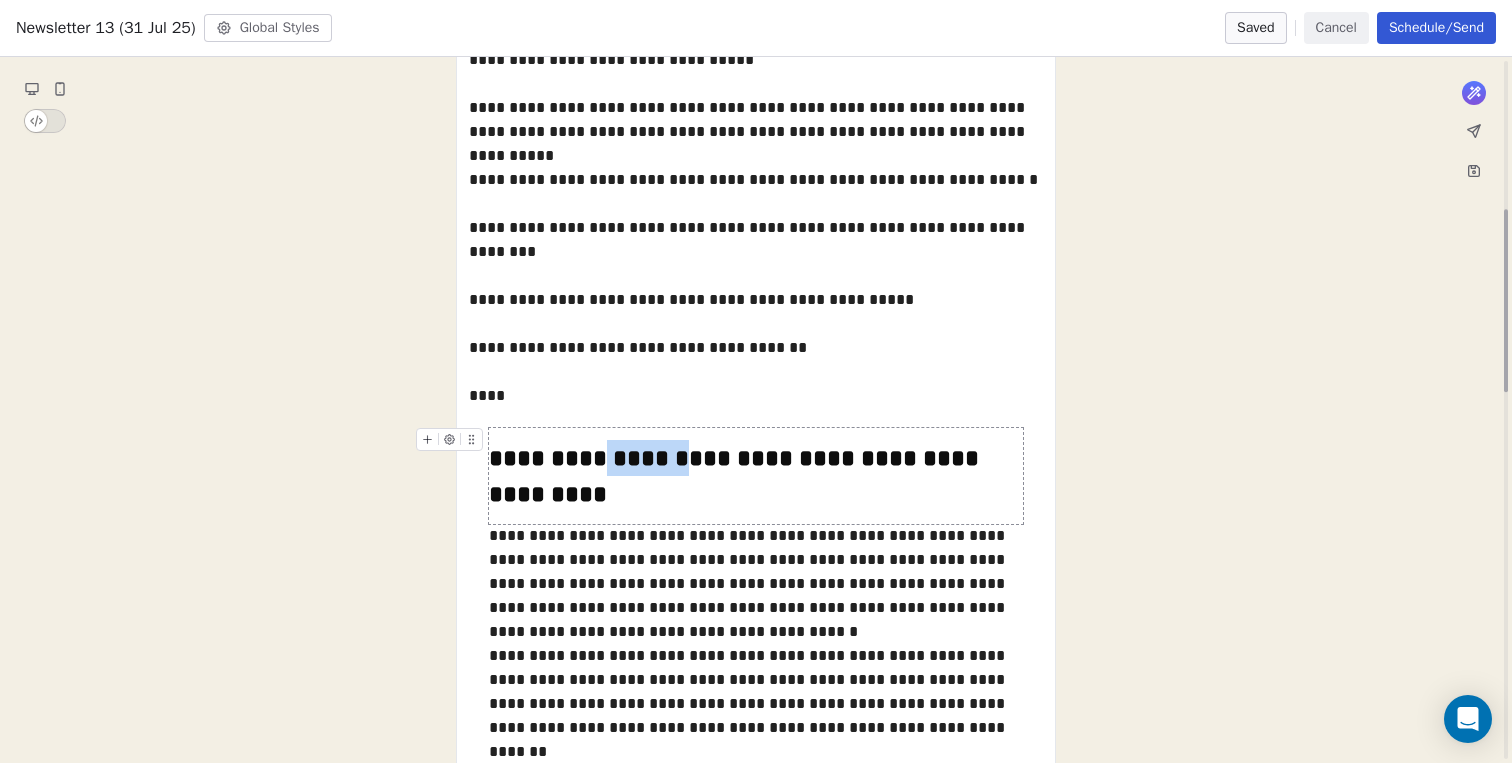 click on "**********" at bounding box center [737, 476] 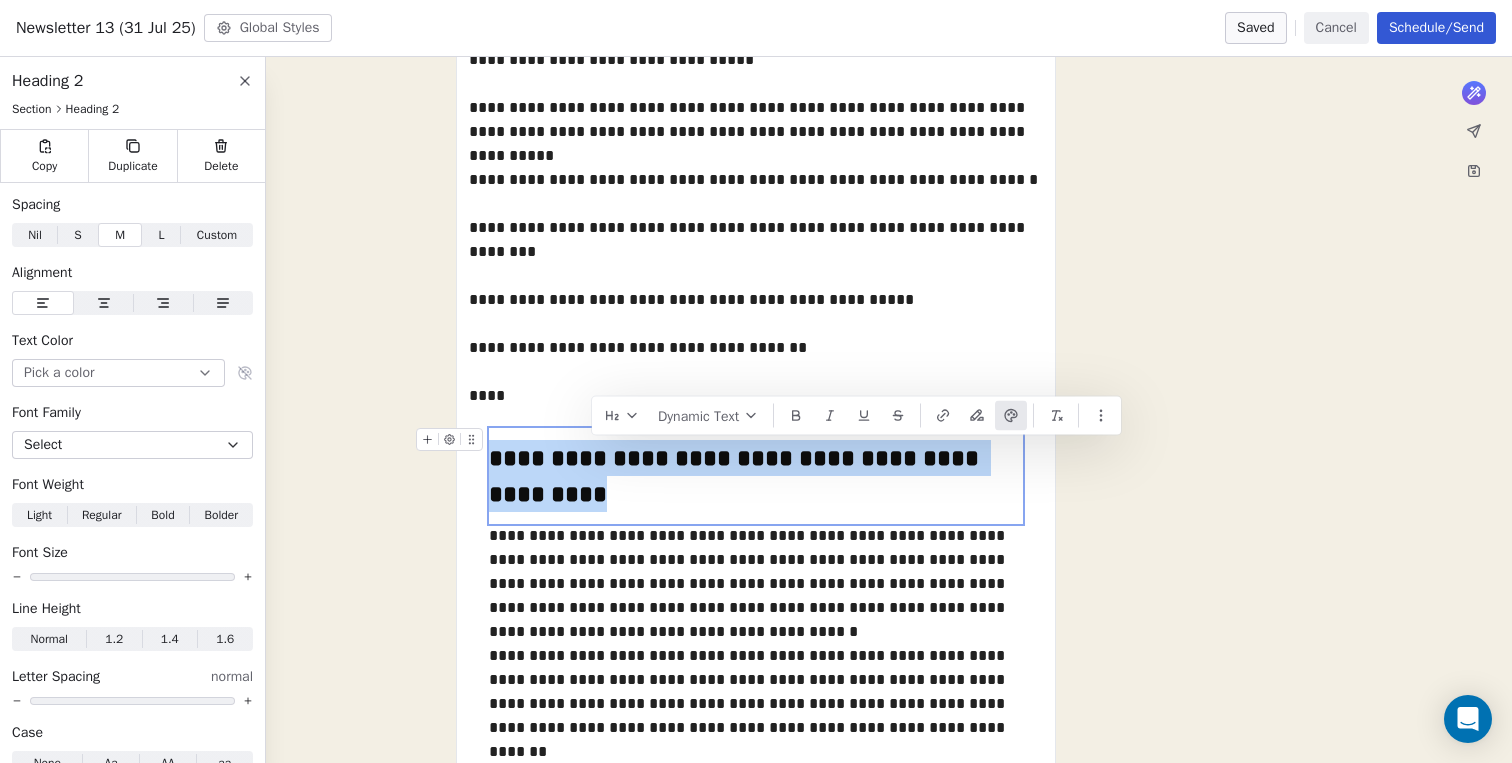 click on "**********" at bounding box center [737, 476] 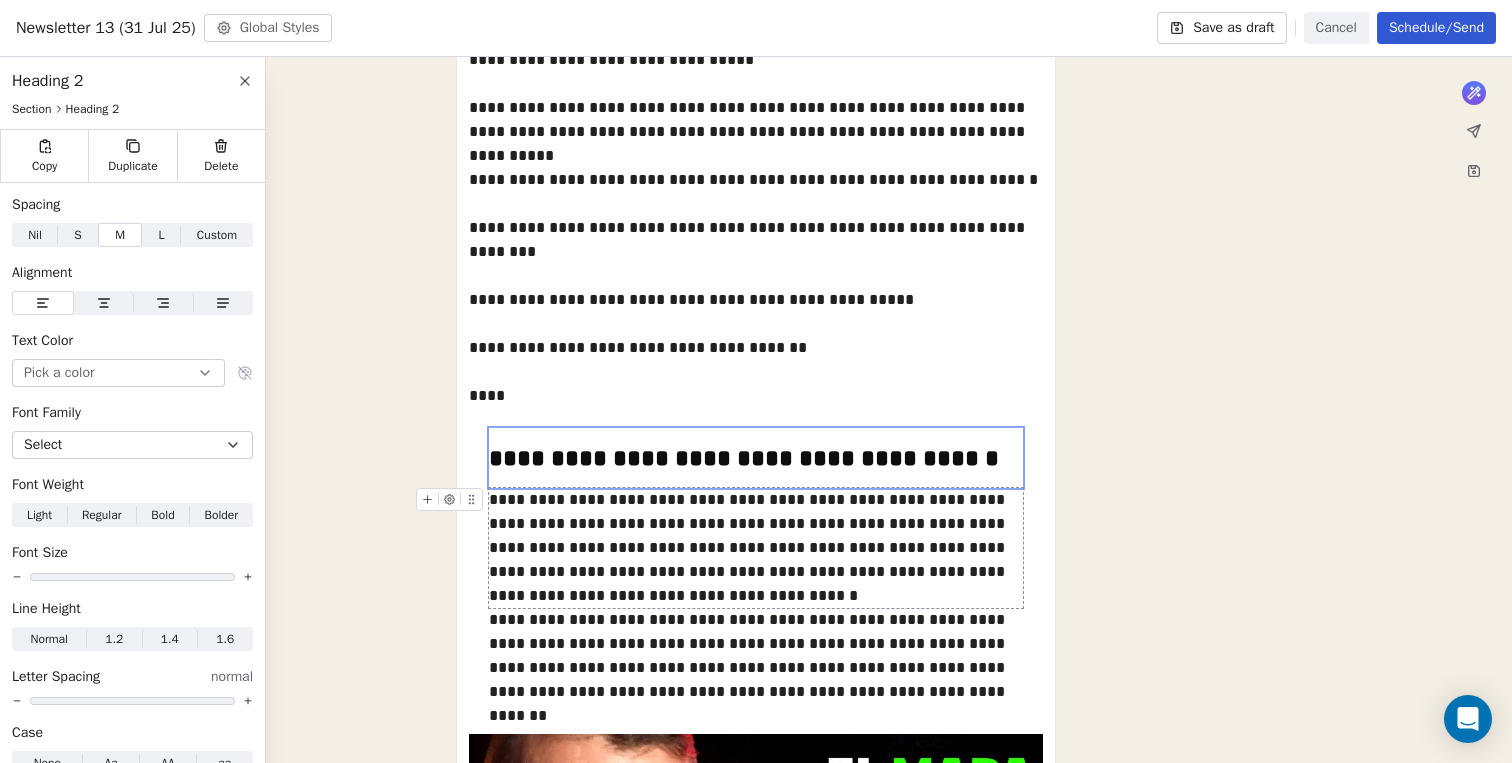 click on "**********" at bounding box center [756, 548] 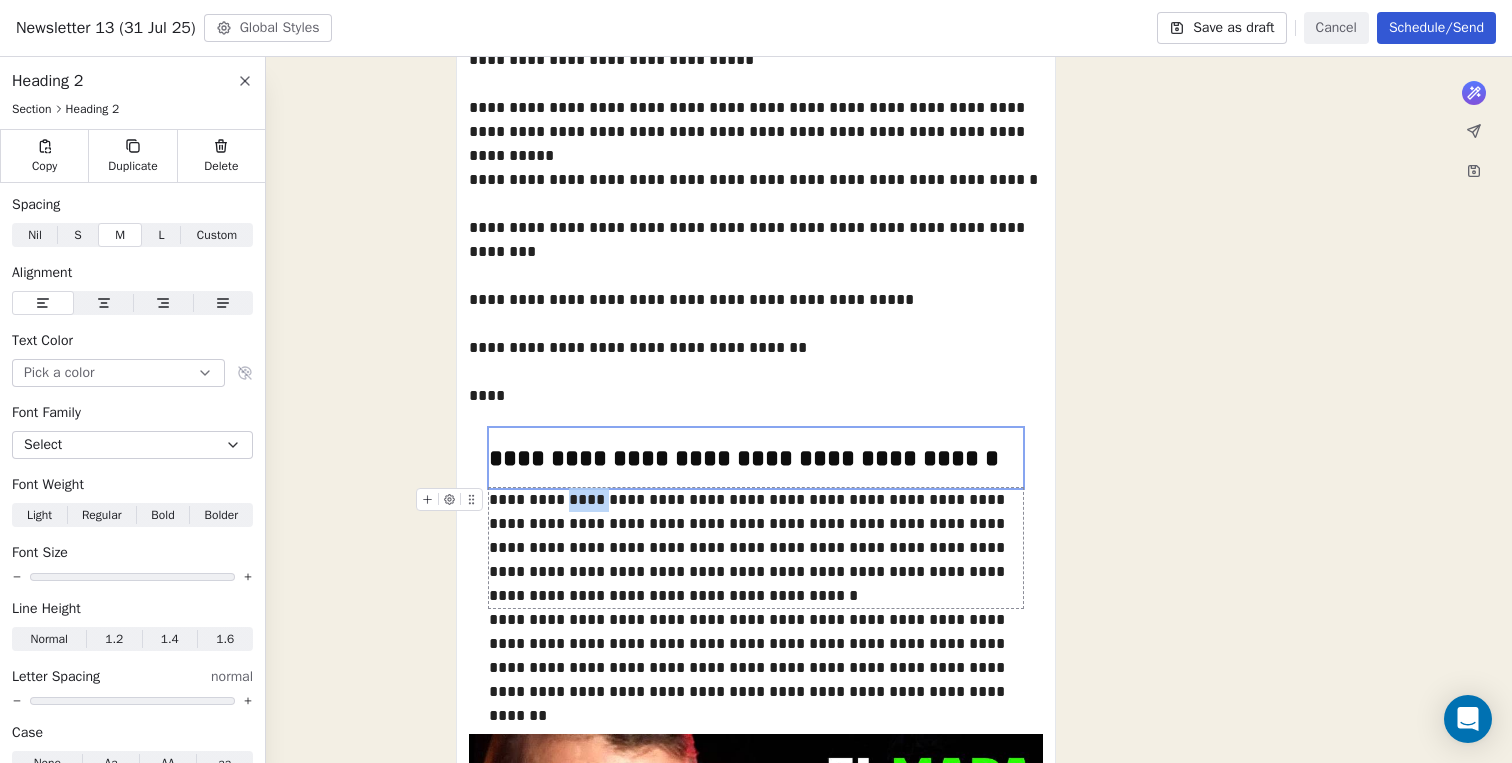 click on "**********" at bounding box center (756, 548) 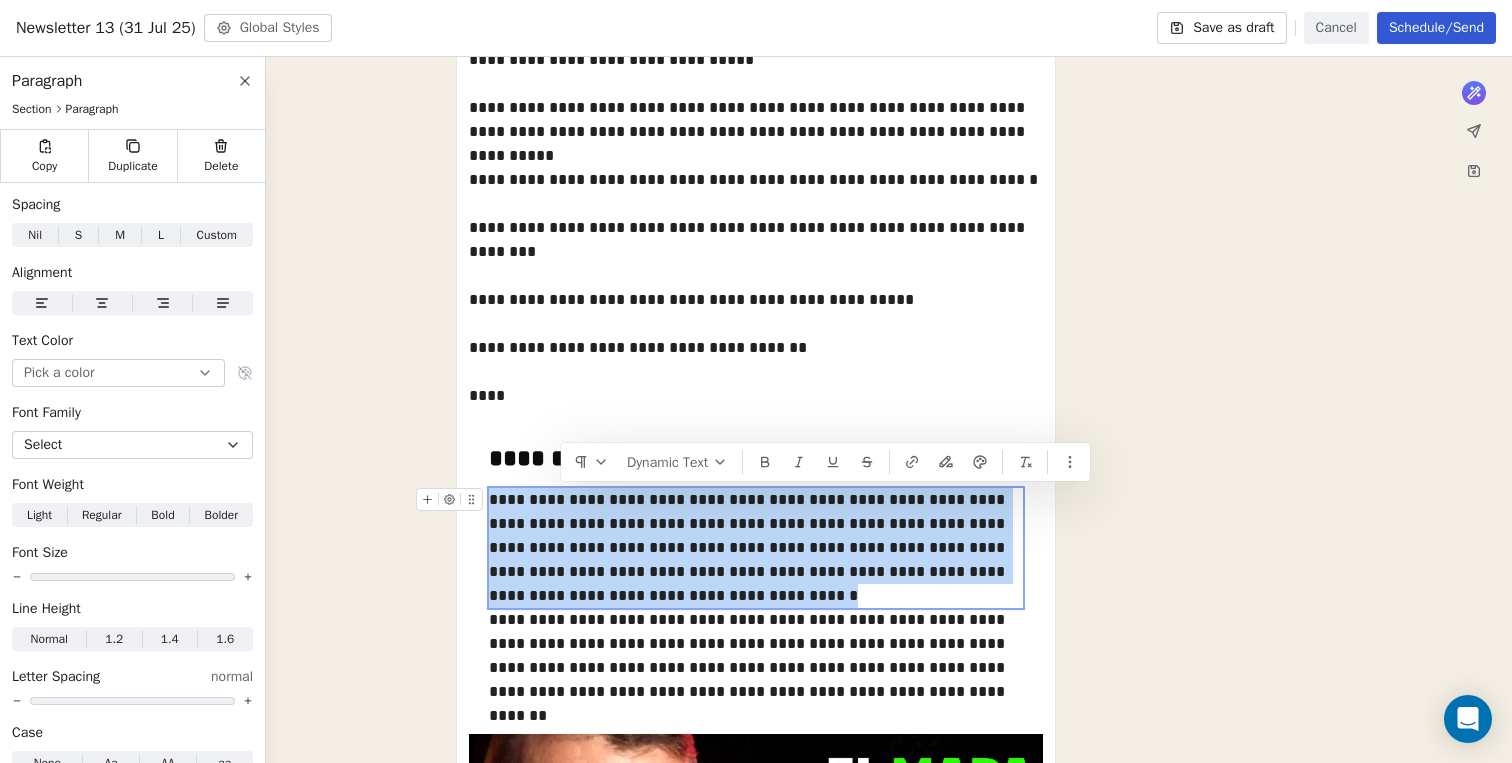 click on "**********" at bounding box center [756, 548] 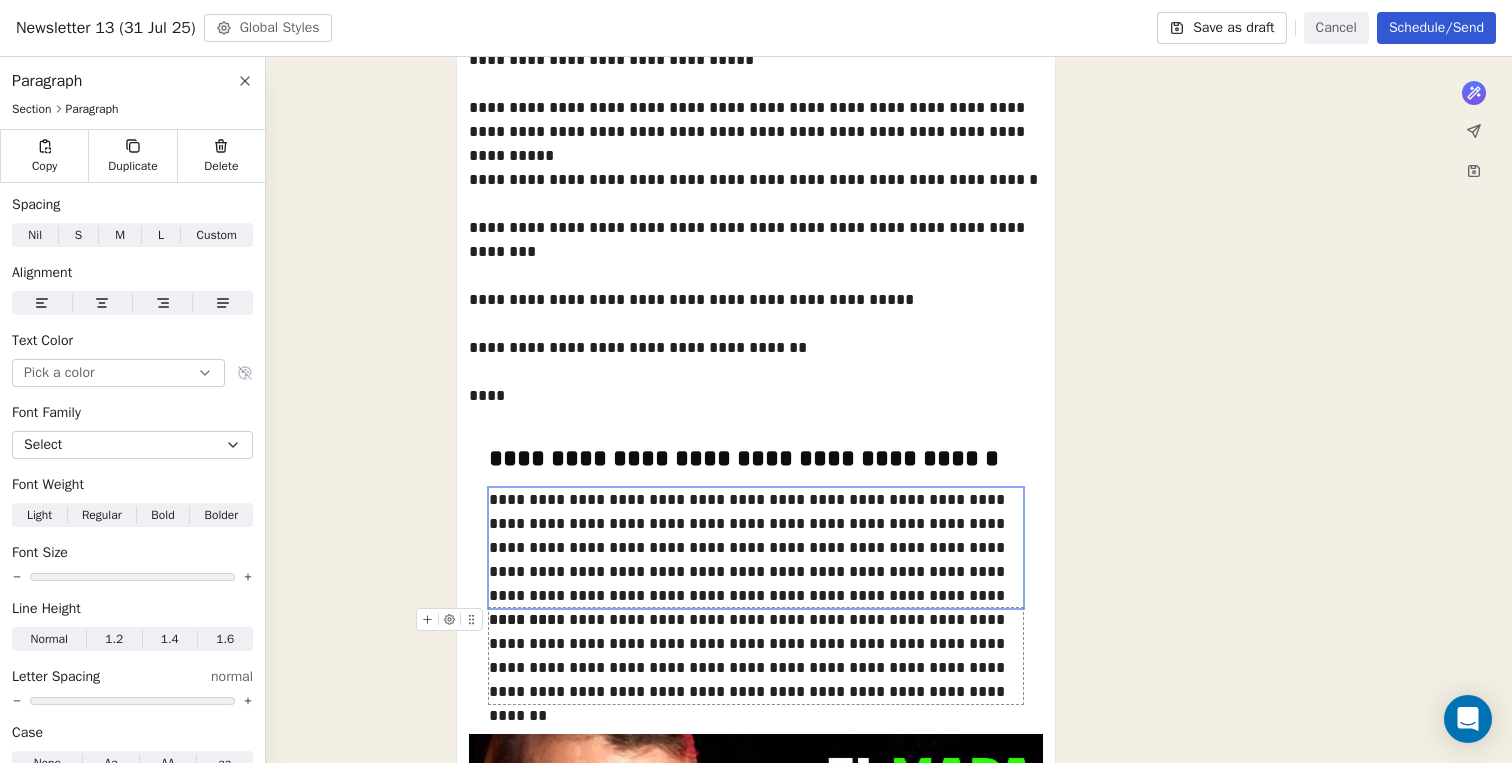 click on "**********" at bounding box center (756, 656) 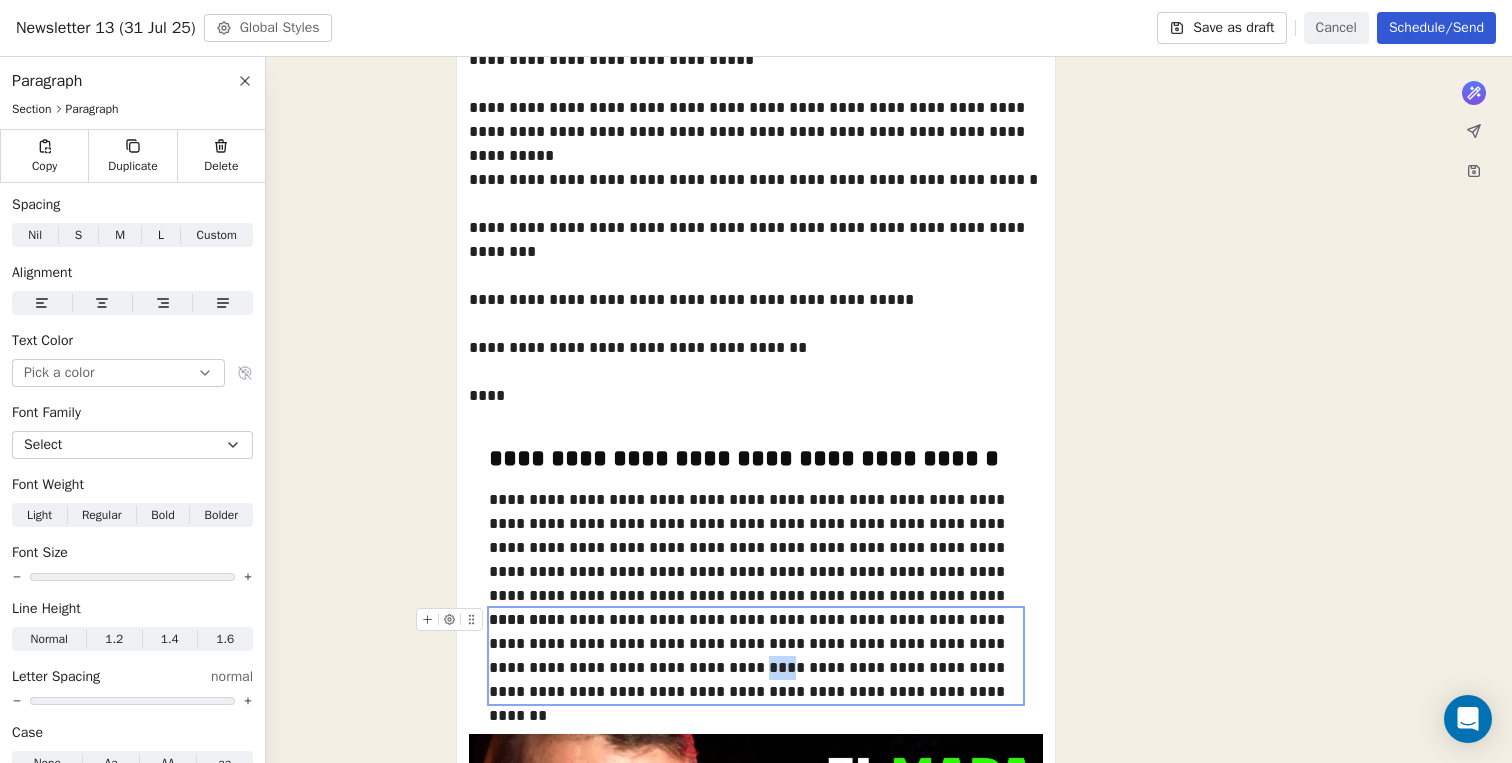 click on "**********" at bounding box center [756, 656] 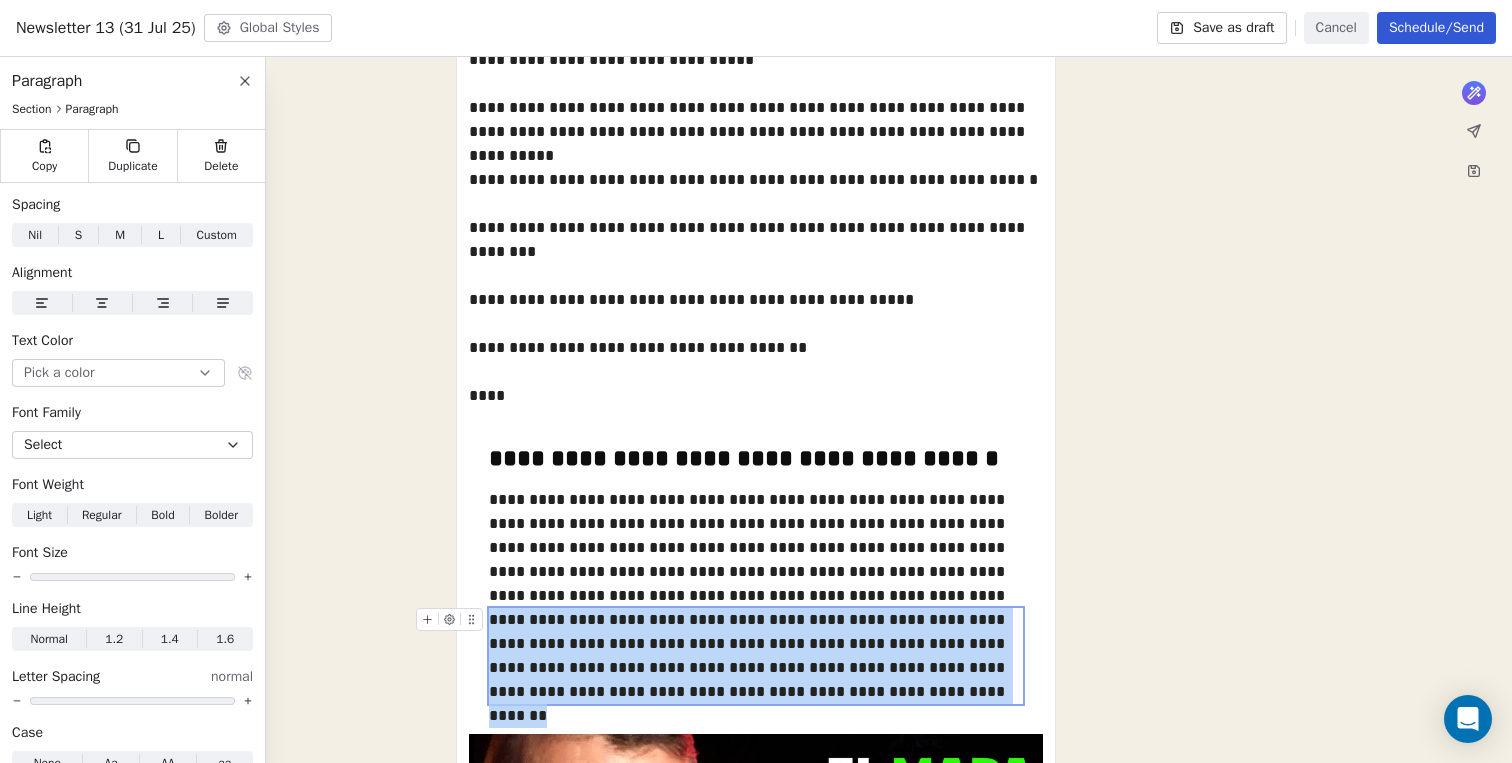 click on "**********" at bounding box center (756, 656) 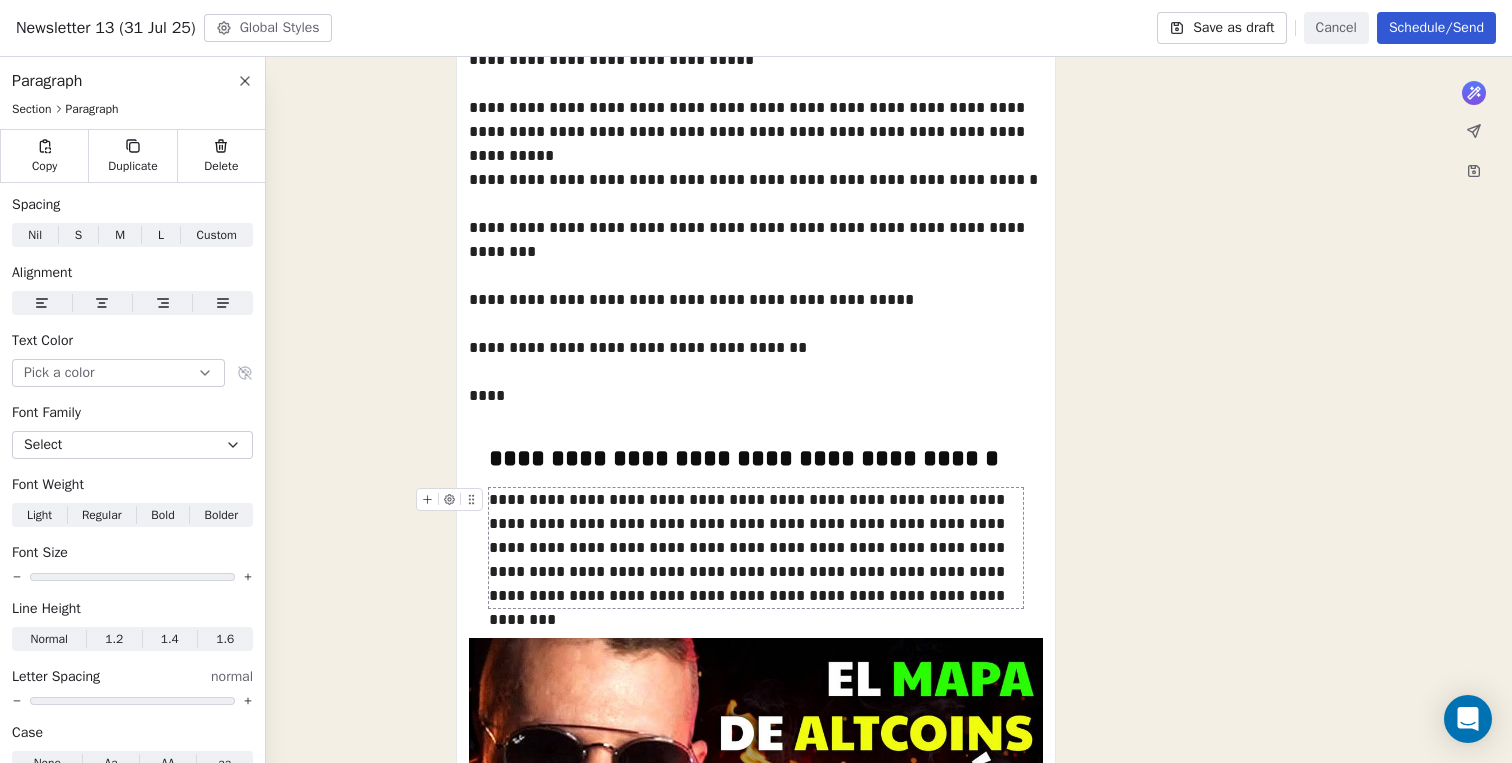 click on "**********" at bounding box center [756, 548] 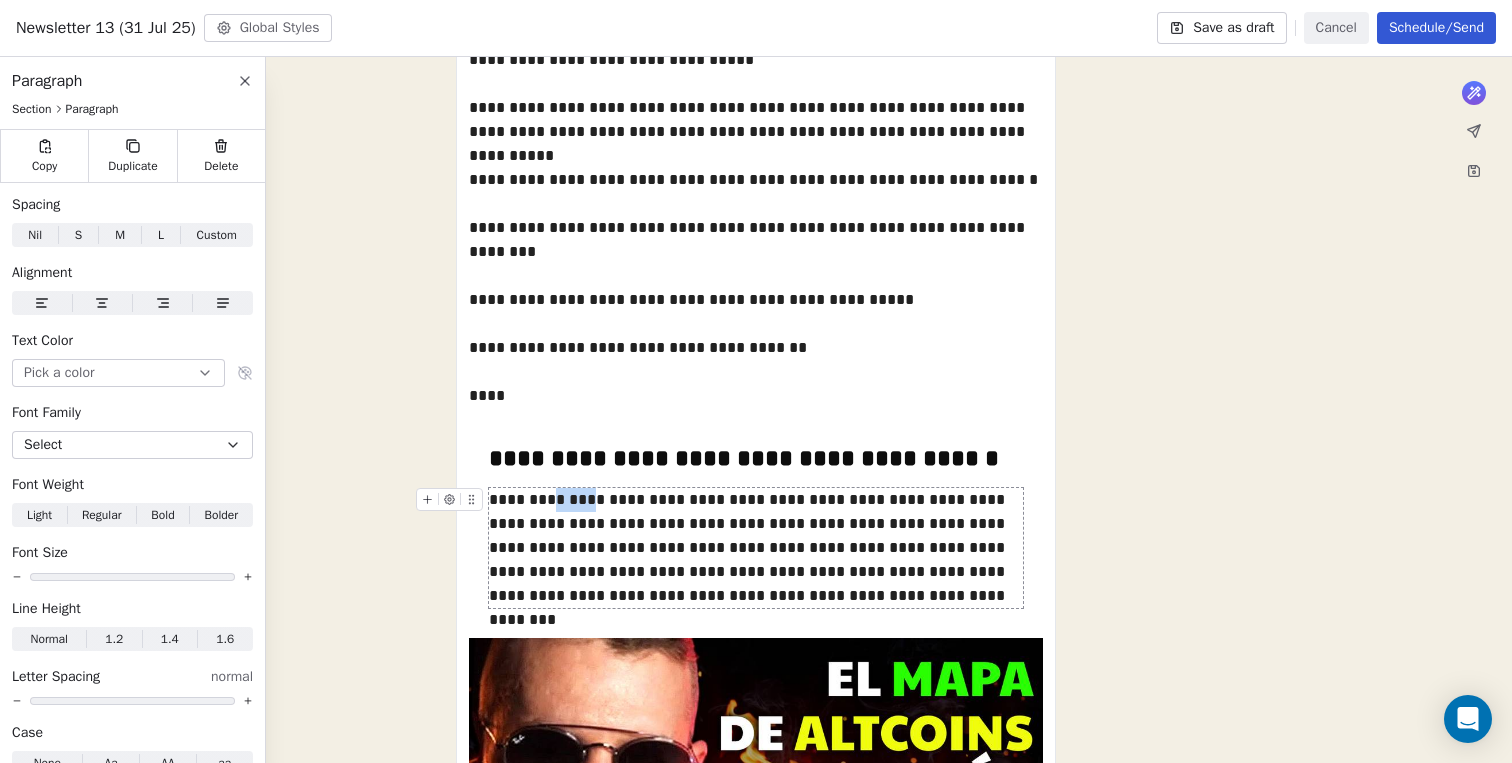 click on "**********" at bounding box center [756, 548] 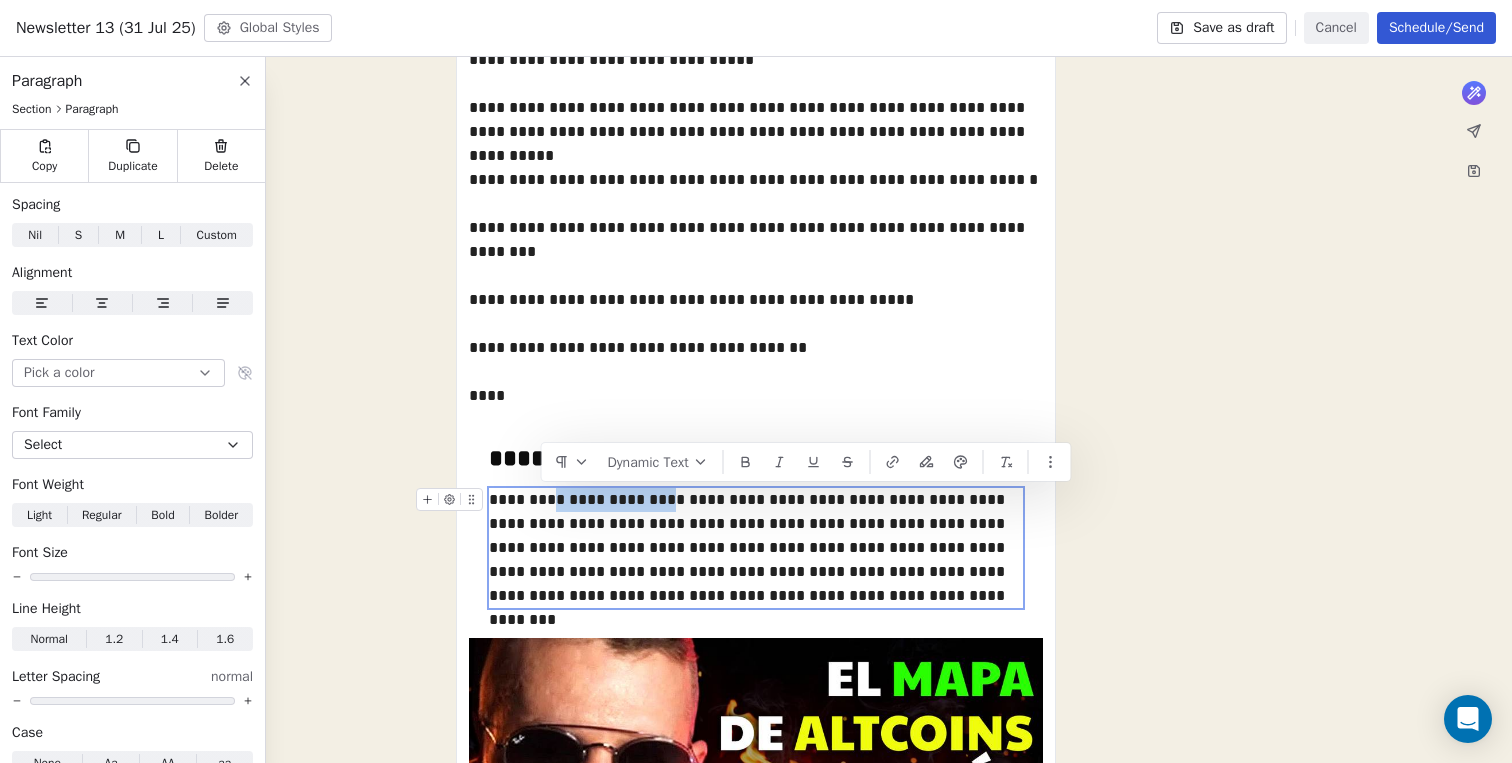 click on "**********" at bounding box center [756, 548] 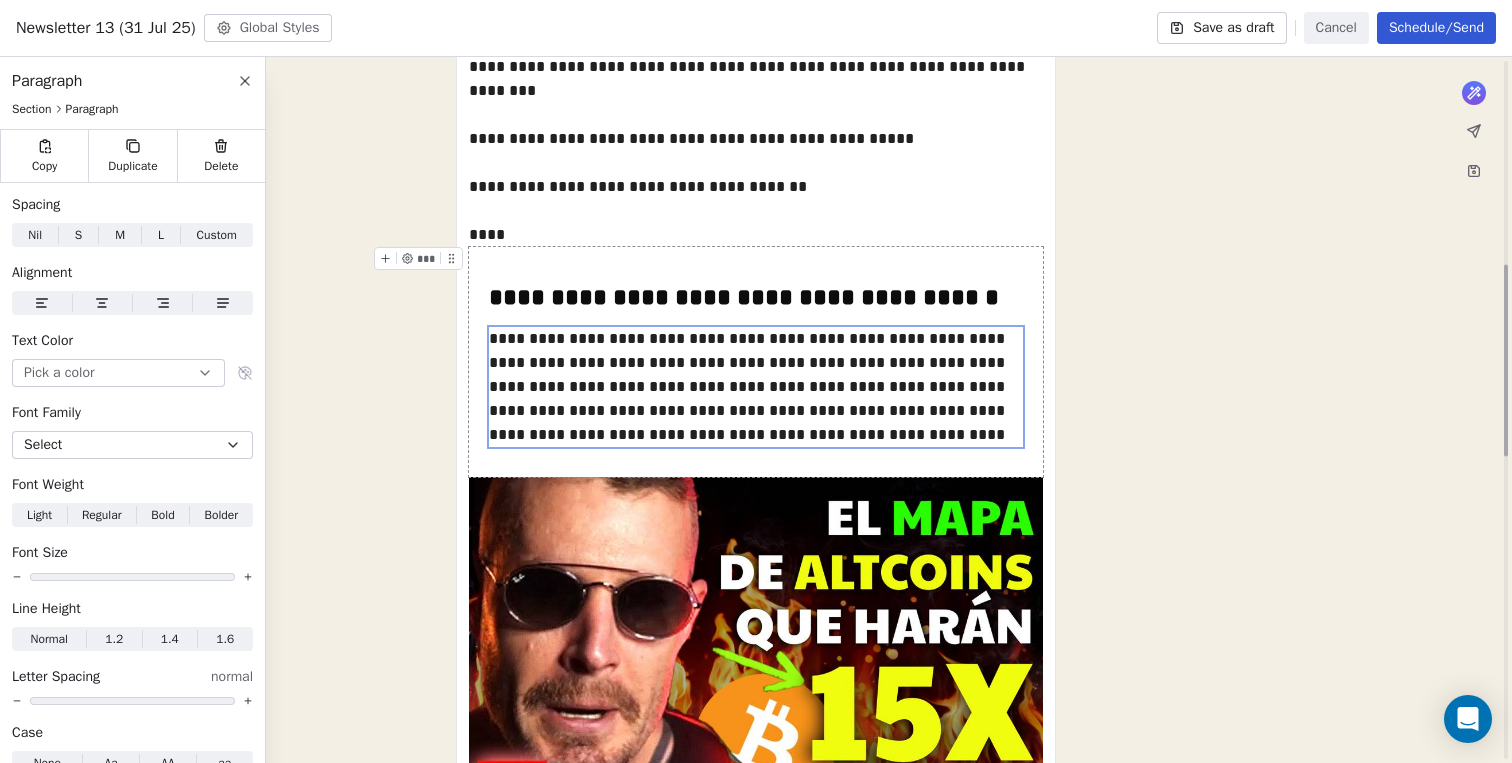 scroll, scrollTop: 746, scrollLeft: 0, axis: vertical 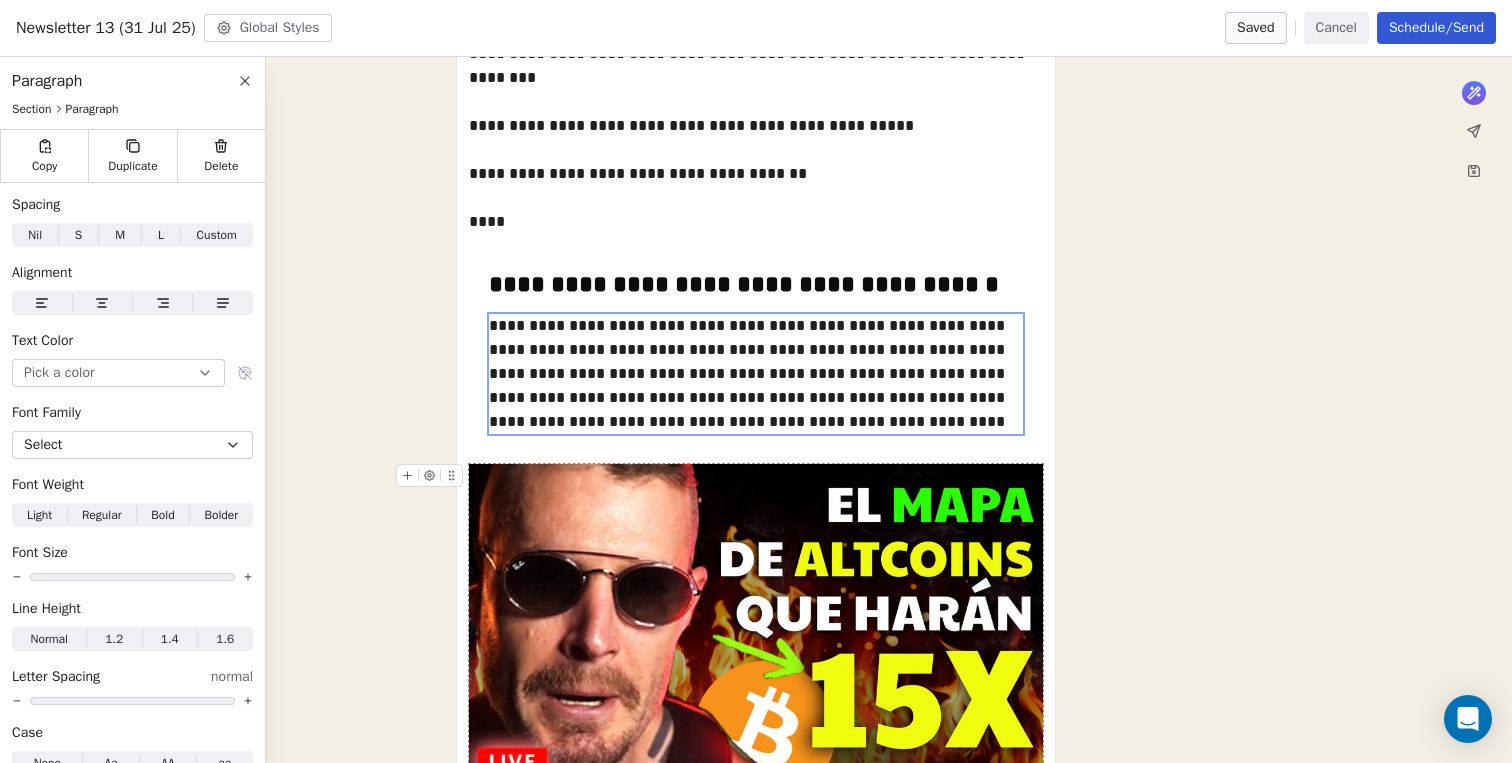 click at bounding box center [756, 625] 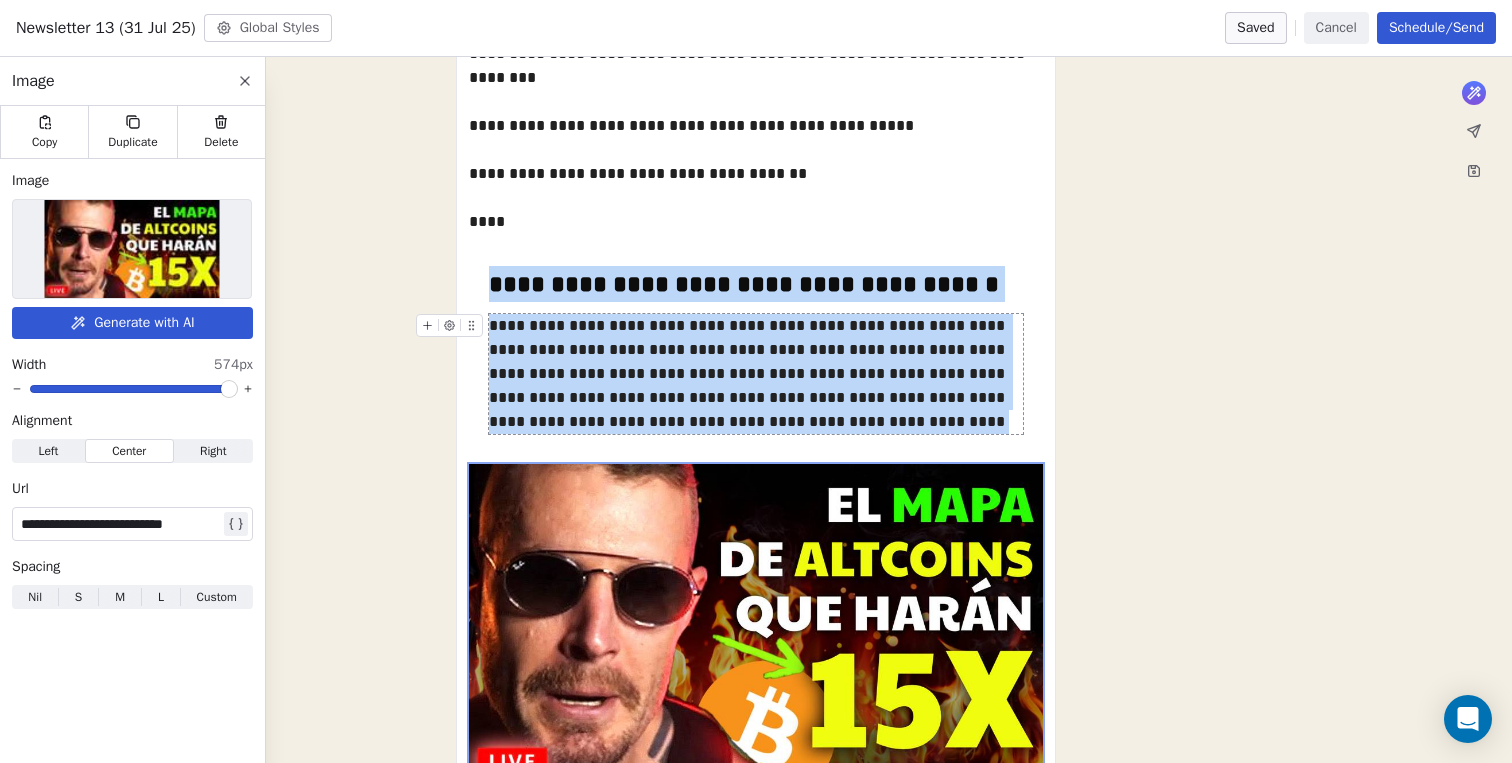 click at bounding box center (132, 249) 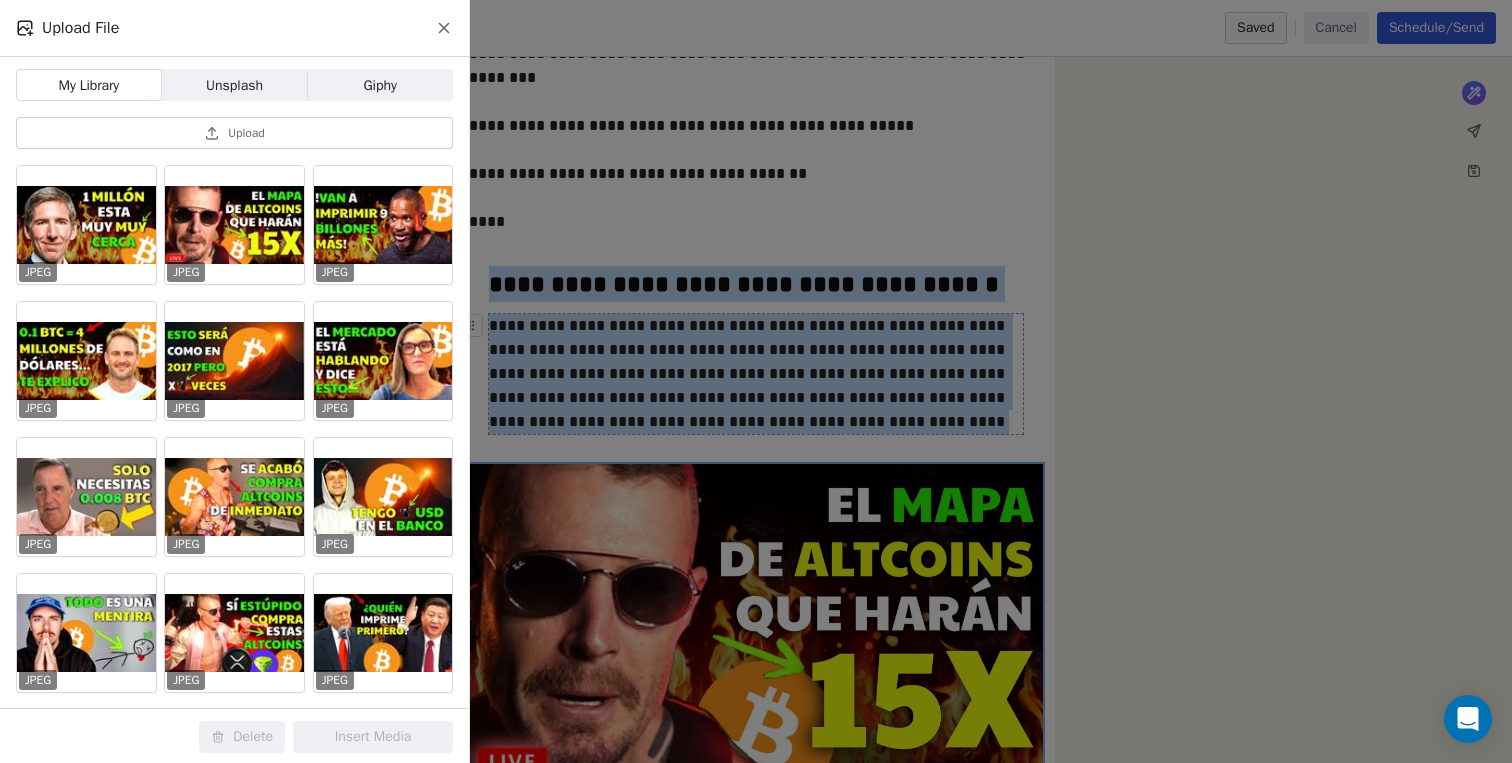 click on "Upload" at bounding box center [246, 133] 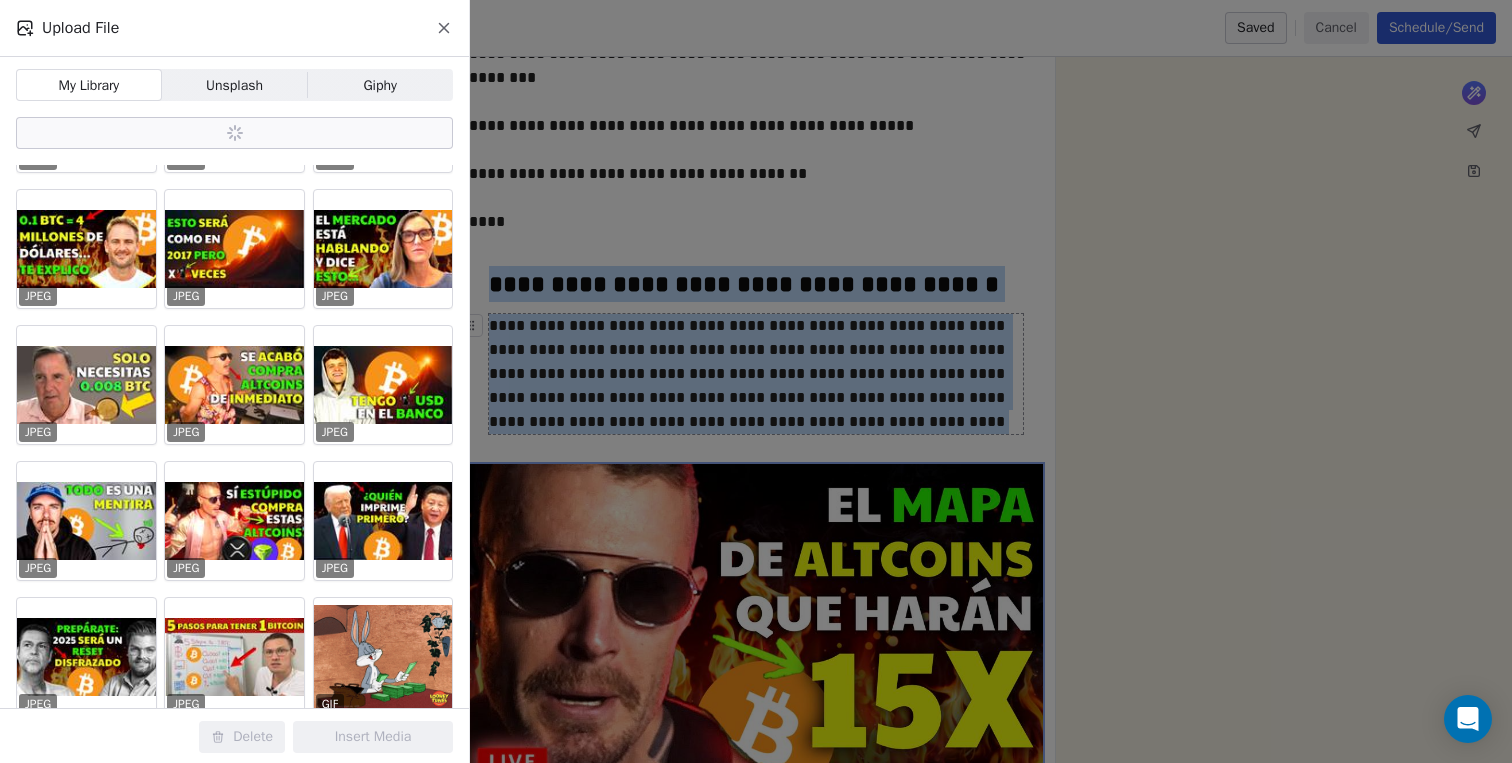 scroll, scrollTop: 0, scrollLeft: 0, axis: both 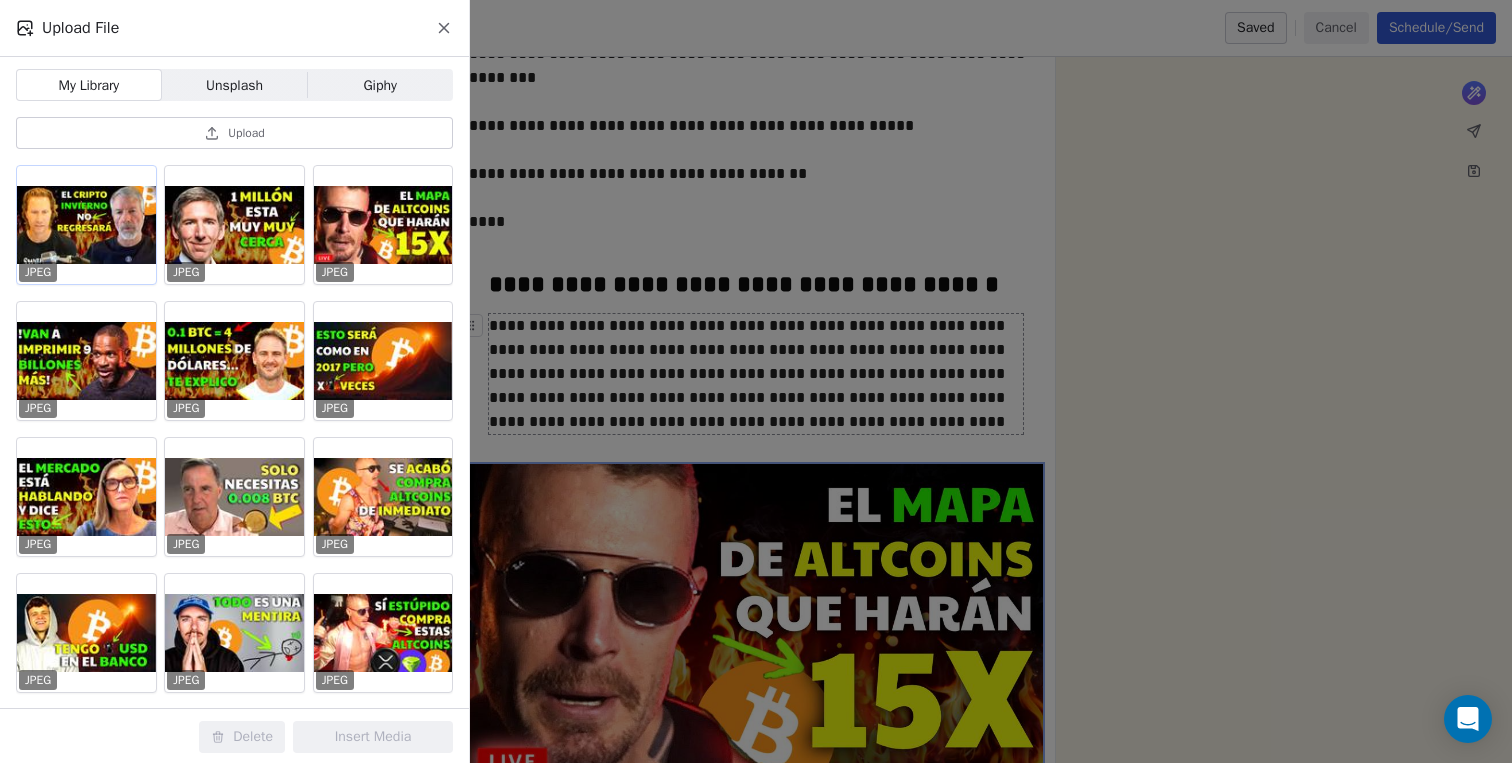 click at bounding box center (86, 225) 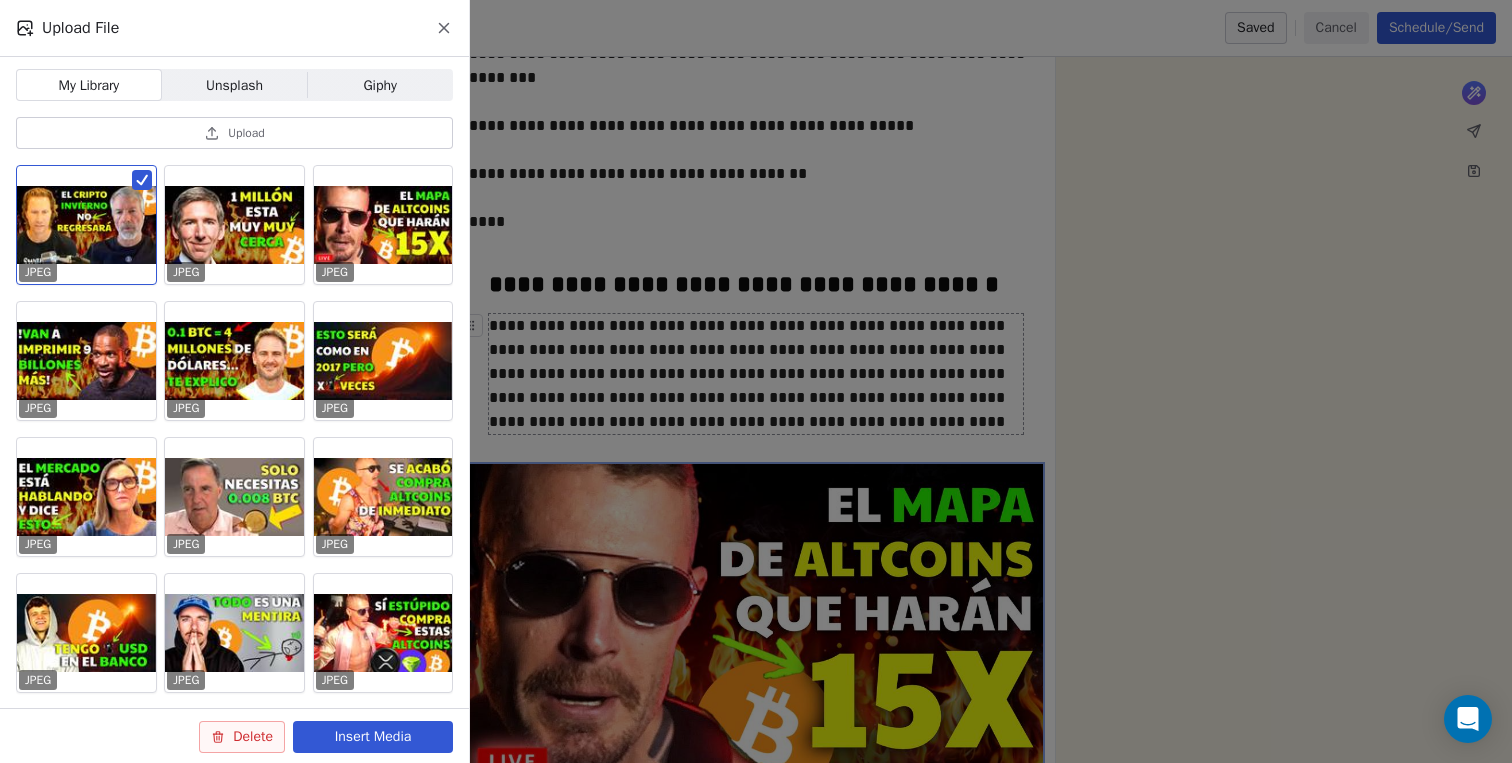 click on "Insert Media" at bounding box center [373, 737] 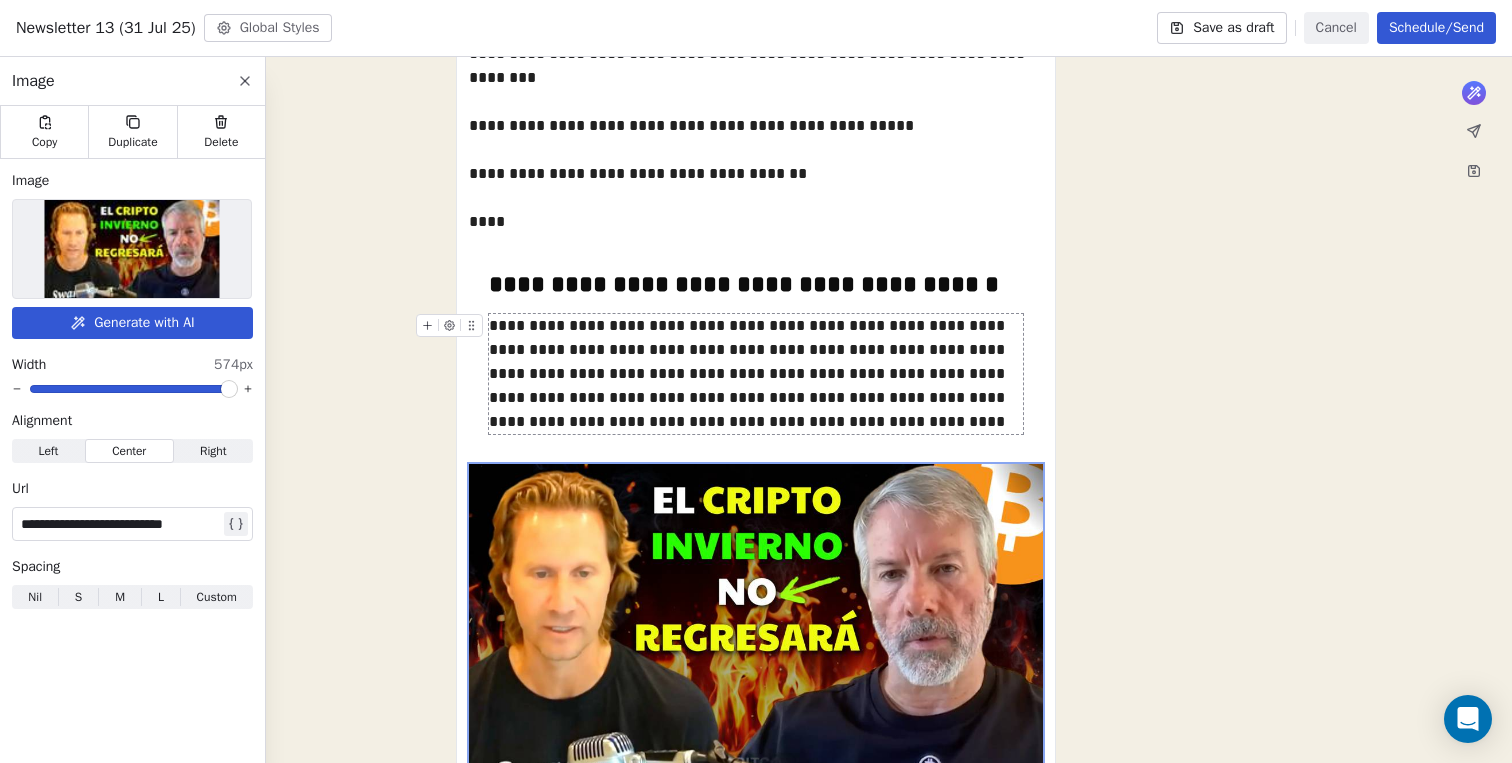 click on "**********" at bounding box center [120, 524] 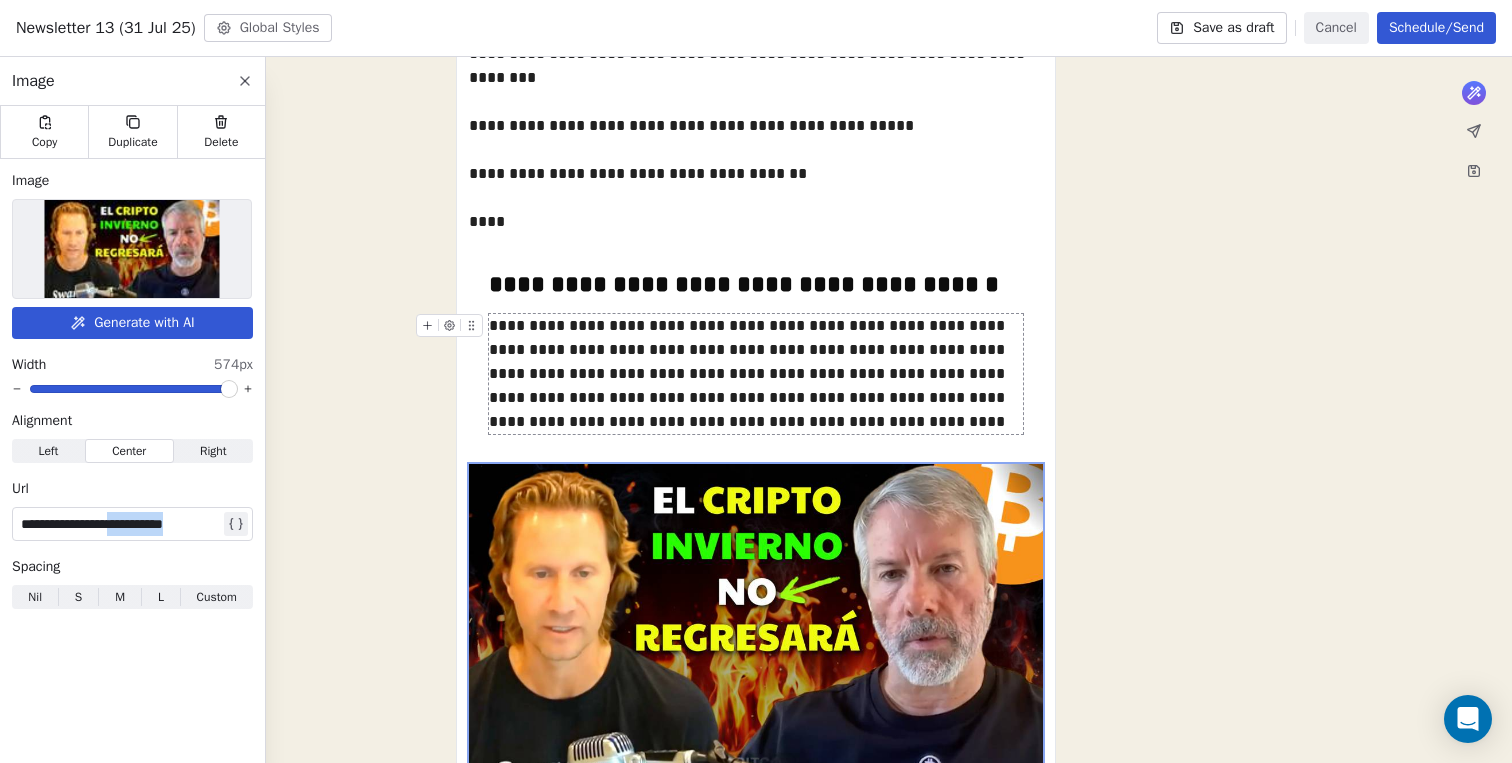 click on "**********" at bounding box center (120, 524) 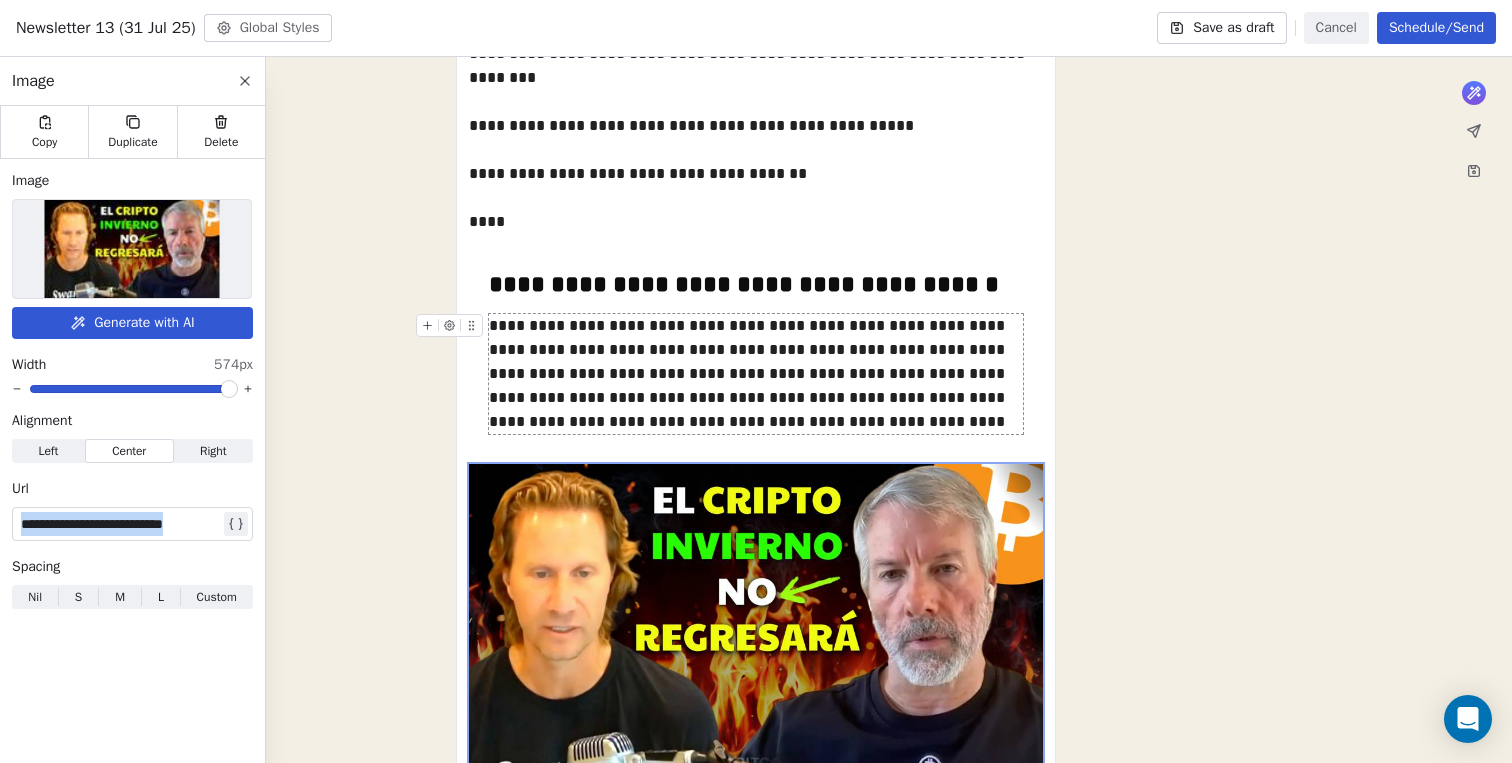 click on "**********" at bounding box center [120, 524] 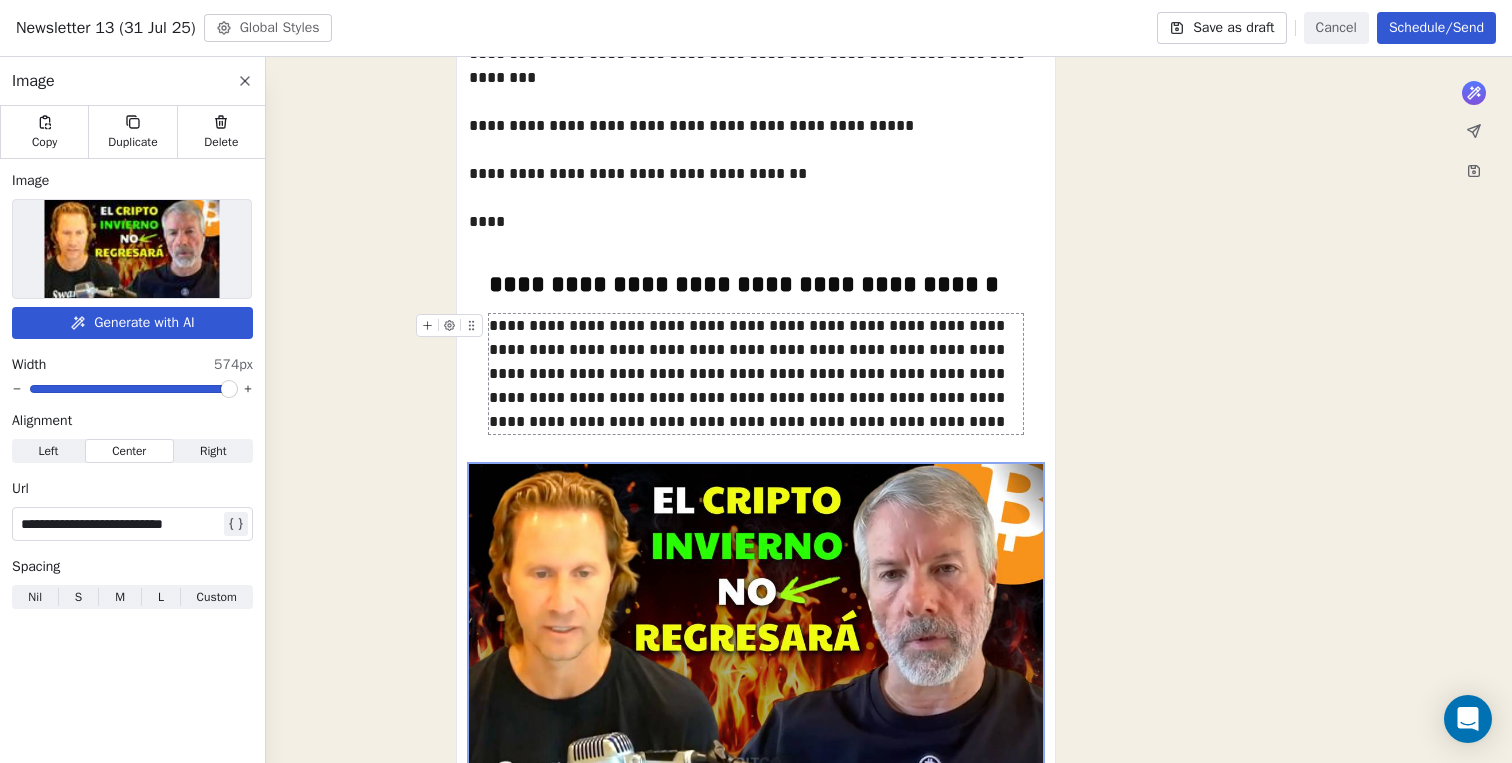 click on "**********" at bounding box center (756, 652) 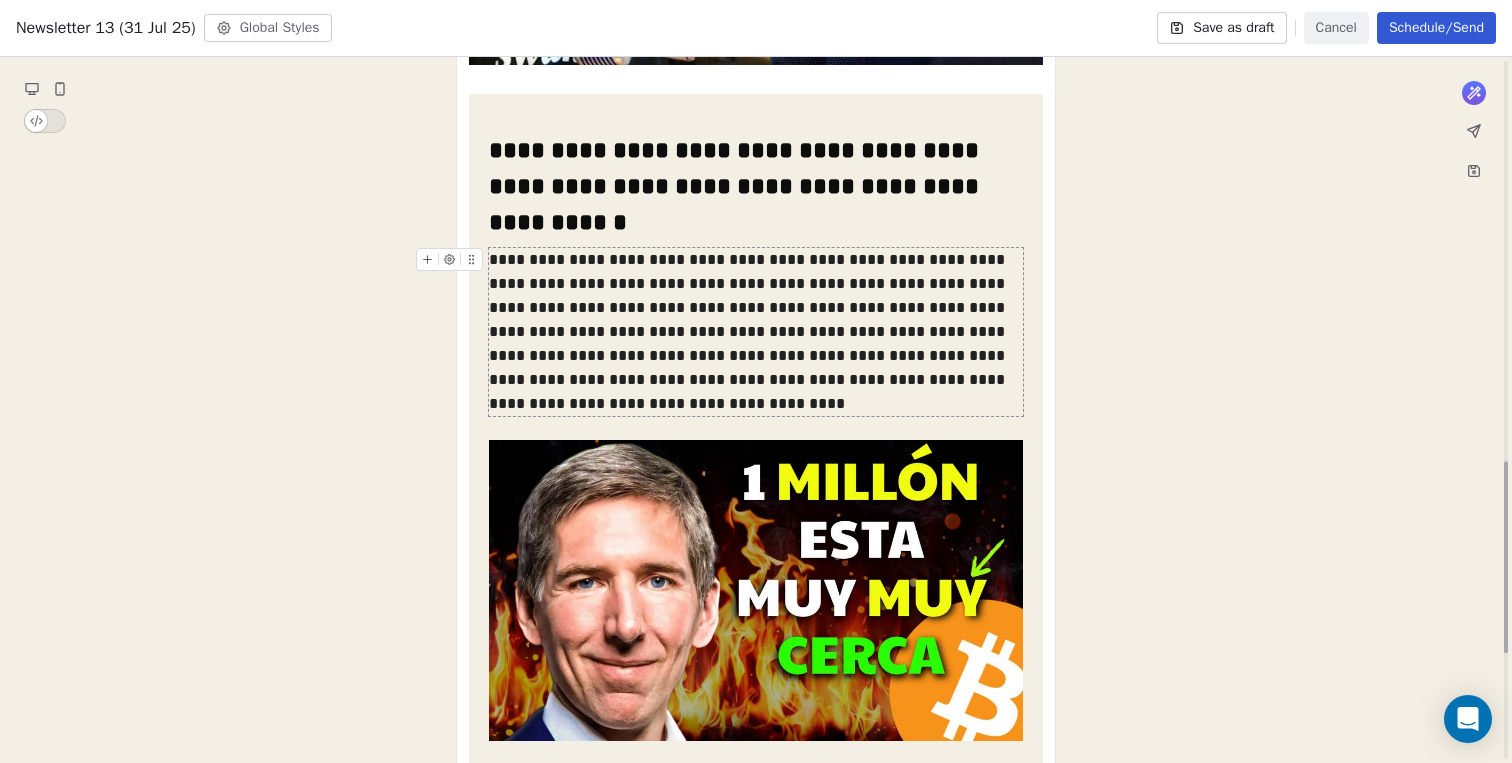 scroll, scrollTop: 1467, scrollLeft: 0, axis: vertical 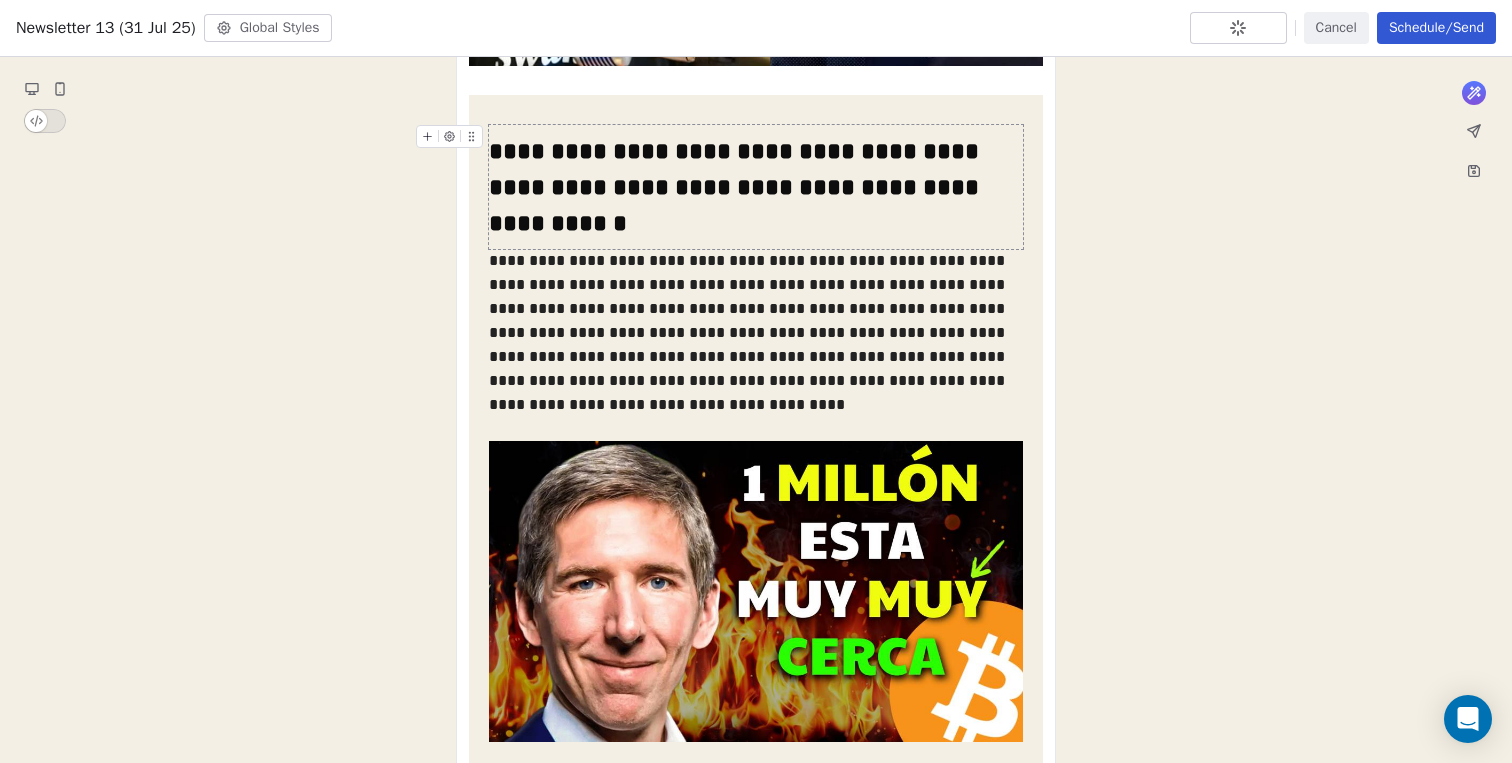 click on "**********" at bounding box center (756, 187) 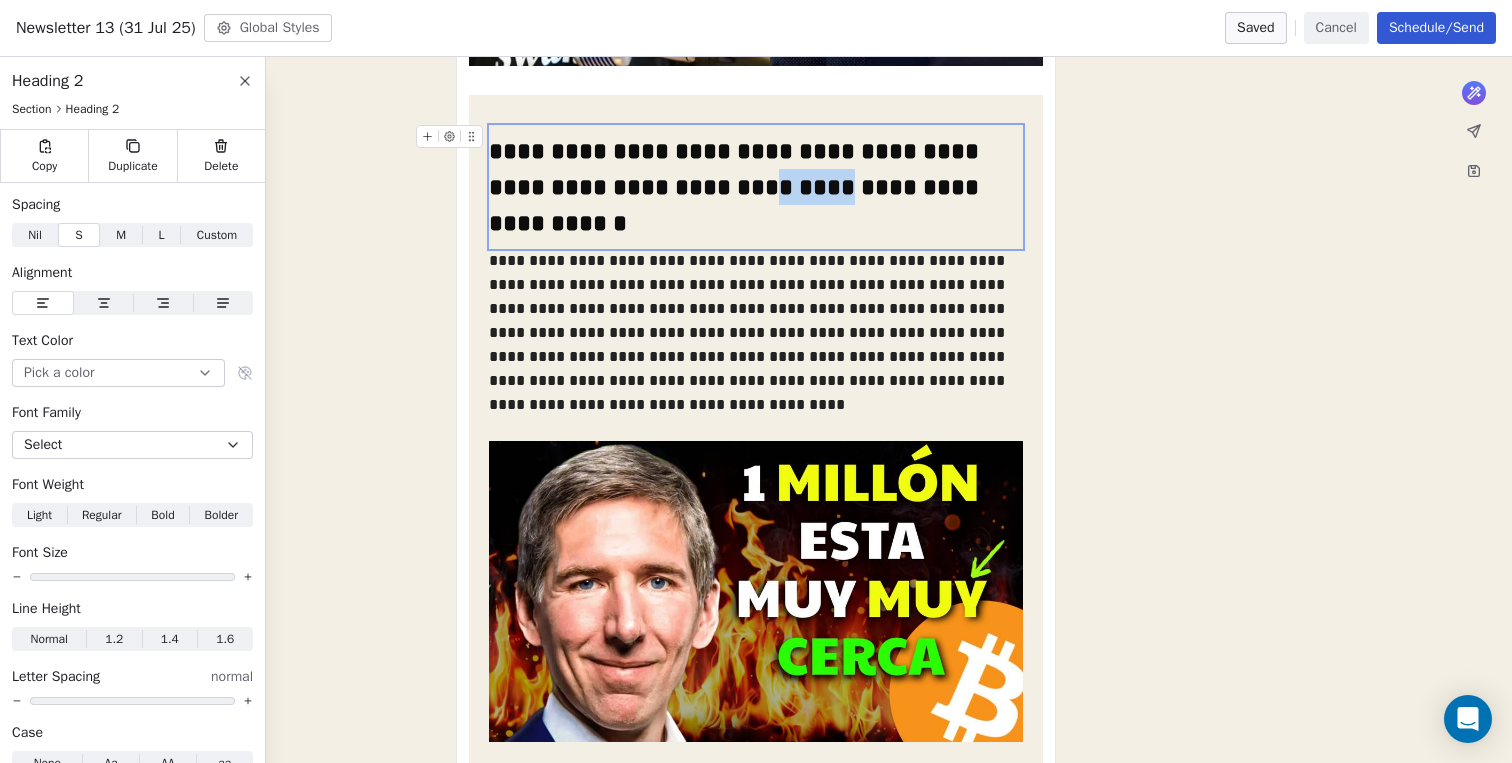 click on "**********" at bounding box center (756, 187) 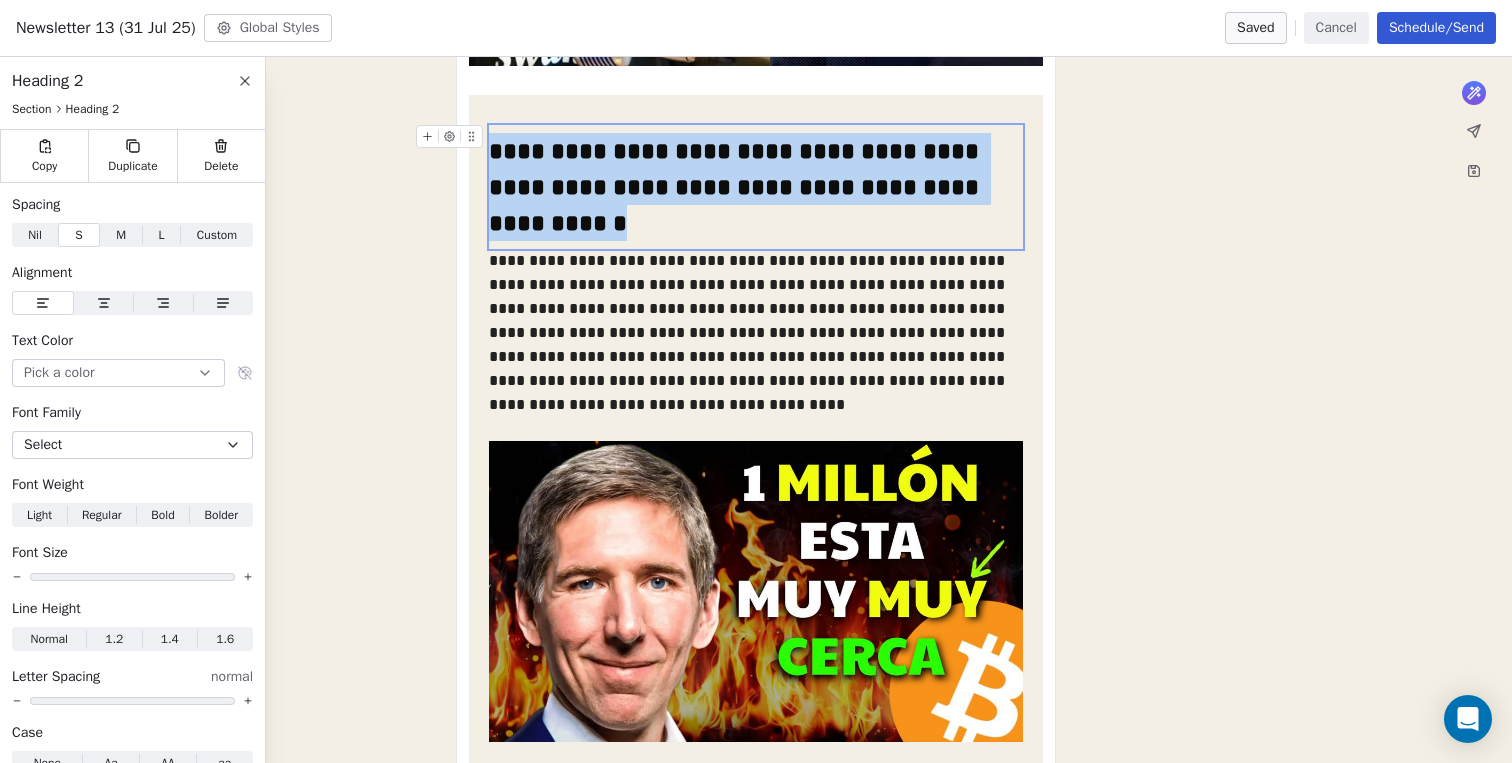 click on "**********" at bounding box center (756, 187) 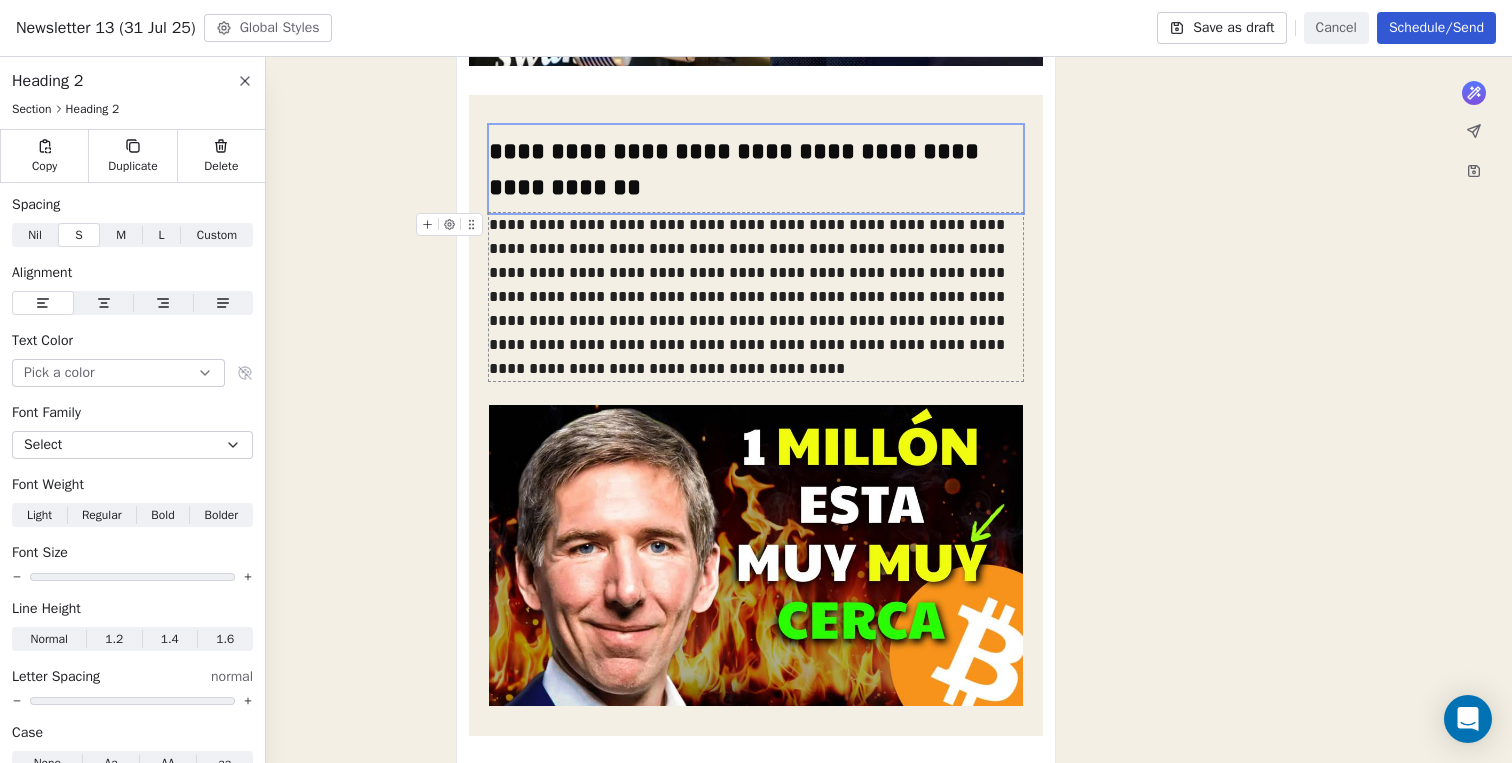 click on "**********" at bounding box center (756, 297) 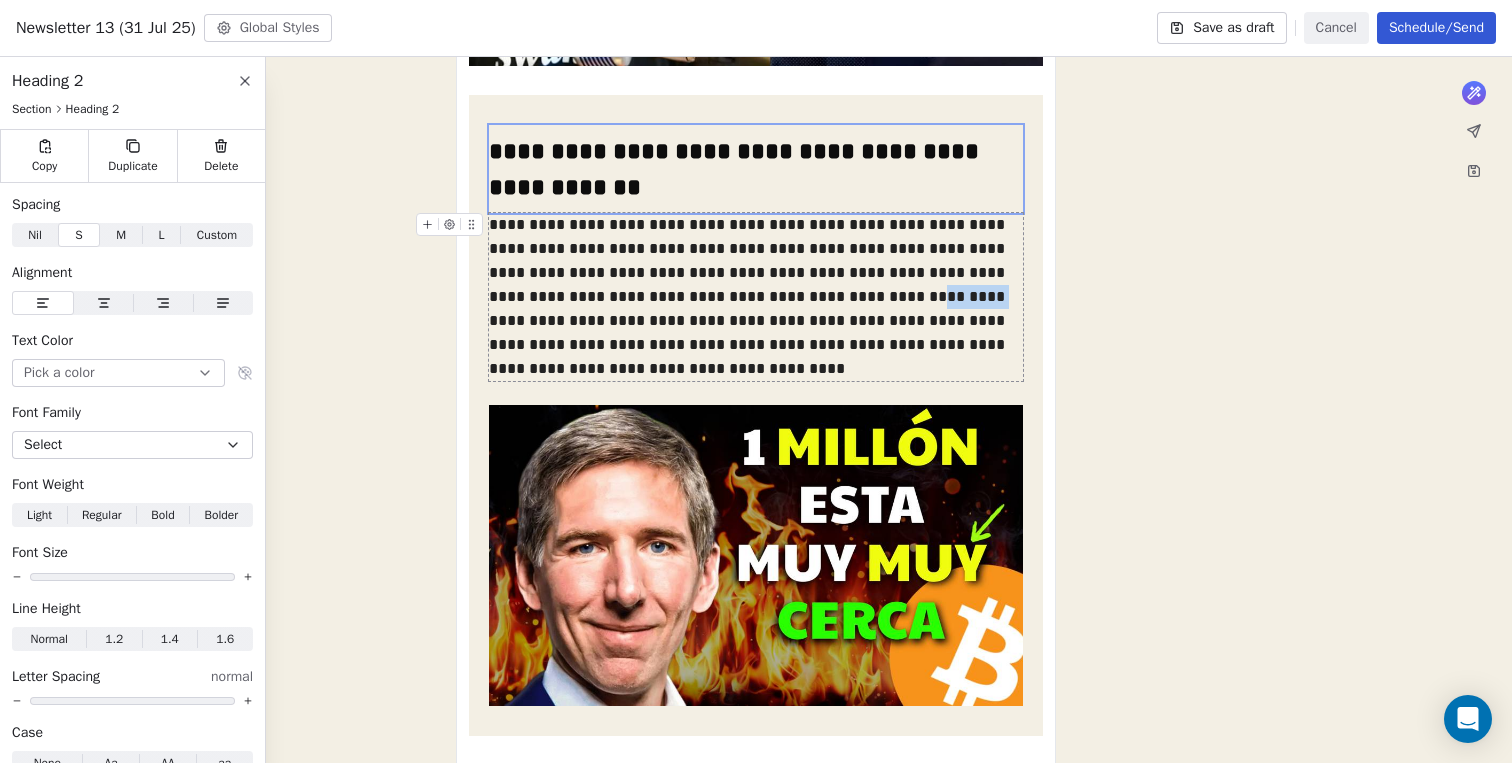 click on "**********" at bounding box center (756, 297) 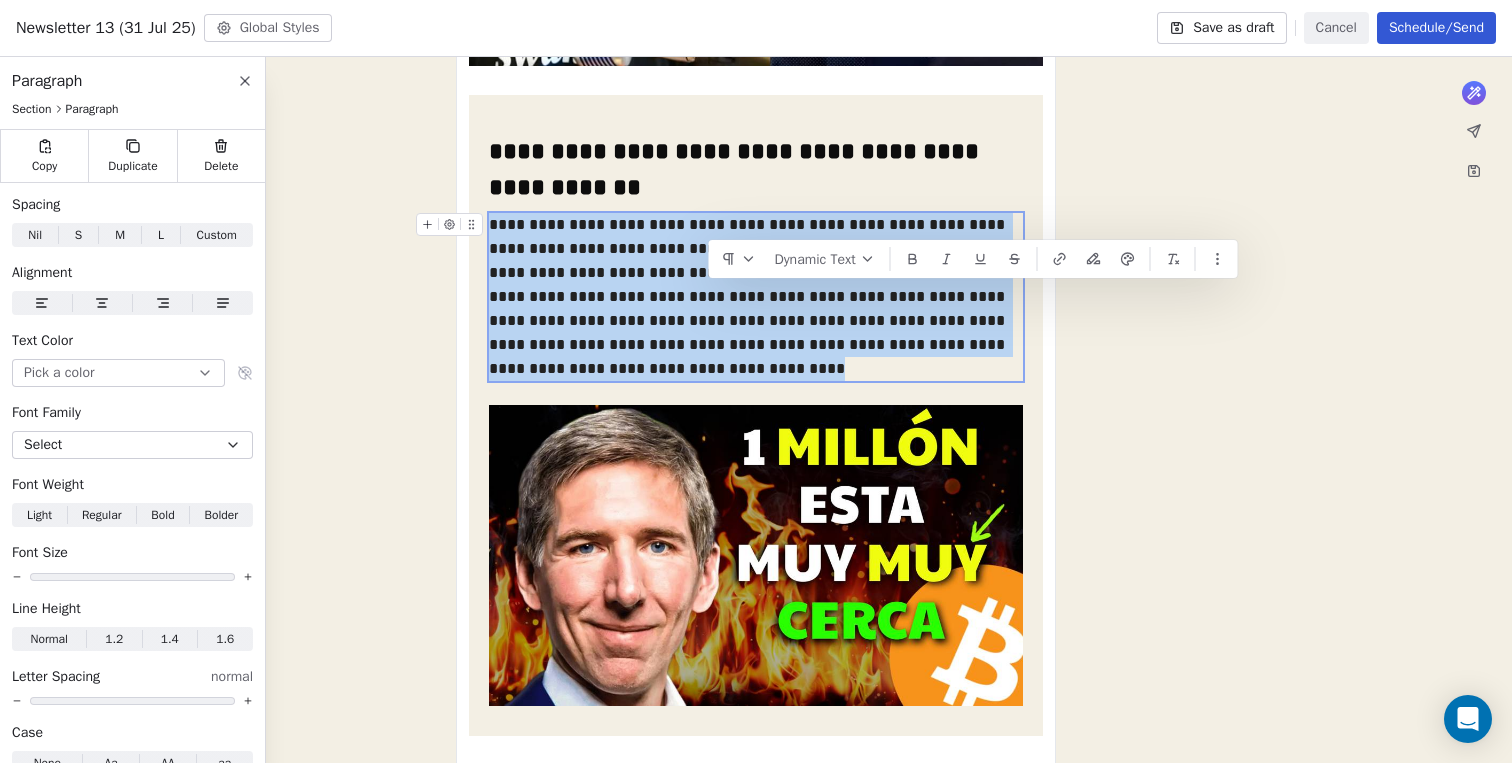 click on "**********" at bounding box center [756, 297] 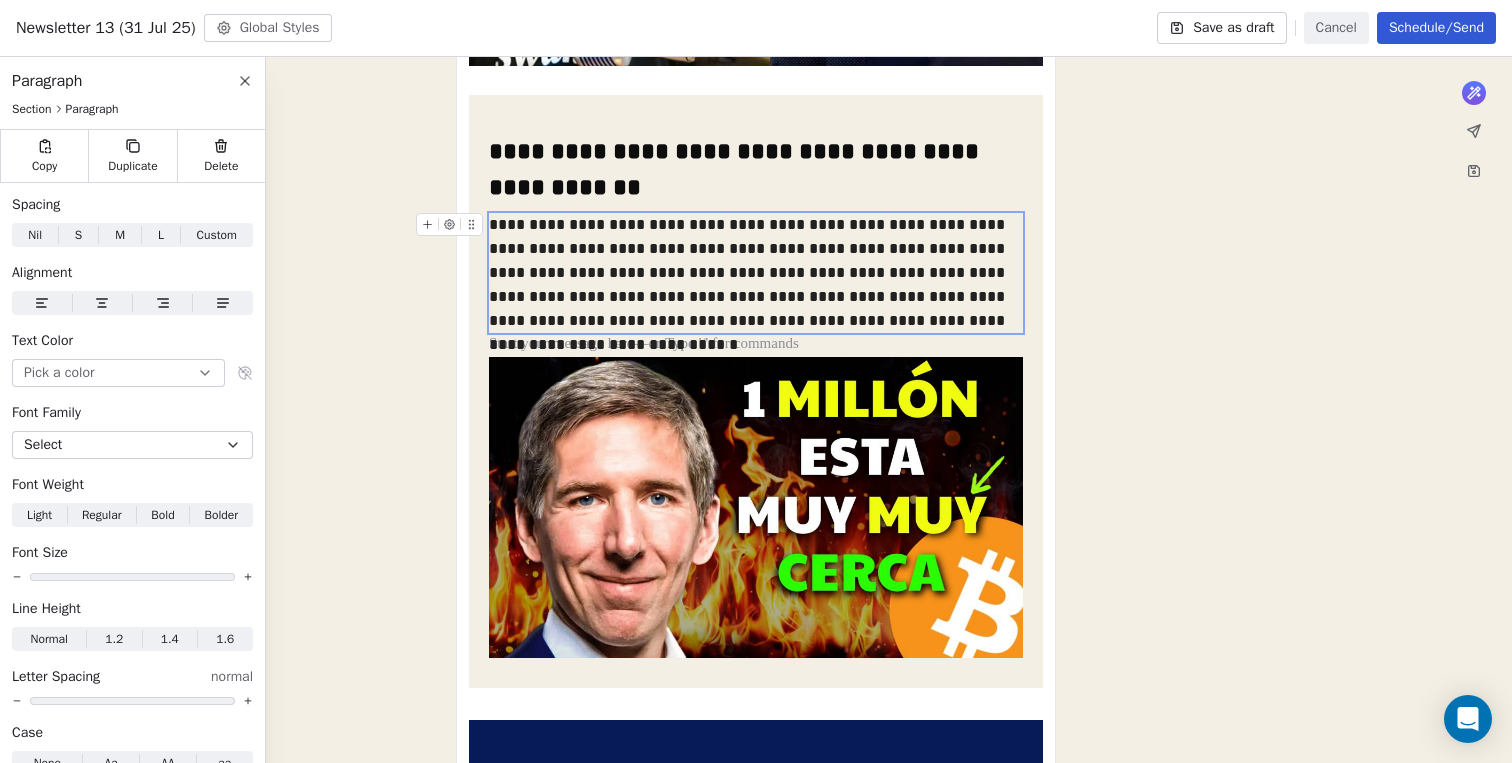 click on "**********" at bounding box center [756, -111] 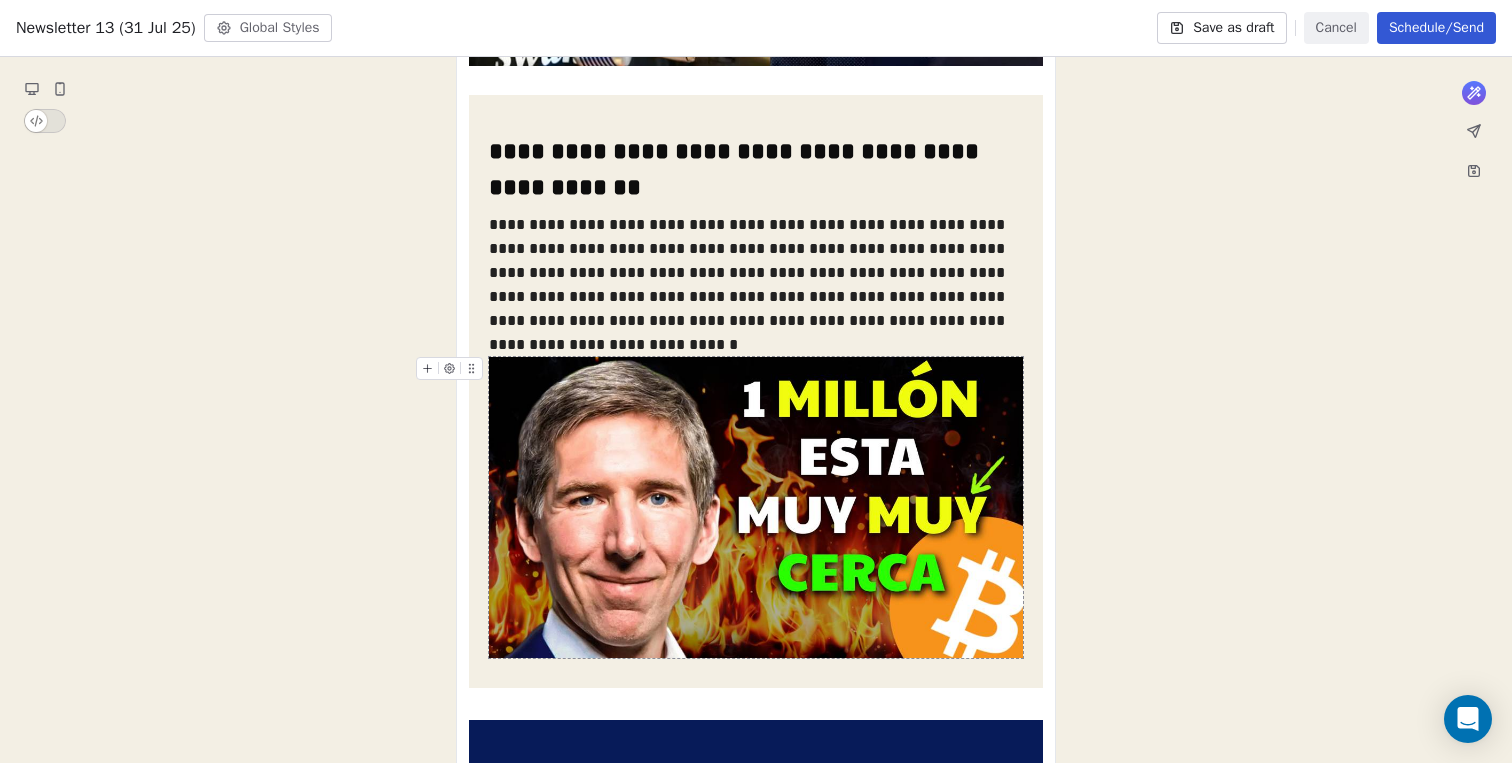 click at bounding box center (756, 507) 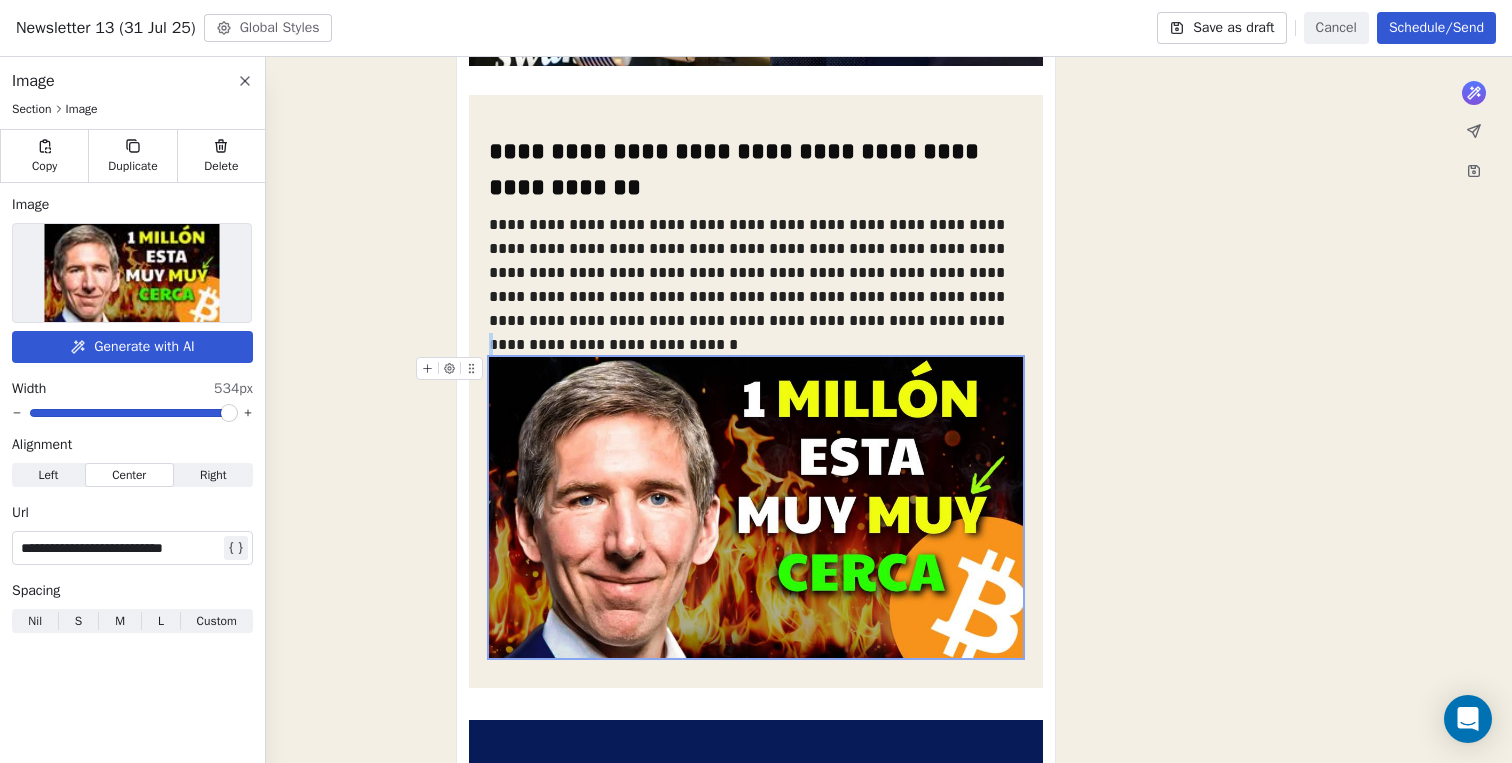 click at bounding box center [132, 273] 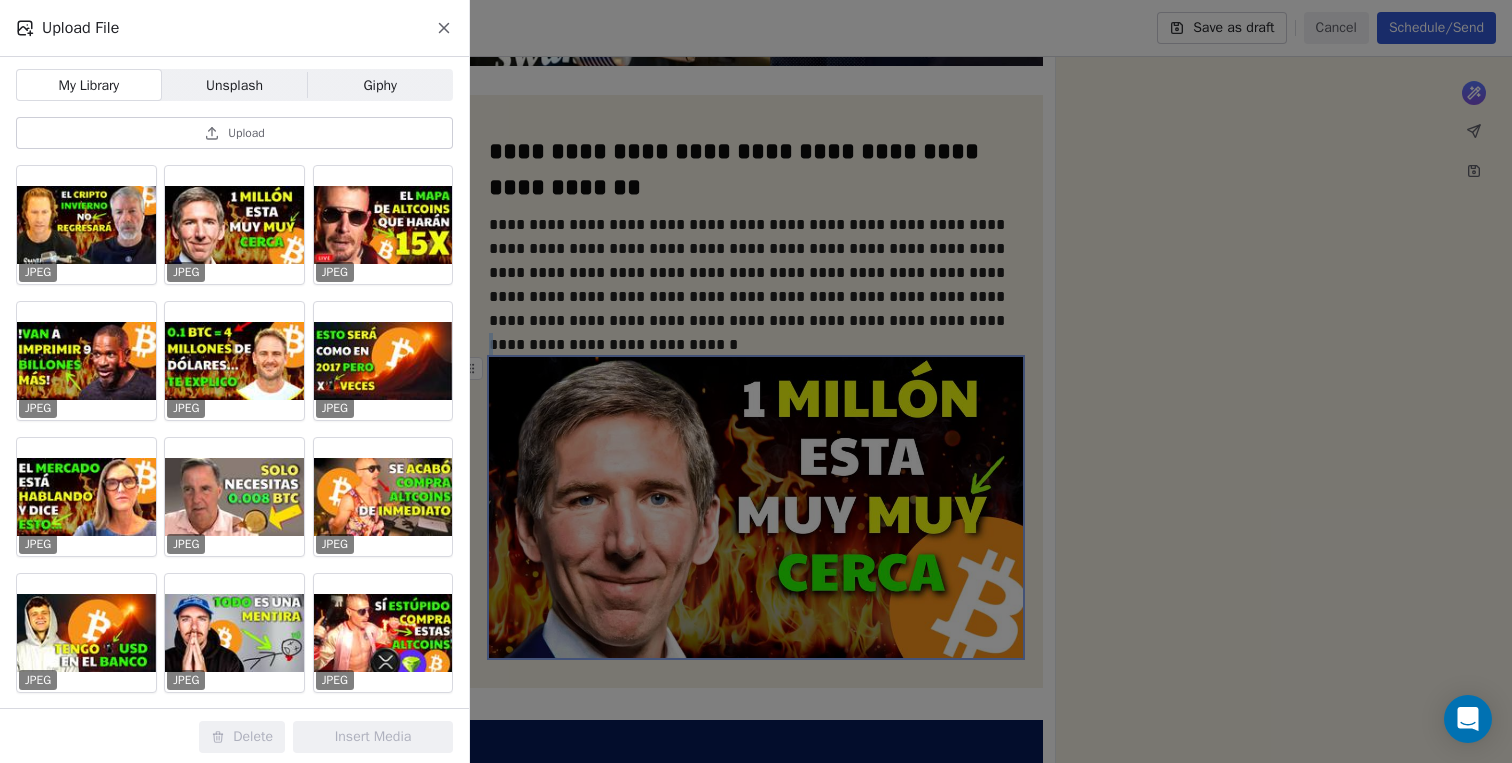 click on "Upload" at bounding box center (246, 133) 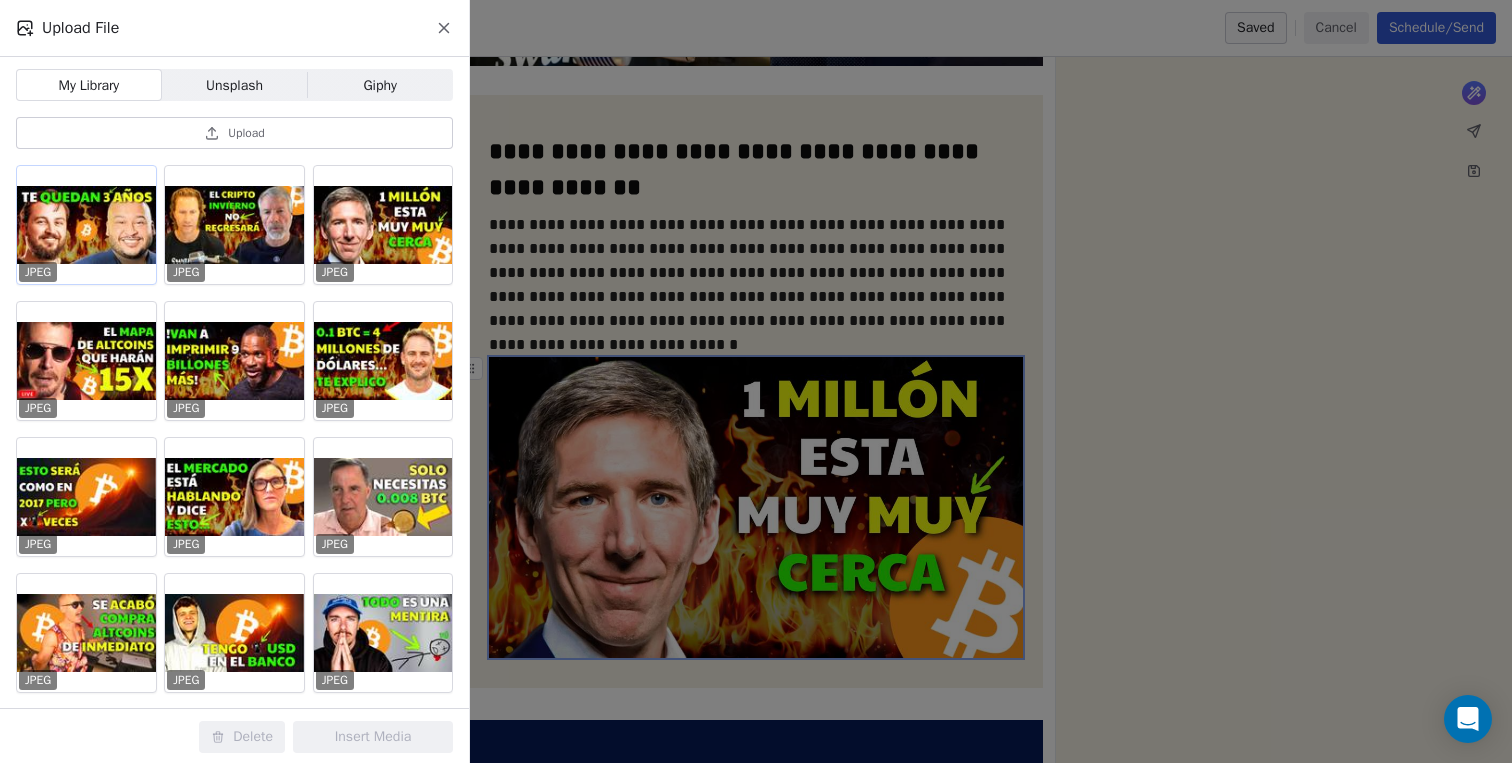 click at bounding box center (86, 225) 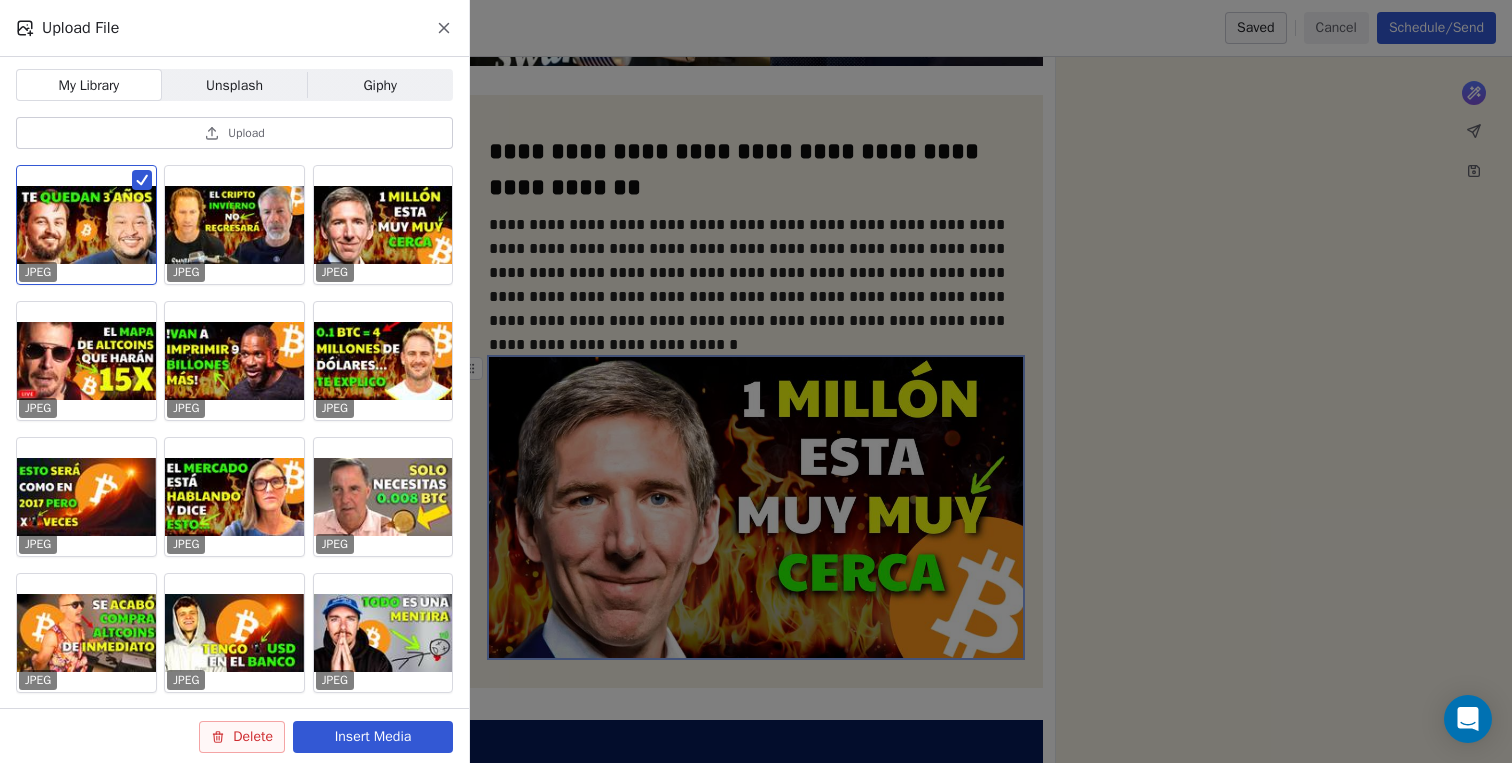 click on "Insert Media" at bounding box center (373, 737) 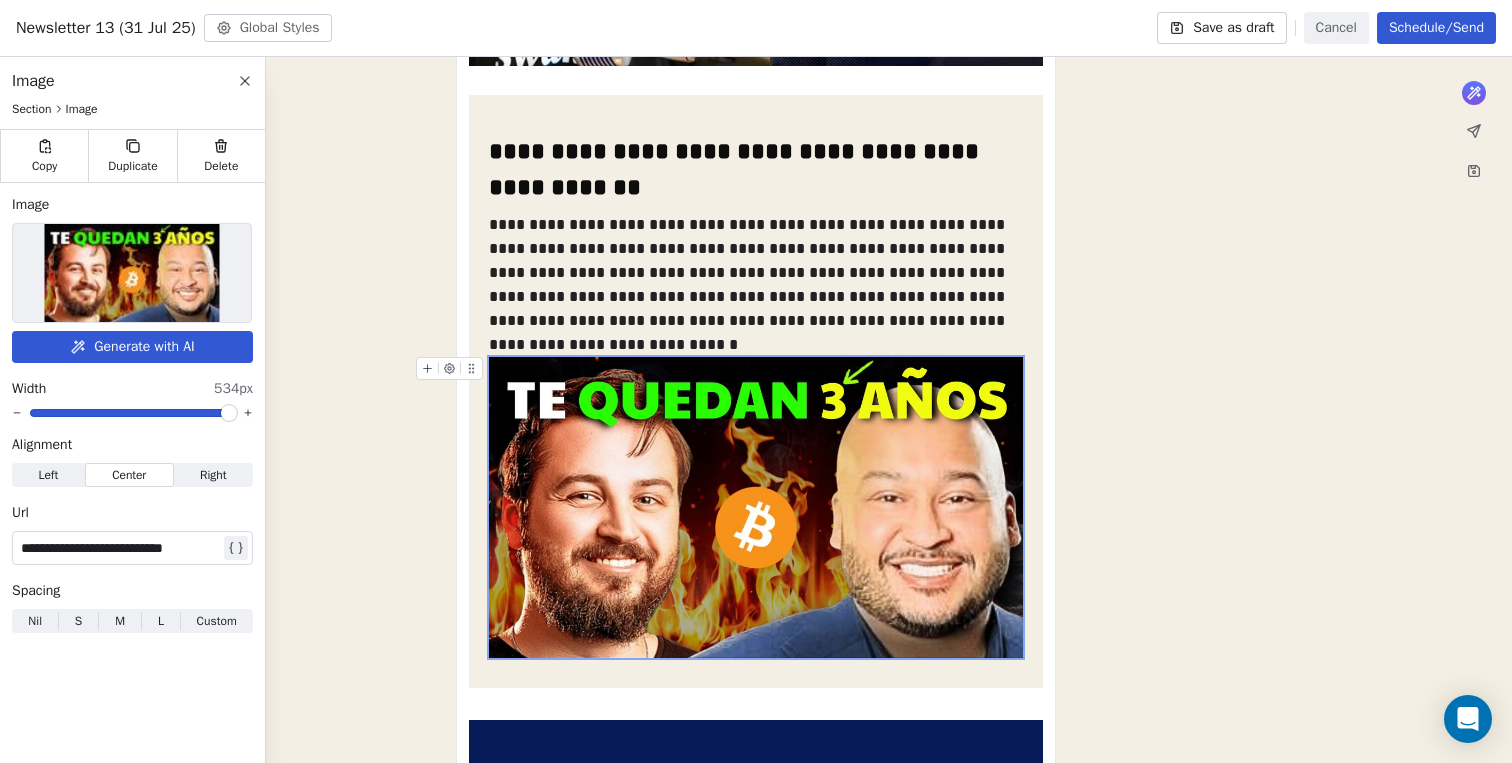 click on "**********" at bounding box center (120, 548) 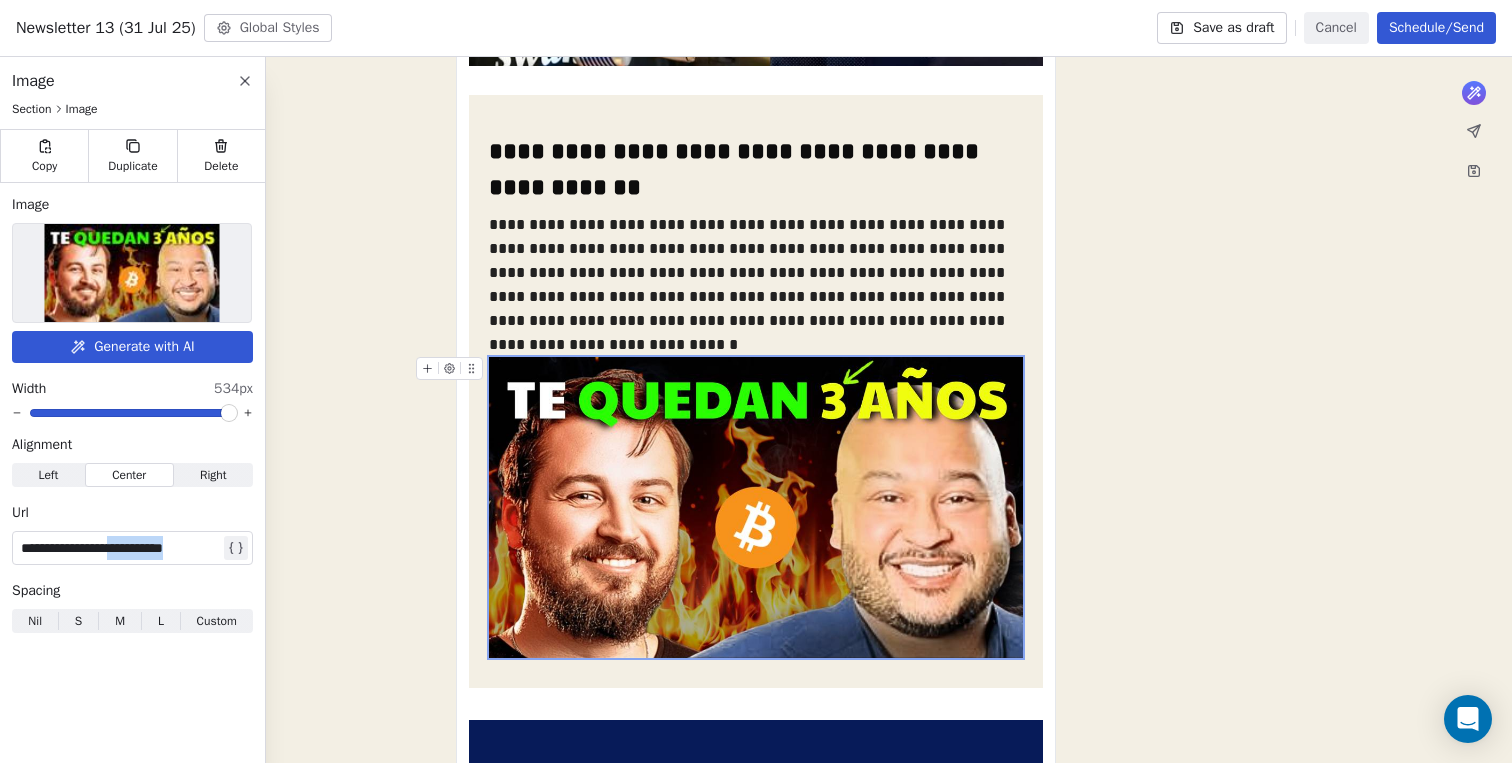 click on "**********" at bounding box center [120, 548] 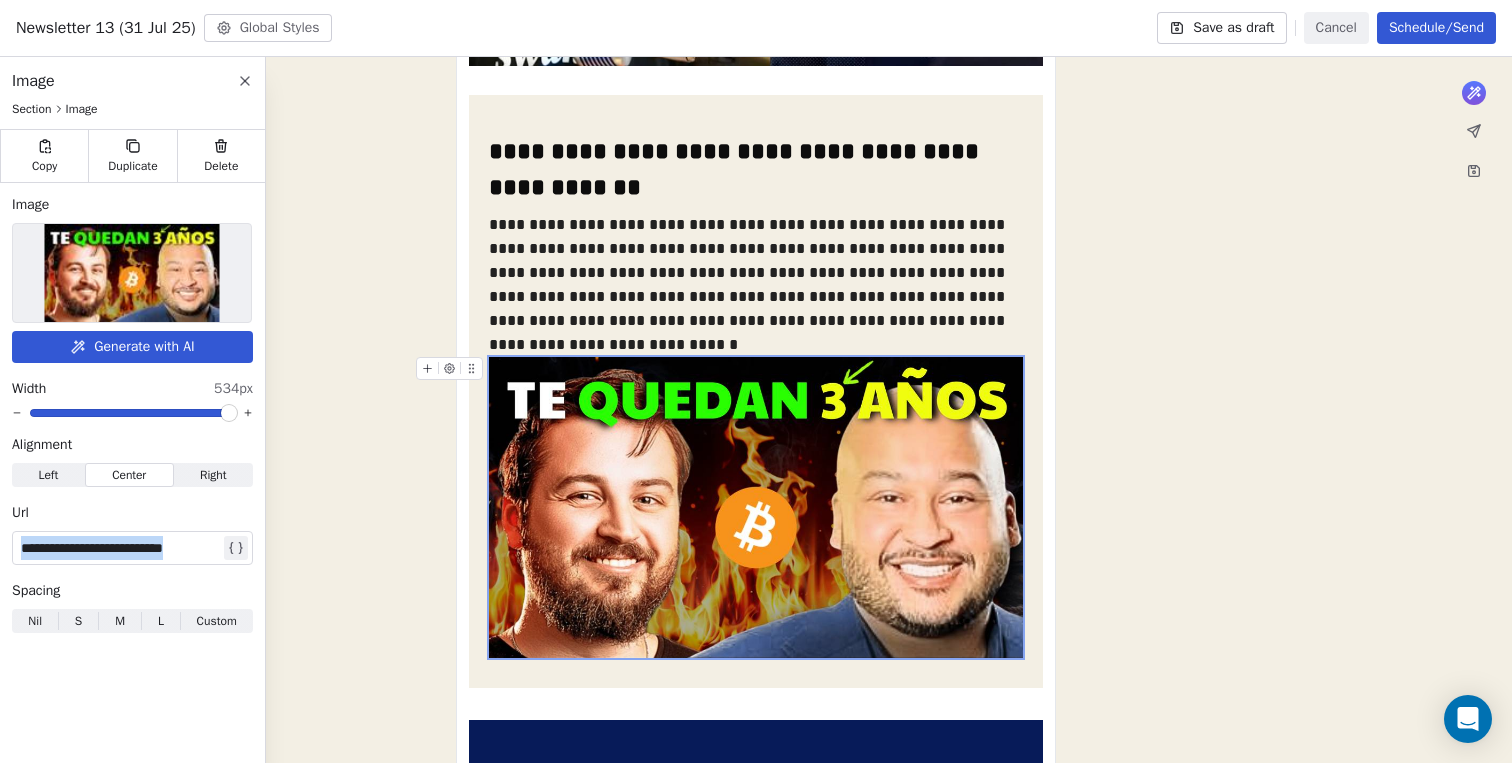 click on "**********" at bounding box center (120, 548) 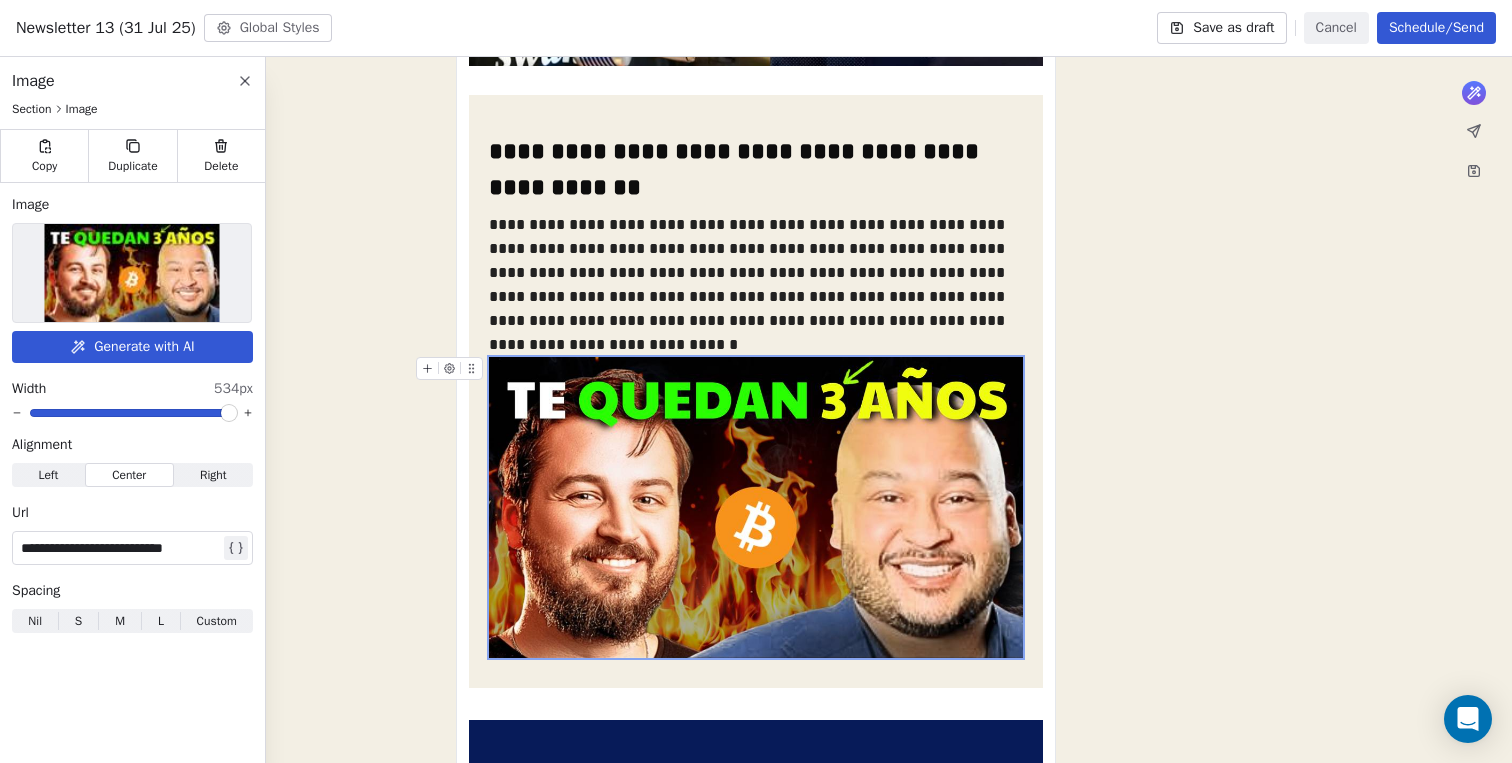 click on "**********" at bounding box center (756, -111) 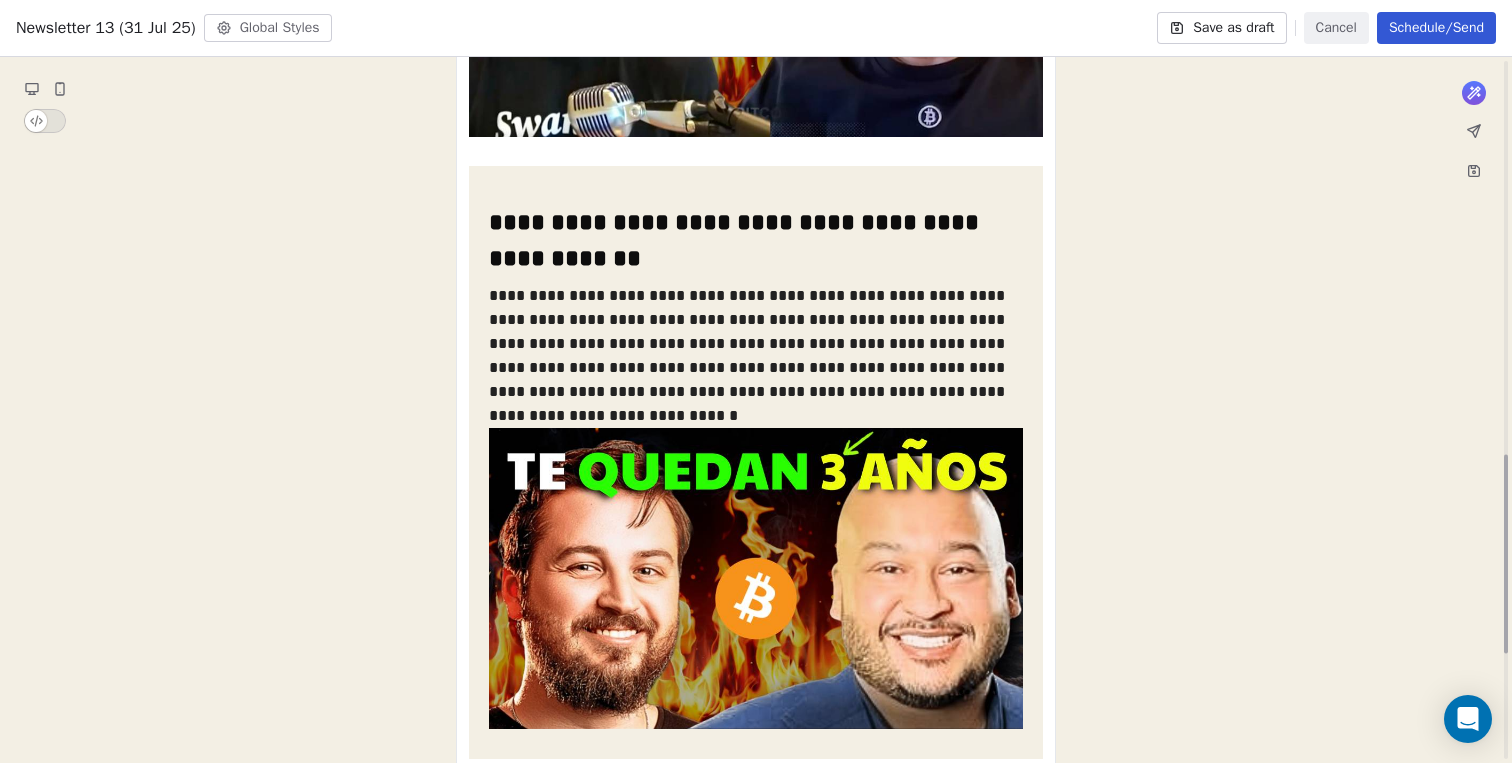 scroll, scrollTop: 1332, scrollLeft: 0, axis: vertical 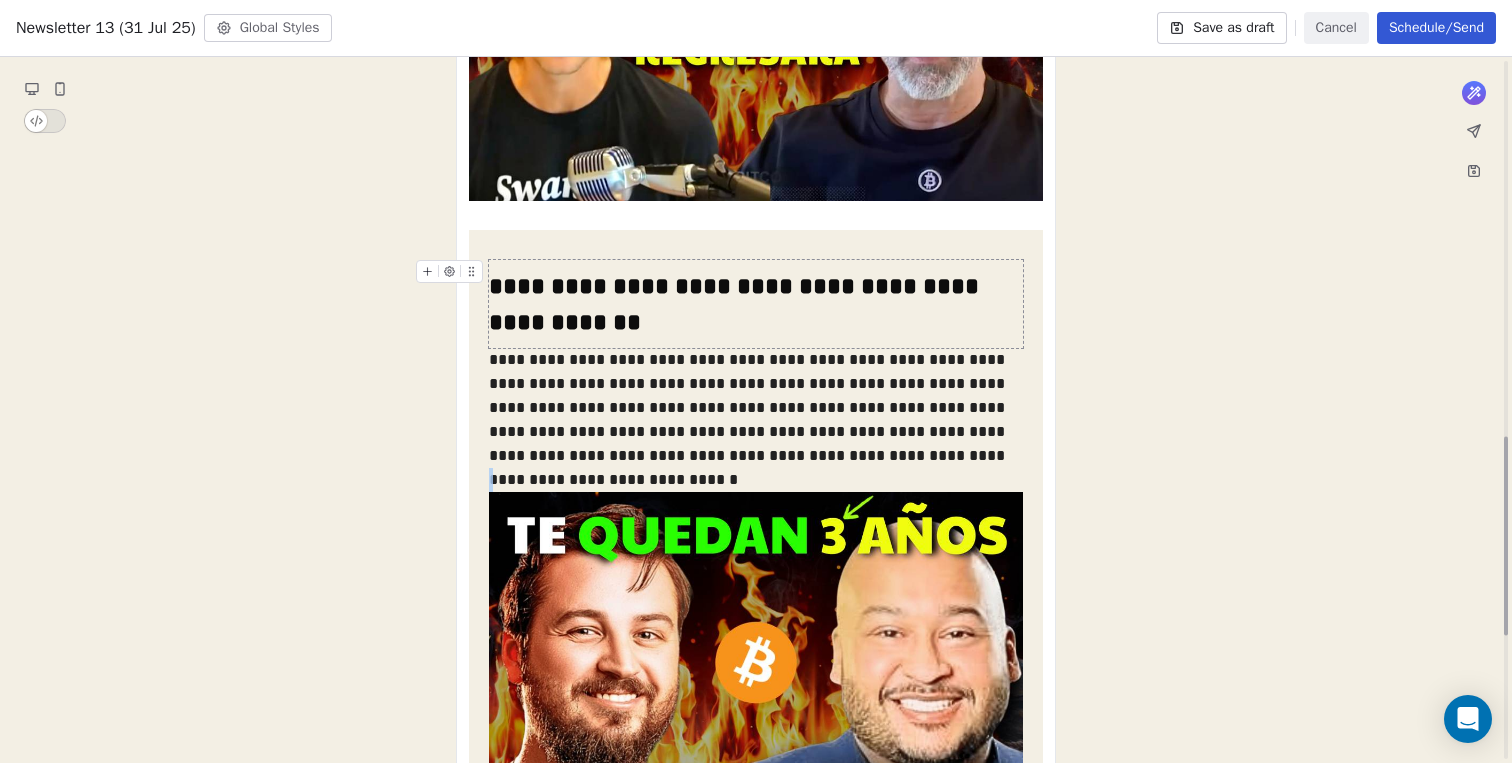 click on "**********" at bounding box center (756, 304) 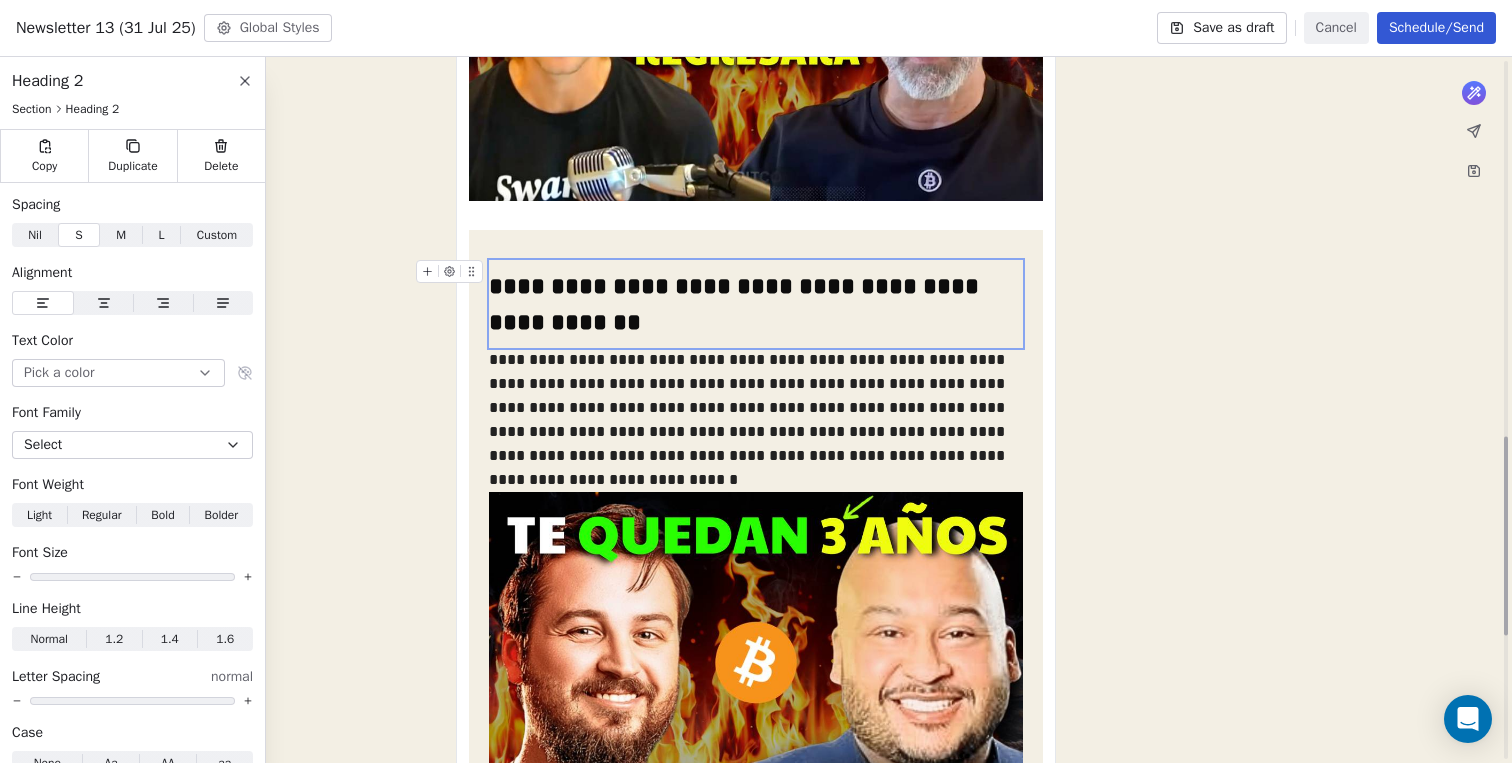 click on "**********" at bounding box center [756, 304] 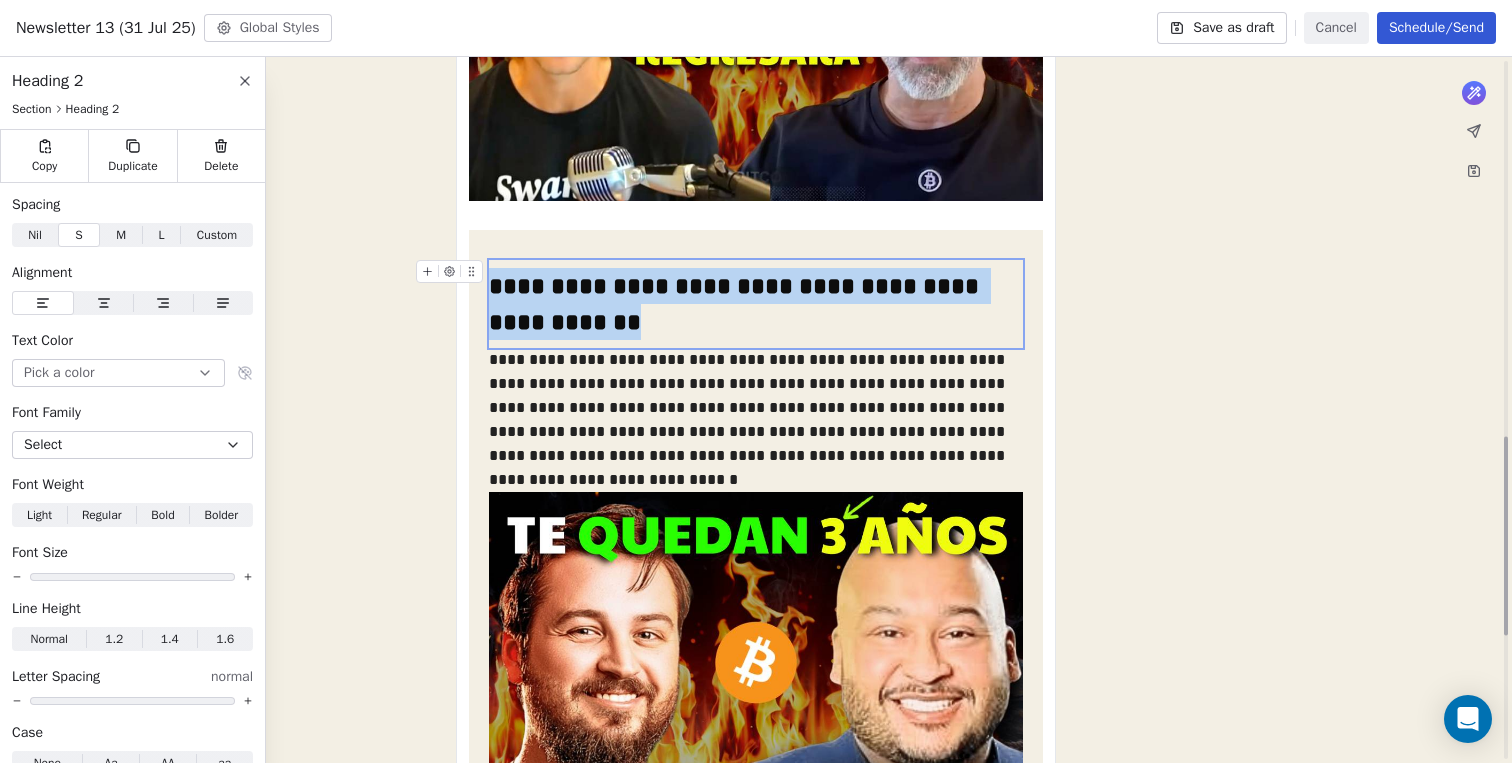 click on "**********" at bounding box center [756, 304] 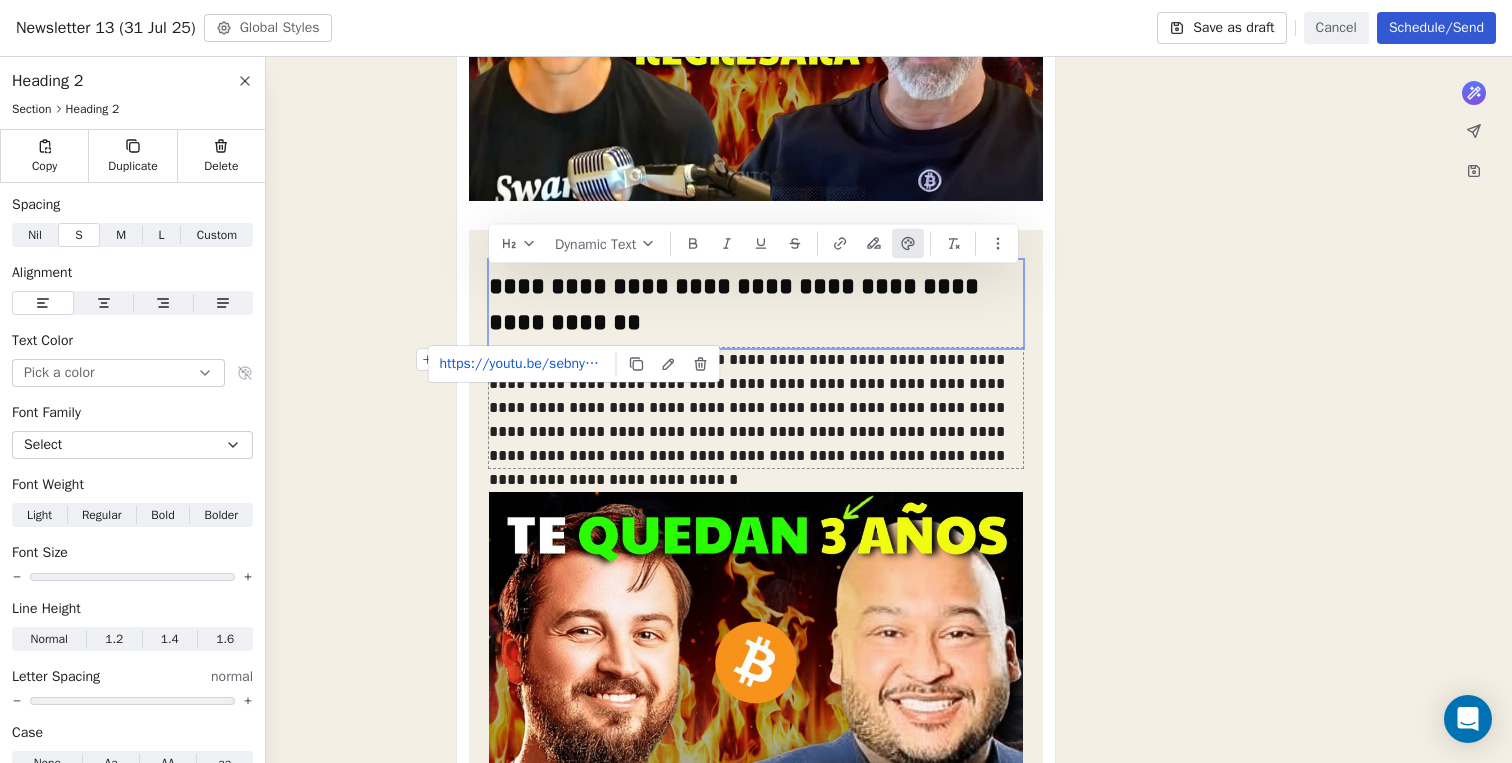 click on "**********" at bounding box center (756, 24) 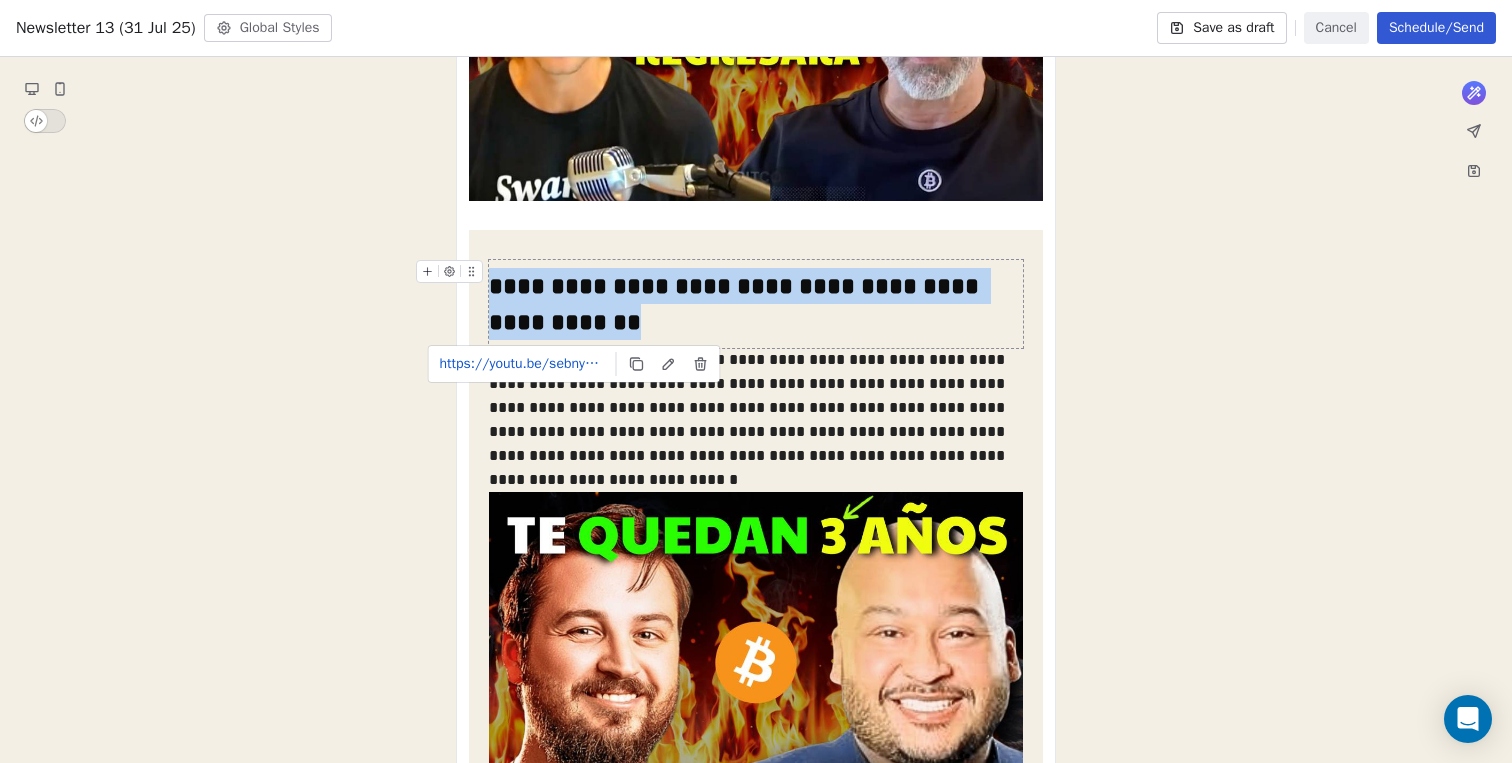 click on "**********" at bounding box center [737, 304] 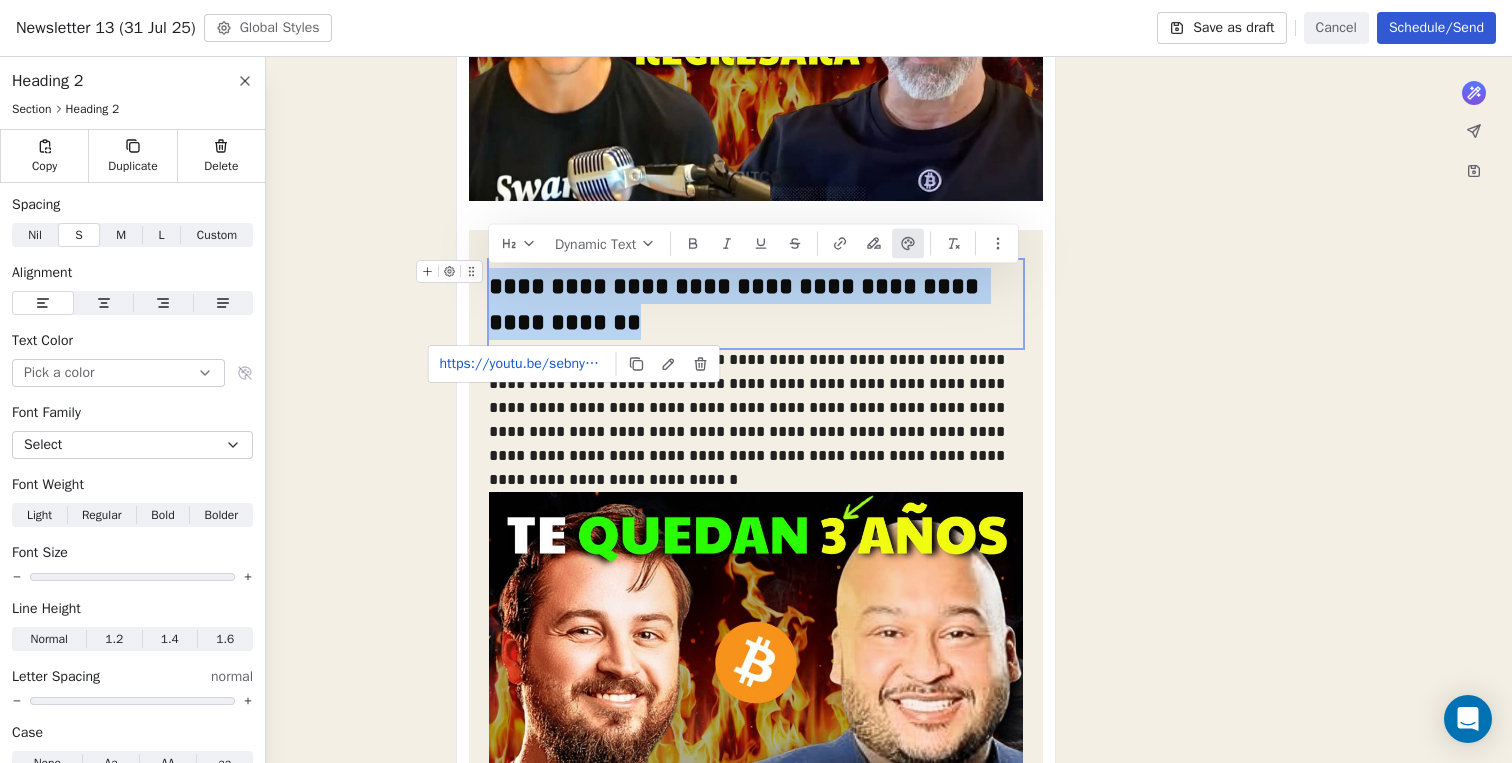 click on "**********" at bounding box center [737, 304] 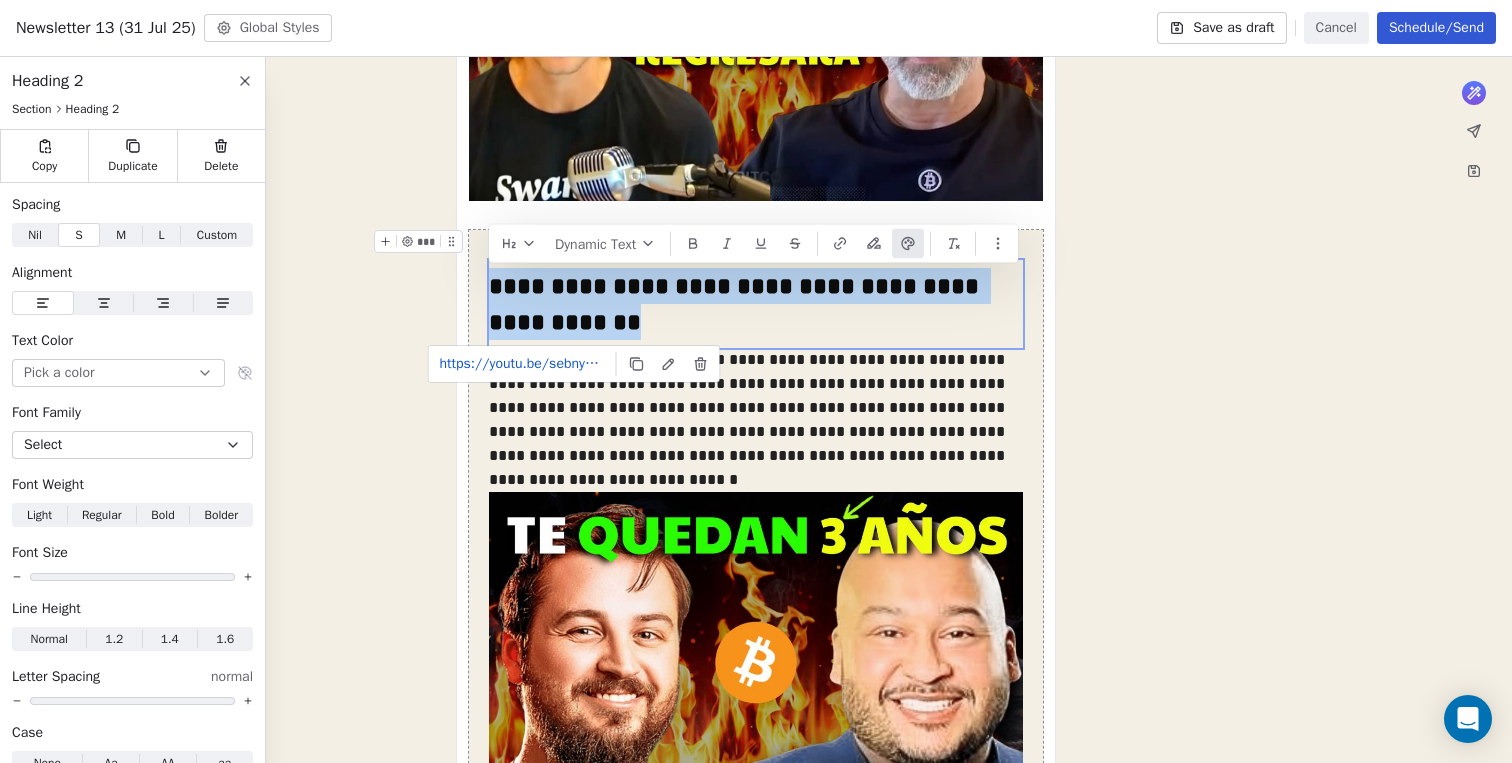 click on "**********" at bounding box center [756, 24] 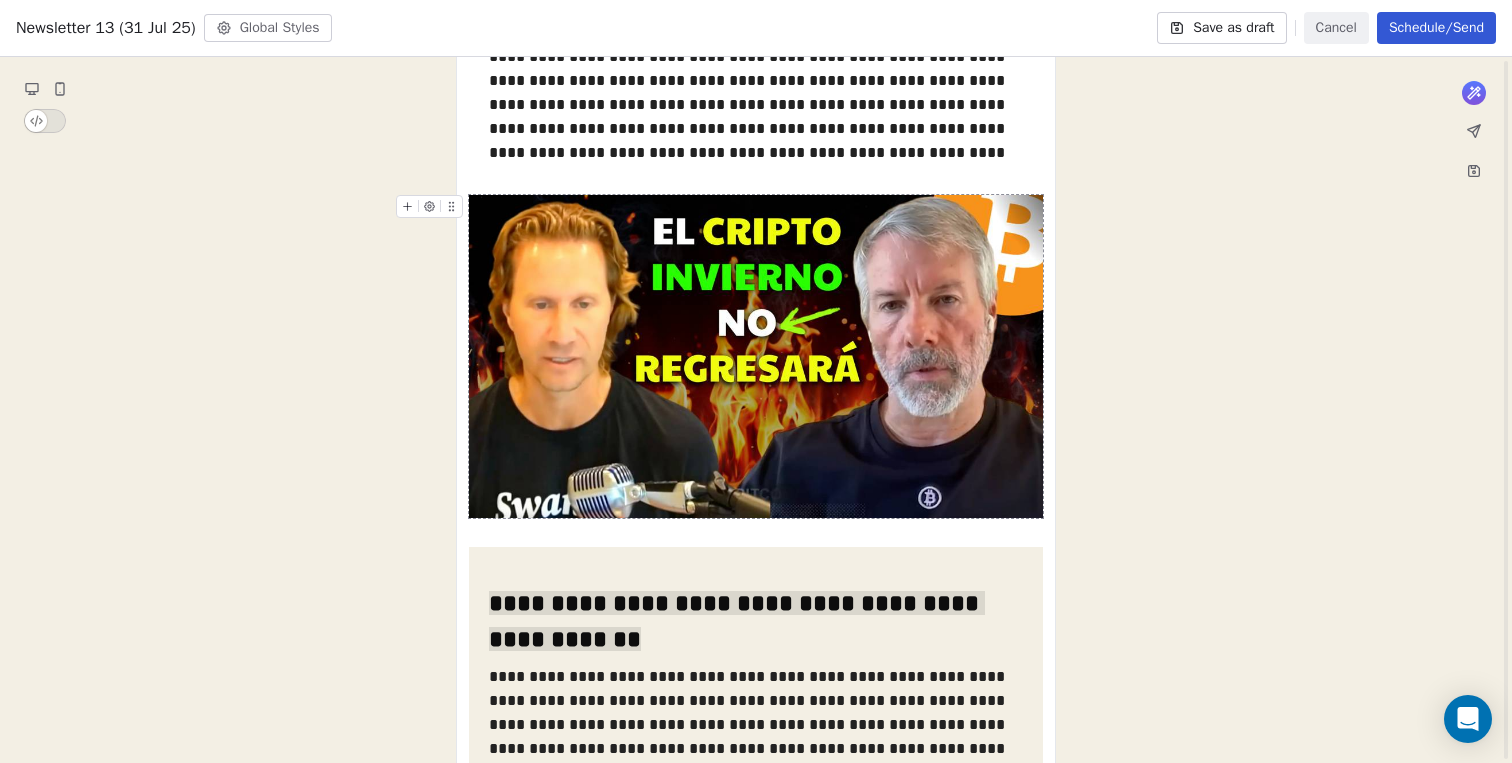 scroll, scrollTop: 785, scrollLeft: 0, axis: vertical 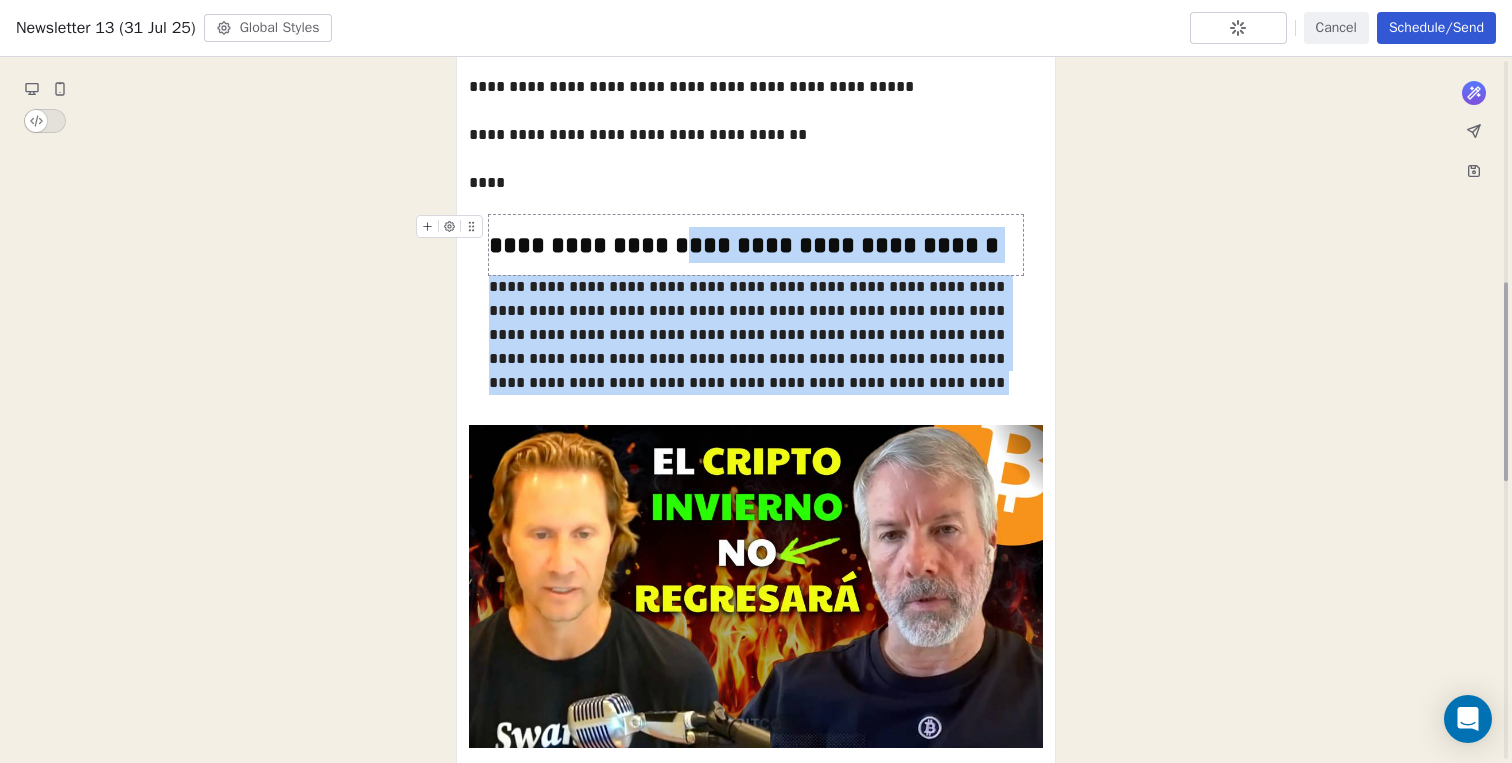 click on "**********" at bounding box center [744, 245] 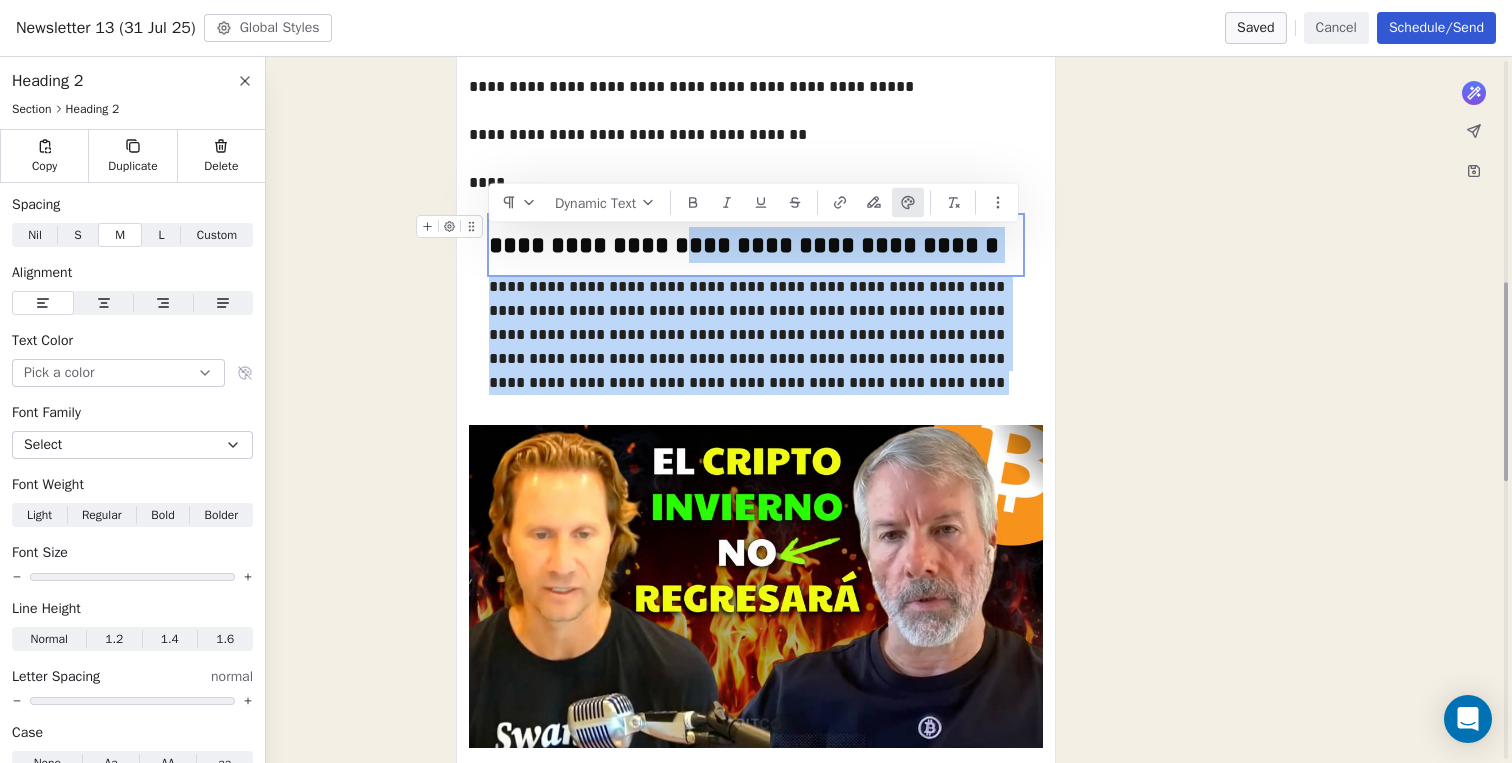 click on "**********" at bounding box center [744, 245] 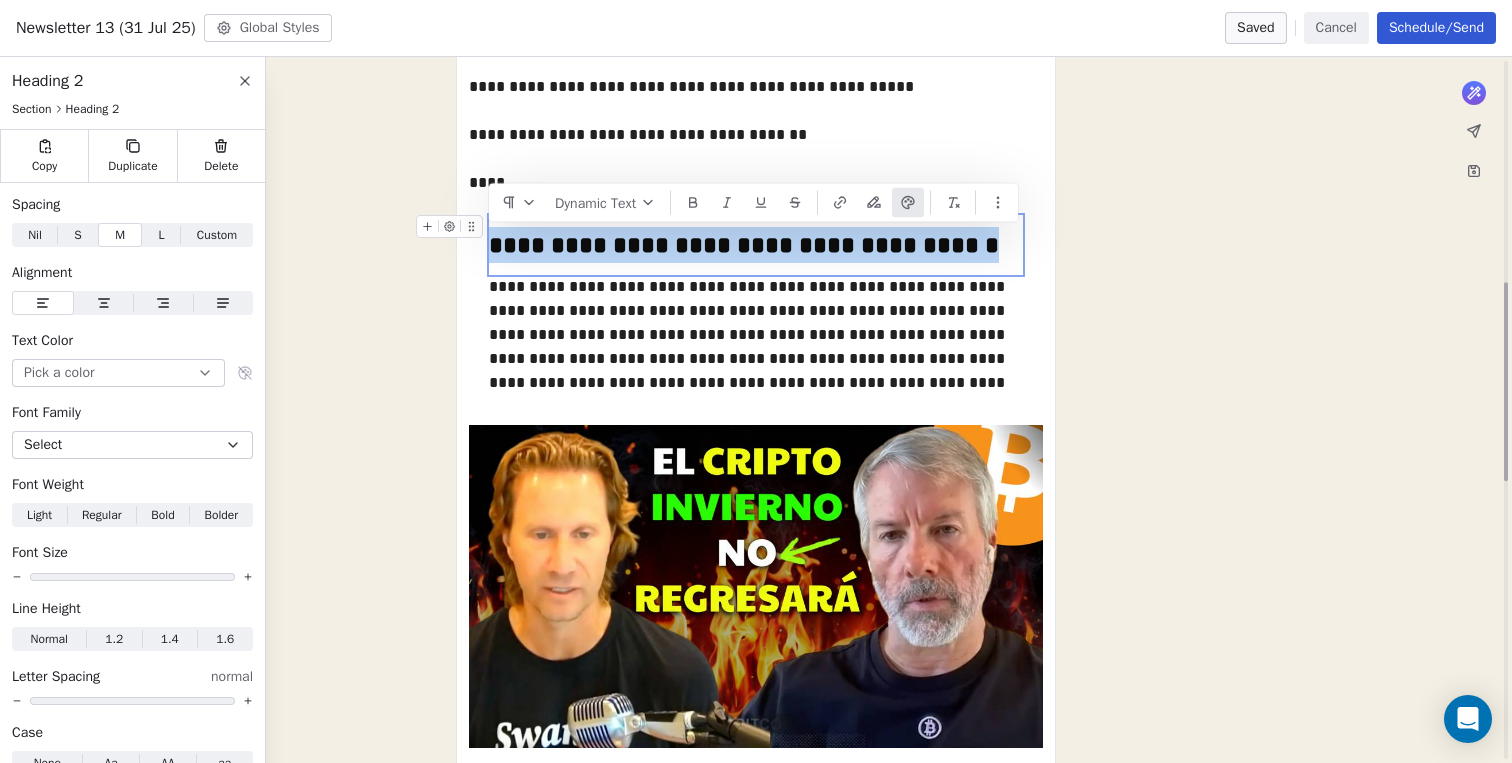 click on "**********" at bounding box center (744, 245) 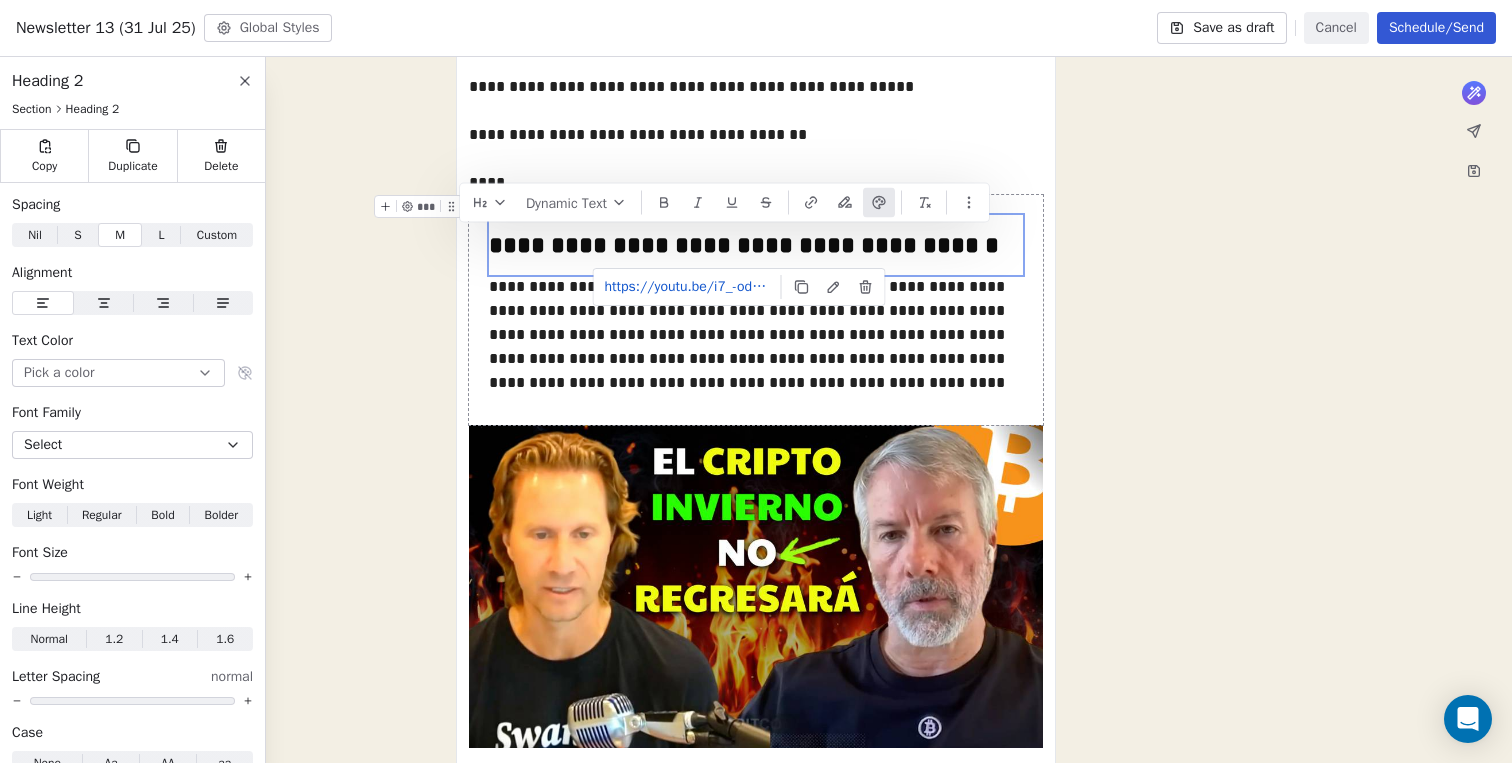 click on "What would you like to create email about? or Dynamic Text Cancelar suscripción" at bounding box center [756, 571] 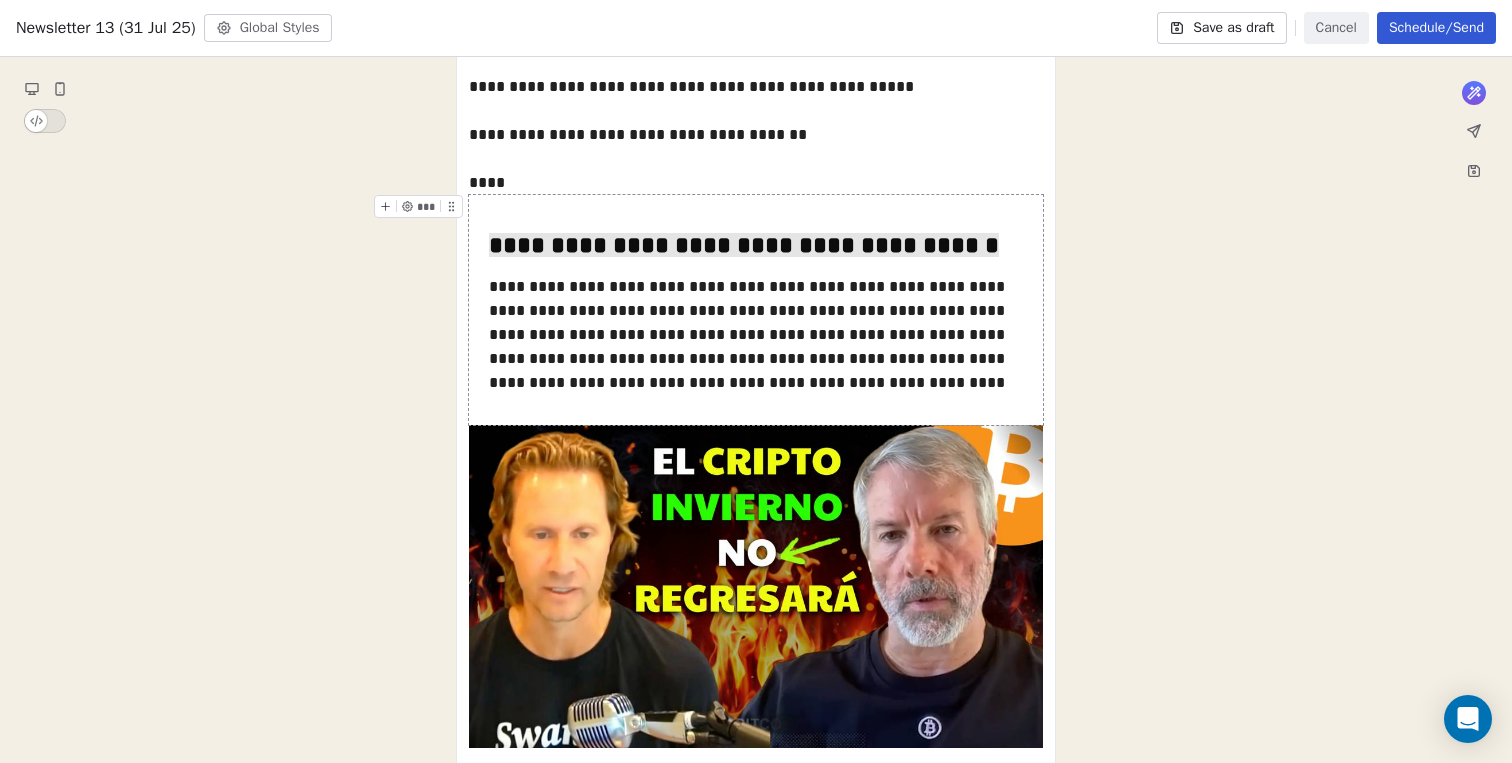 click on "**********" at bounding box center [756, 571] 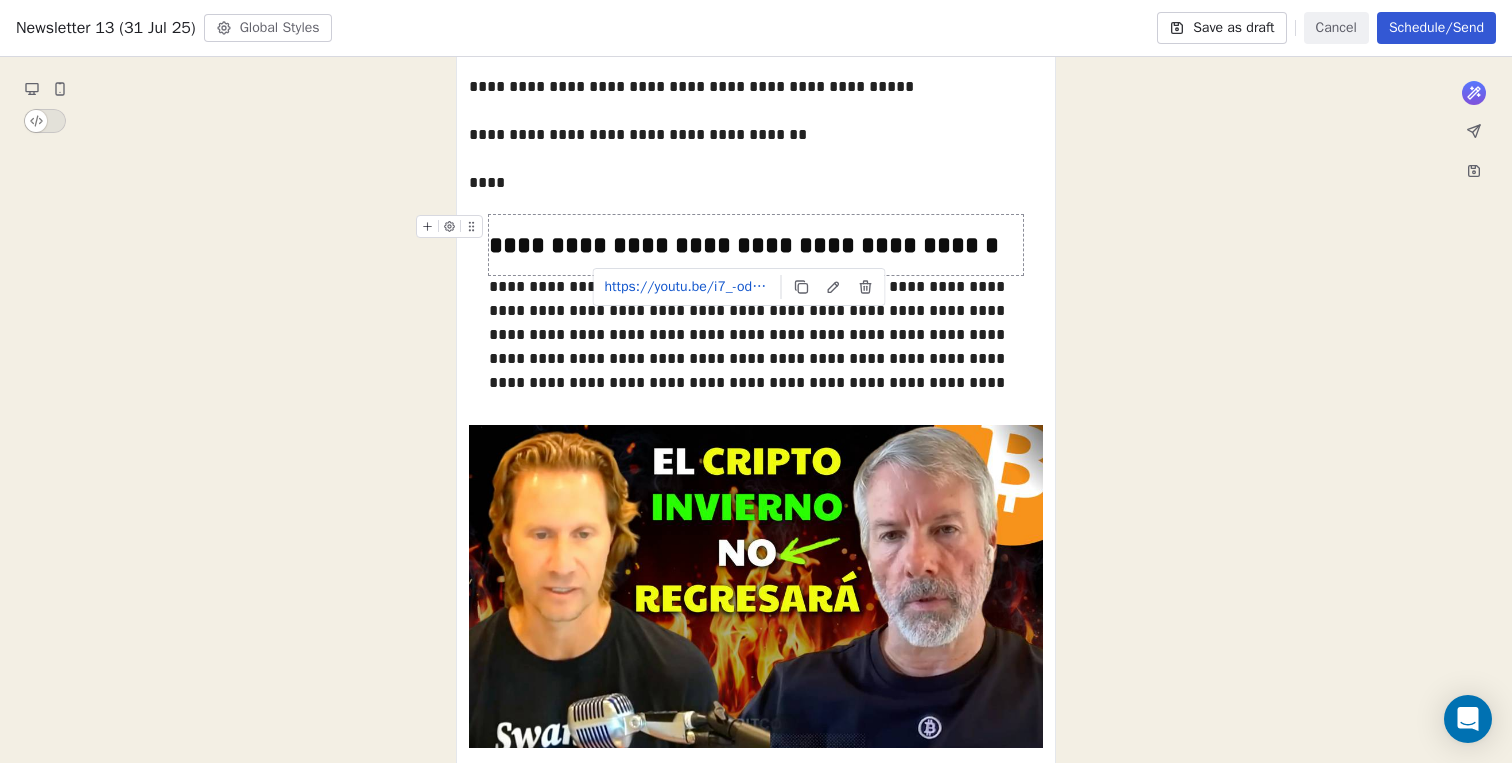 click on "**********" at bounding box center (744, 245) 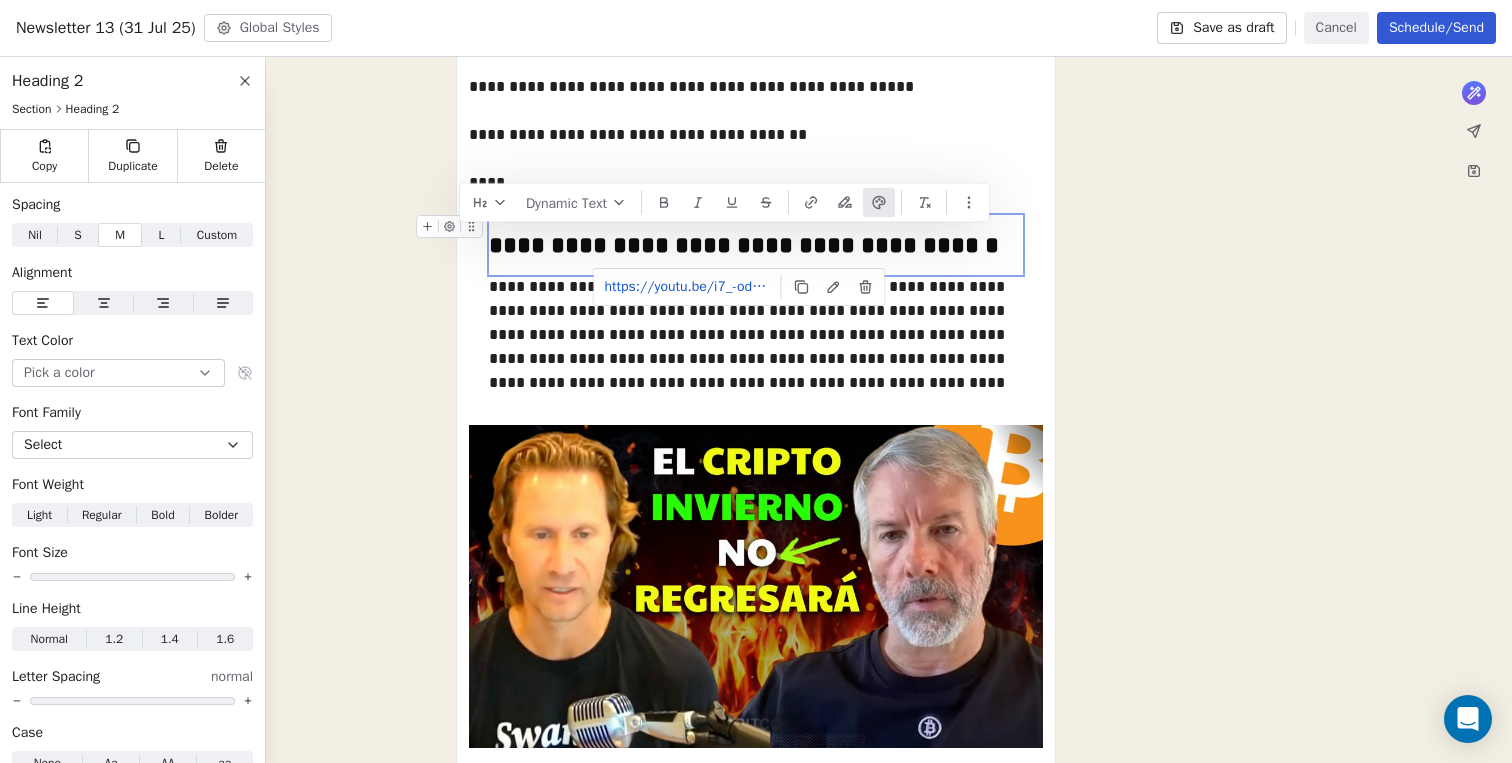 click on "**********" at bounding box center (744, 245) 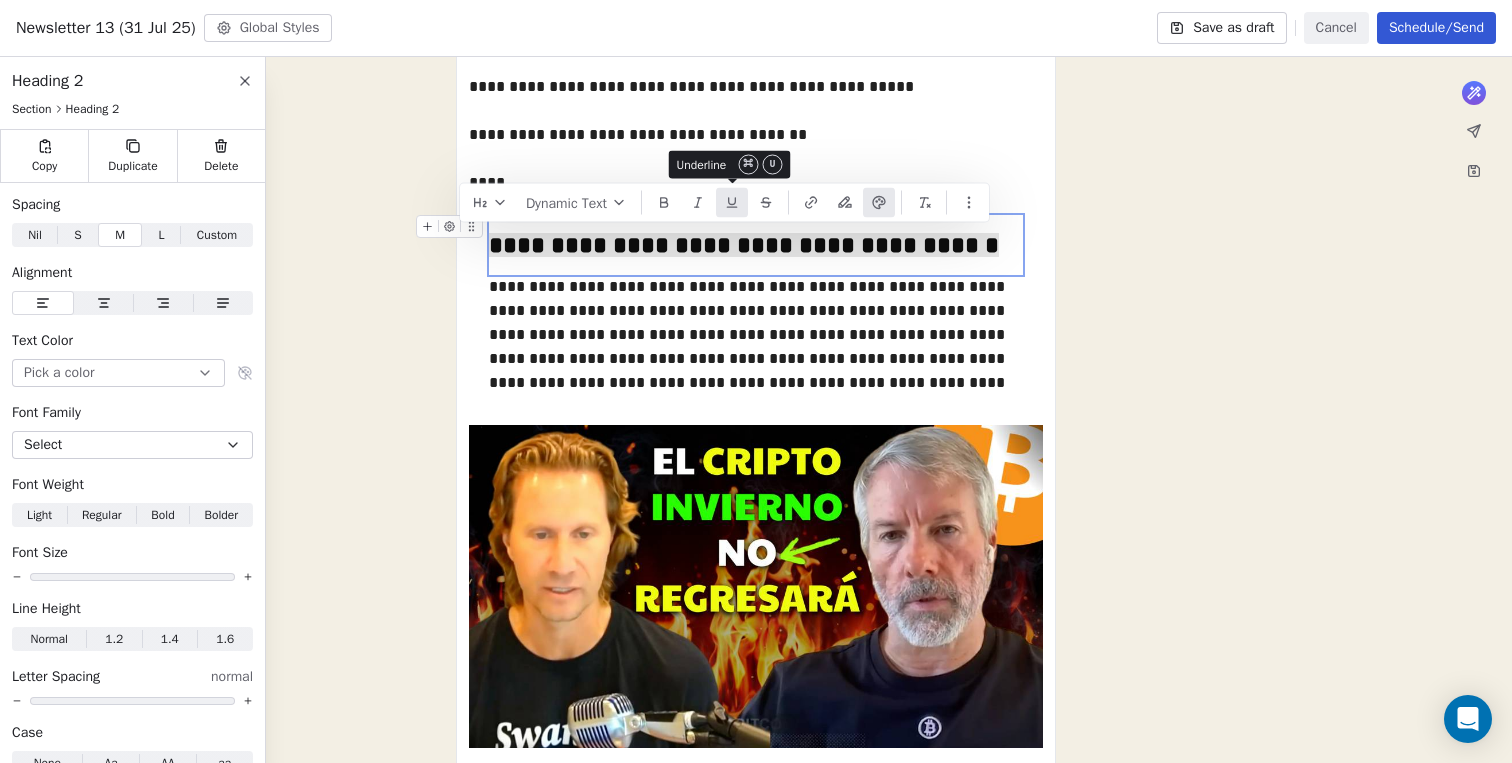 click 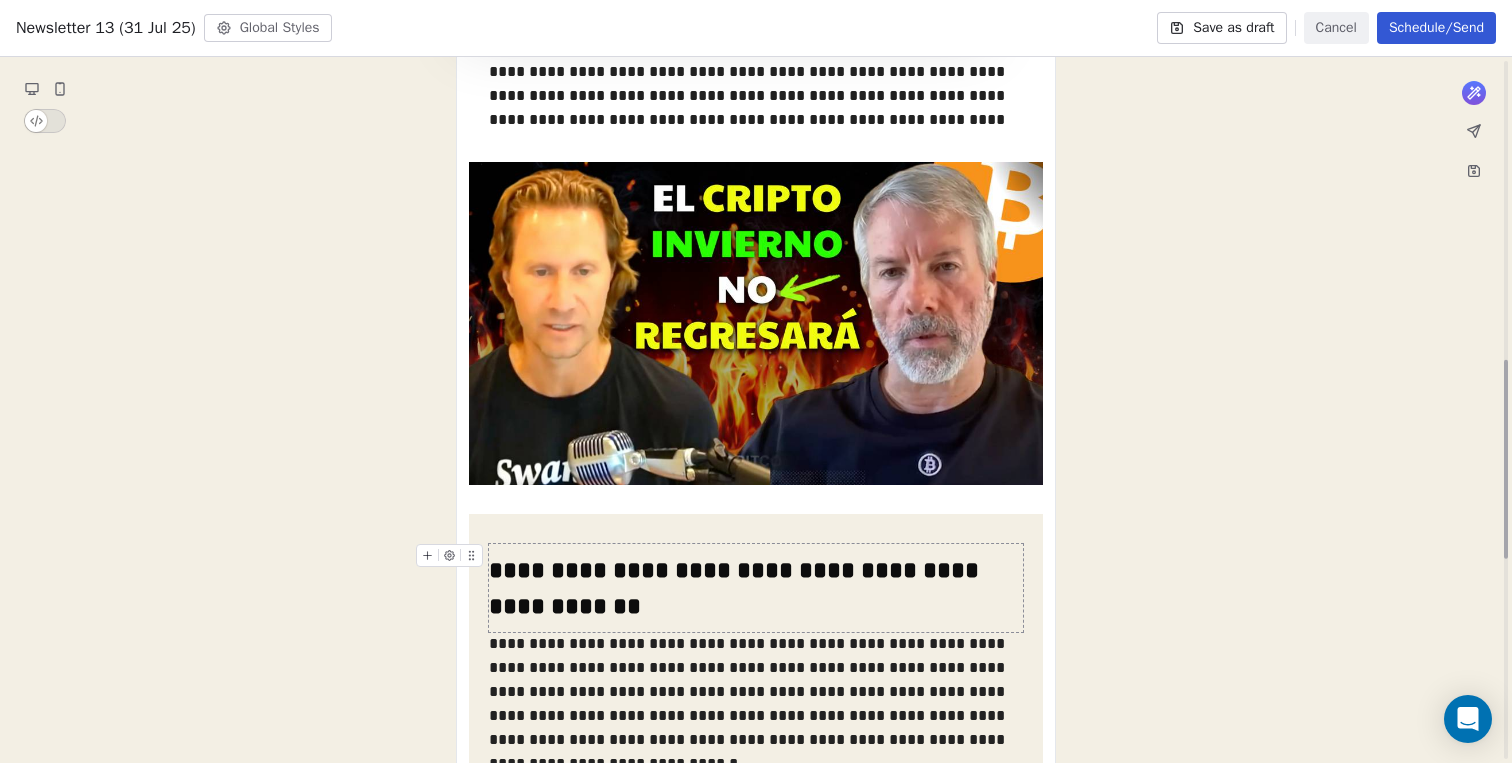 scroll, scrollTop: 1060, scrollLeft: 0, axis: vertical 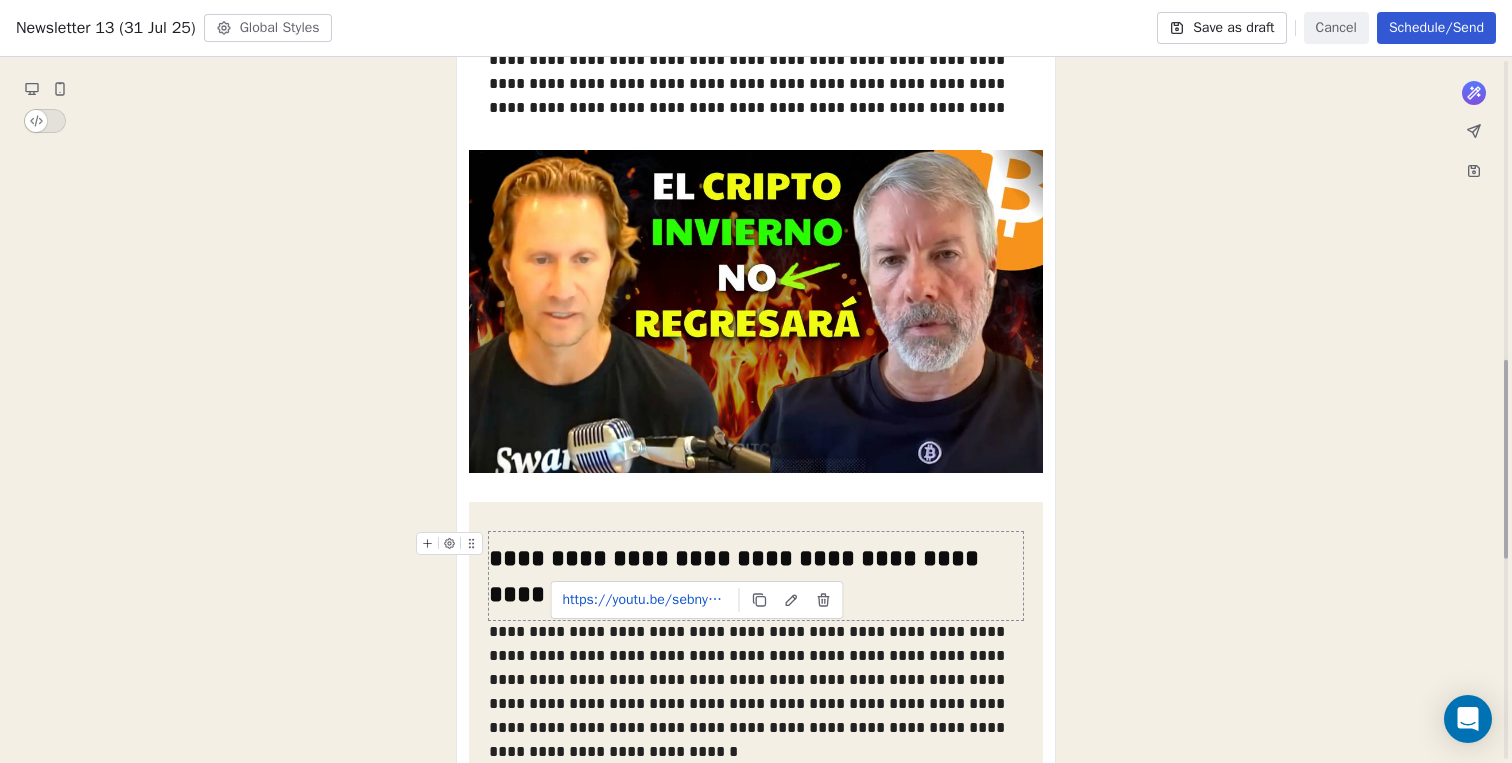 click on "**********" at bounding box center (737, 576) 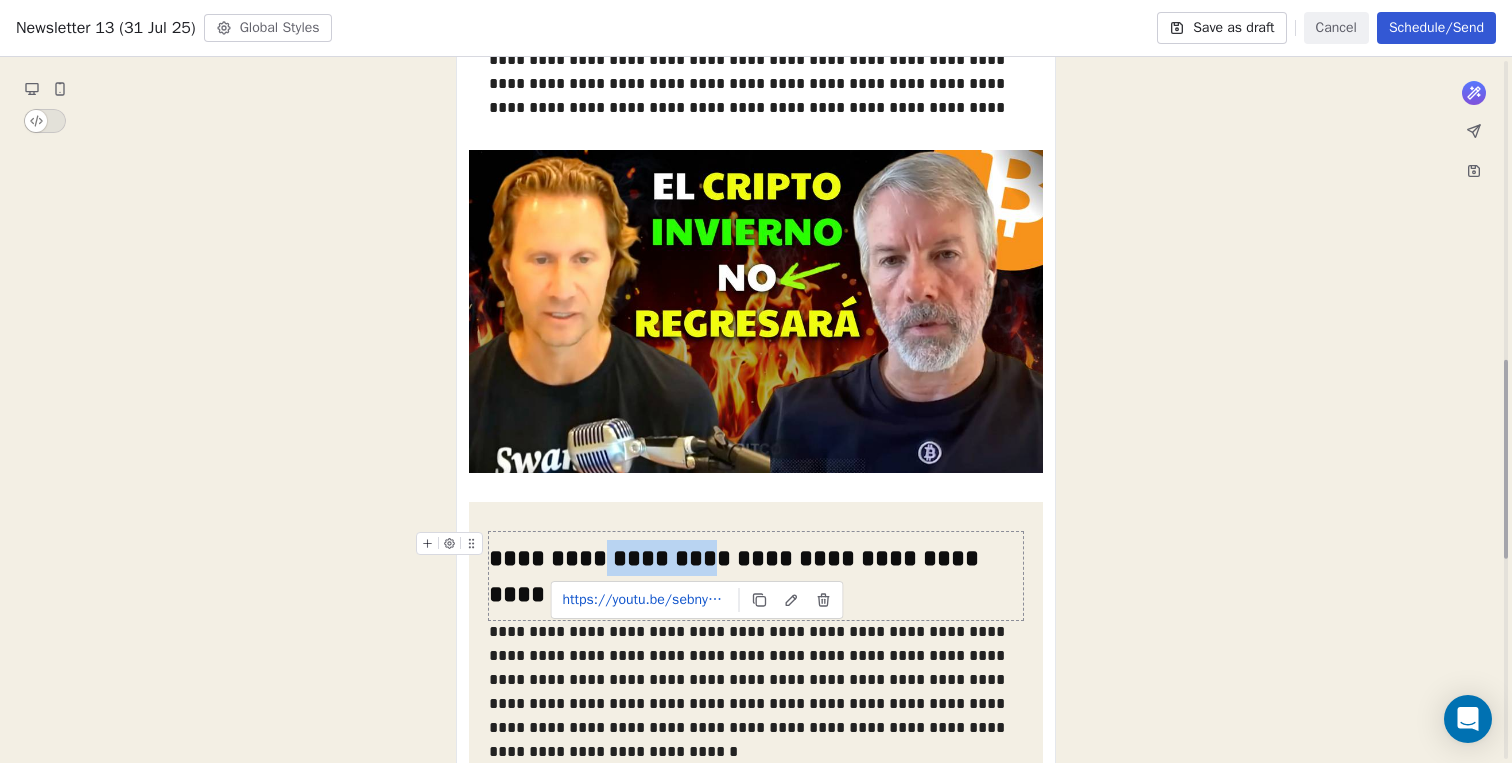 click on "**********" at bounding box center [737, 576] 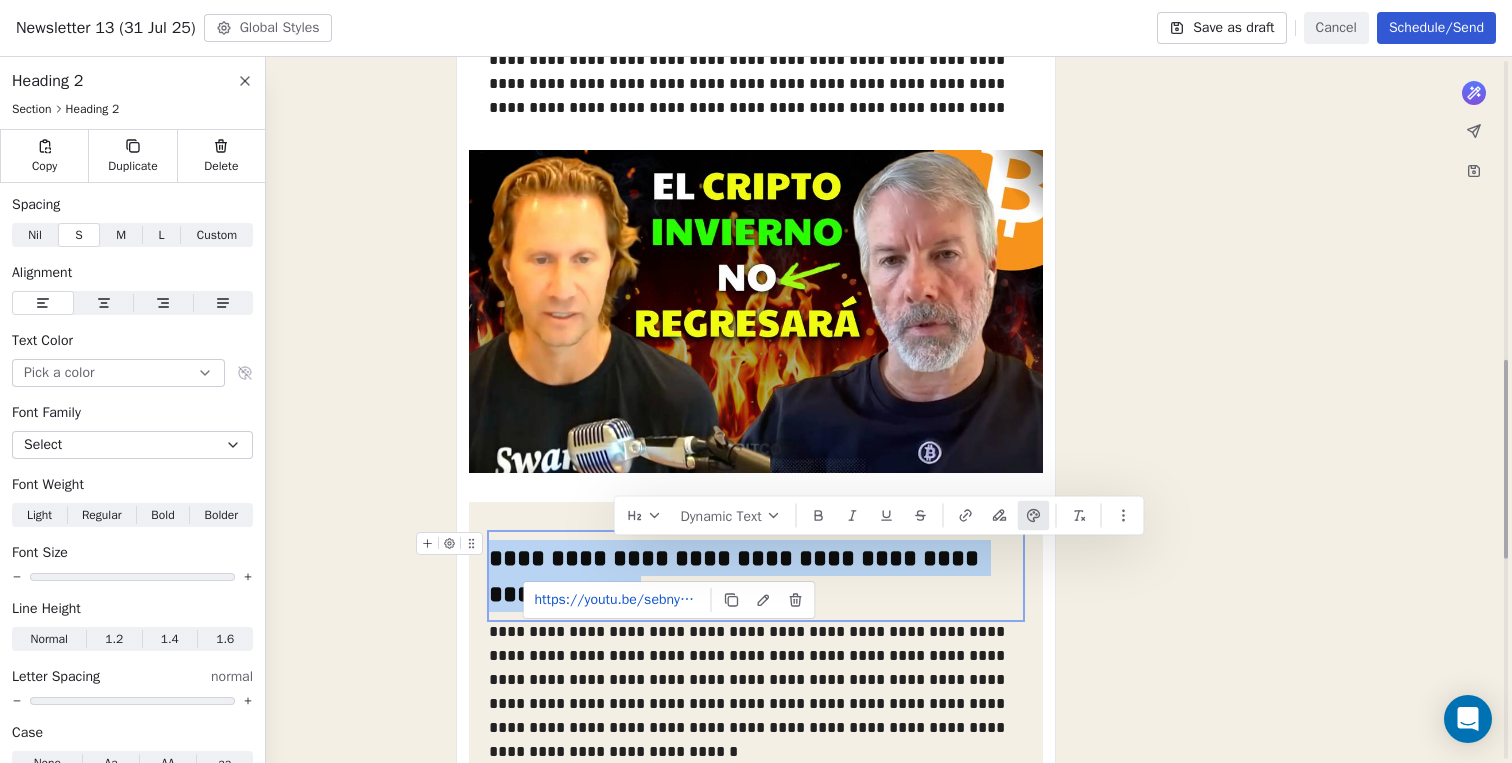 click on "**********" at bounding box center (737, 576) 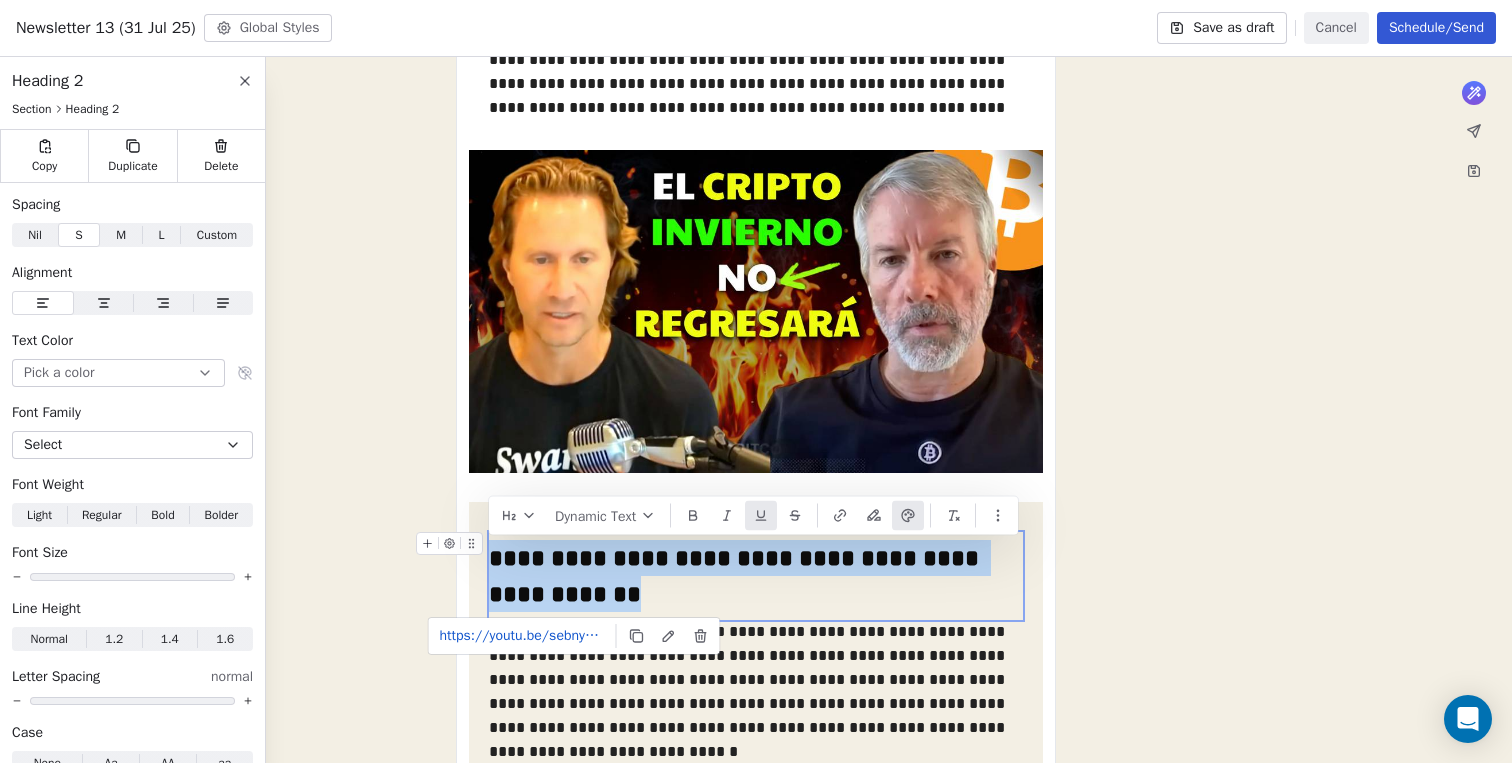 click at bounding box center (761, 516) 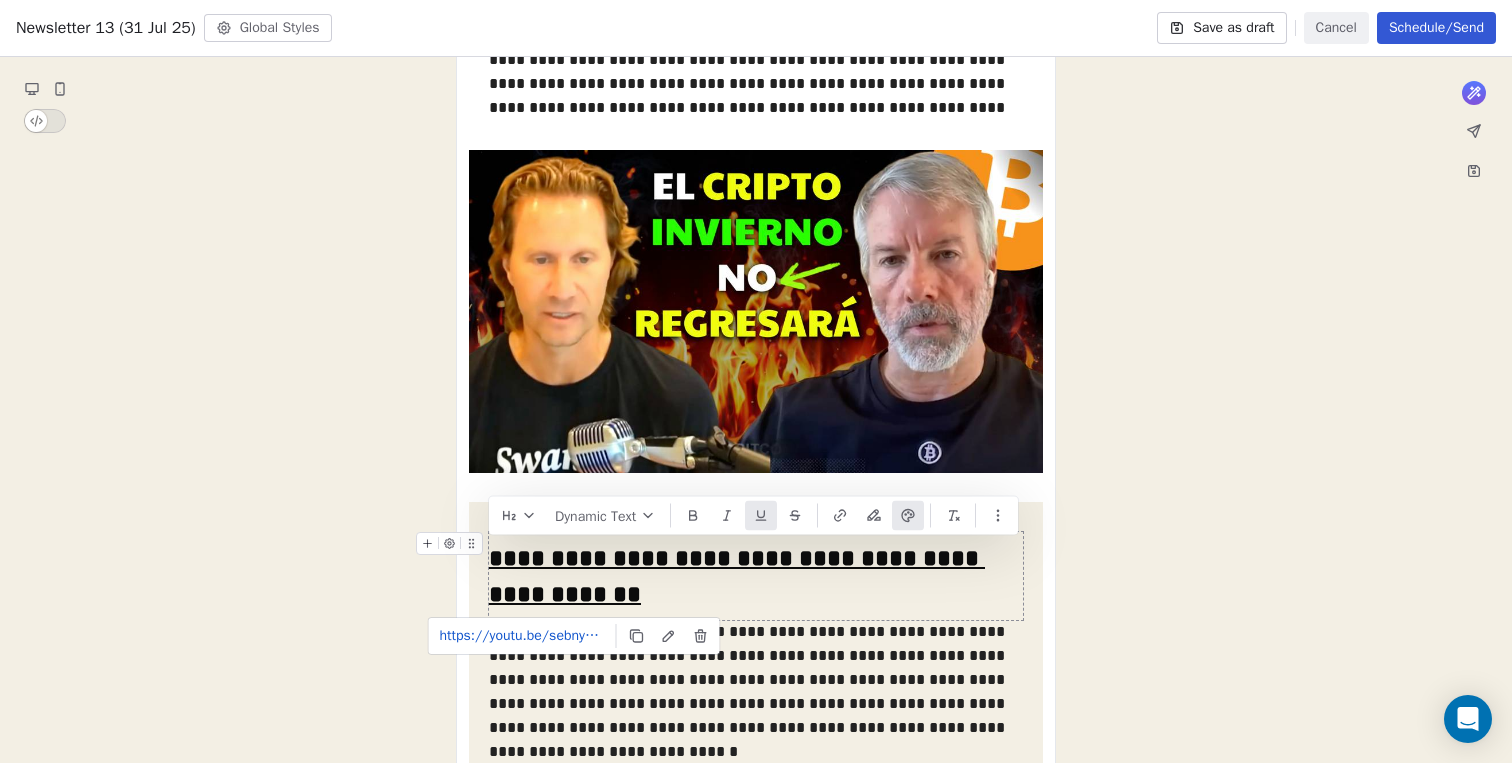 click on "**********" at bounding box center [756, 296] 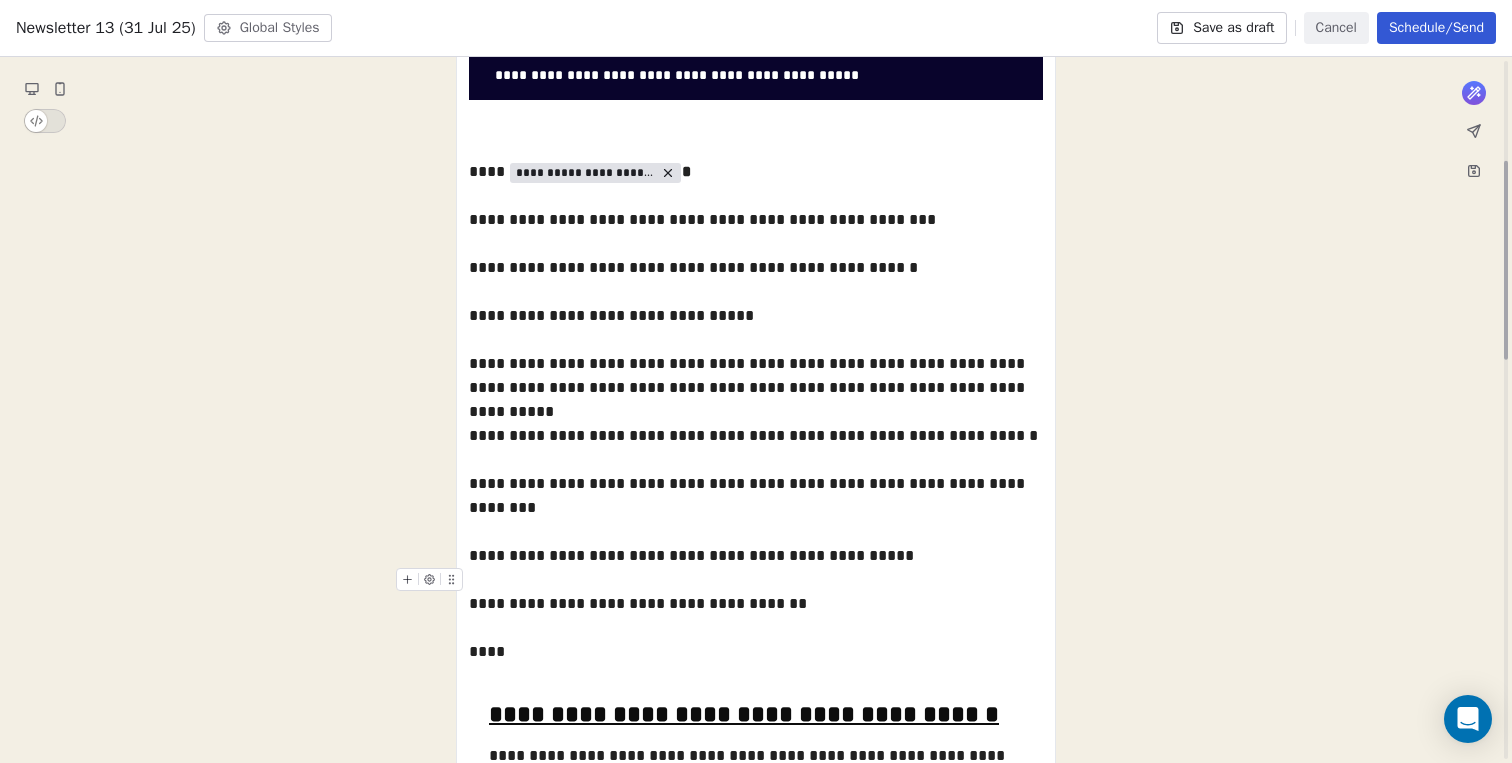 scroll, scrollTop: 354, scrollLeft: 0, axis: vertical 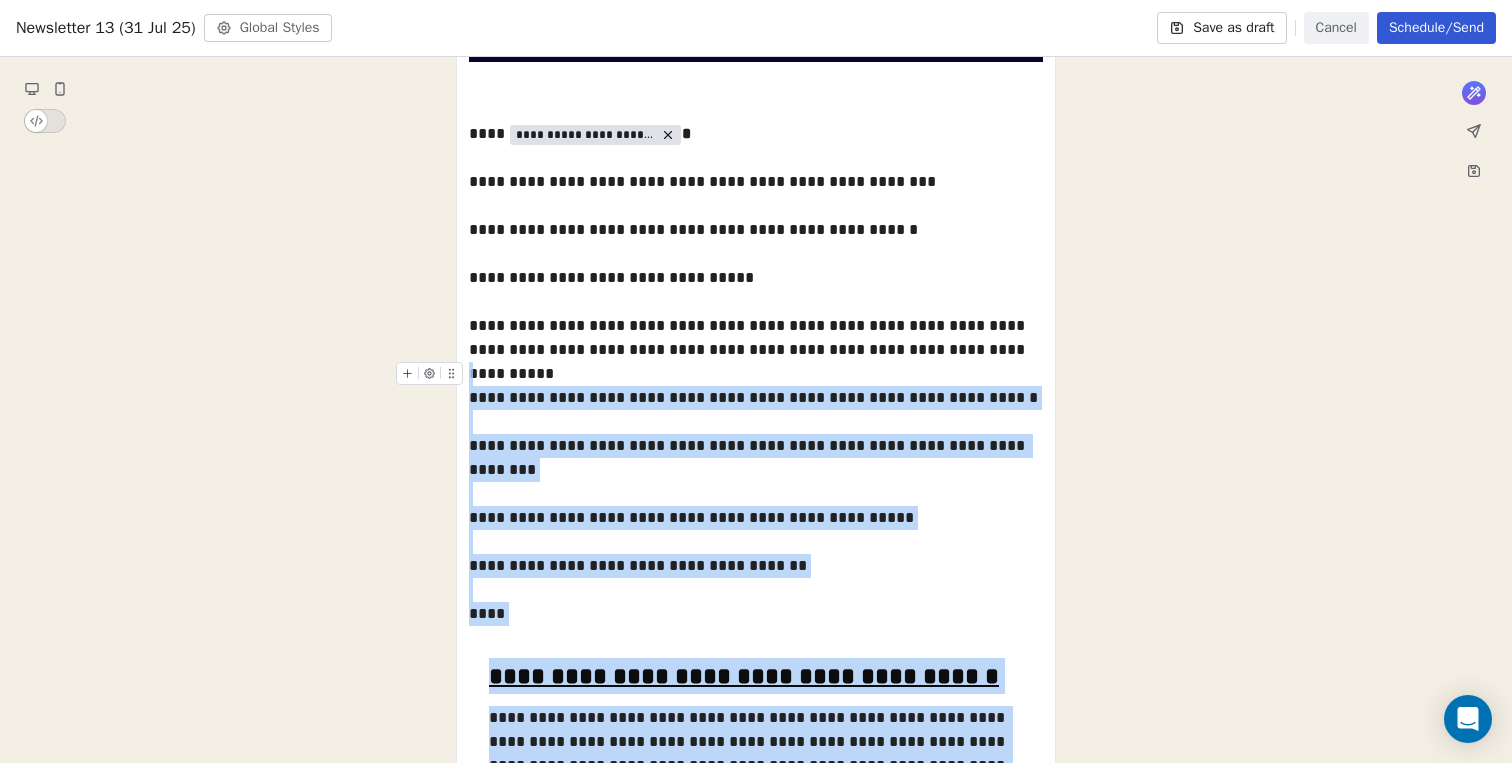 drag, startPoint x: 814, startPoint y: 538, endPoint x: 496, endPoint y: 377, distance: 356.43372 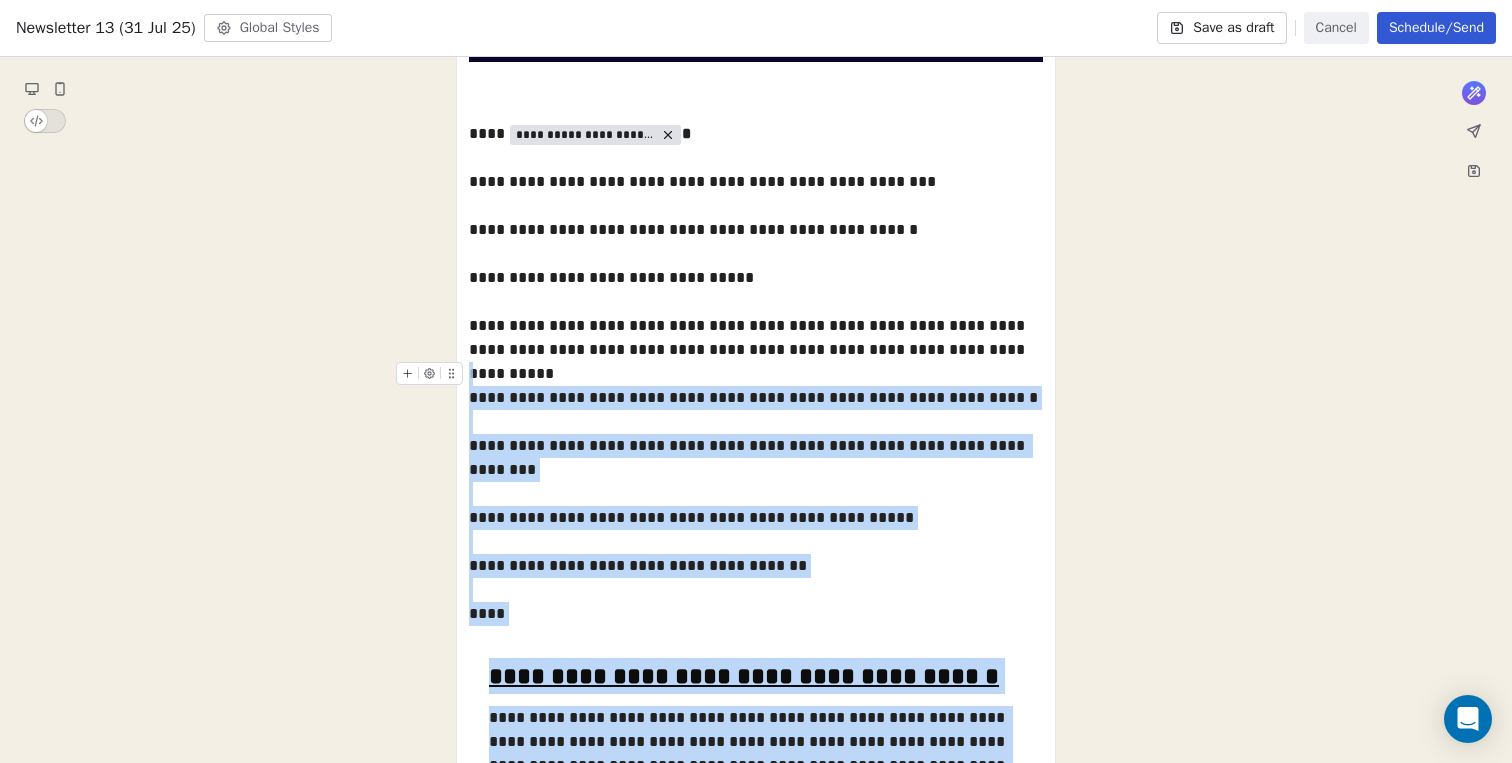 click on "**********" at bounding box center (756, 964) 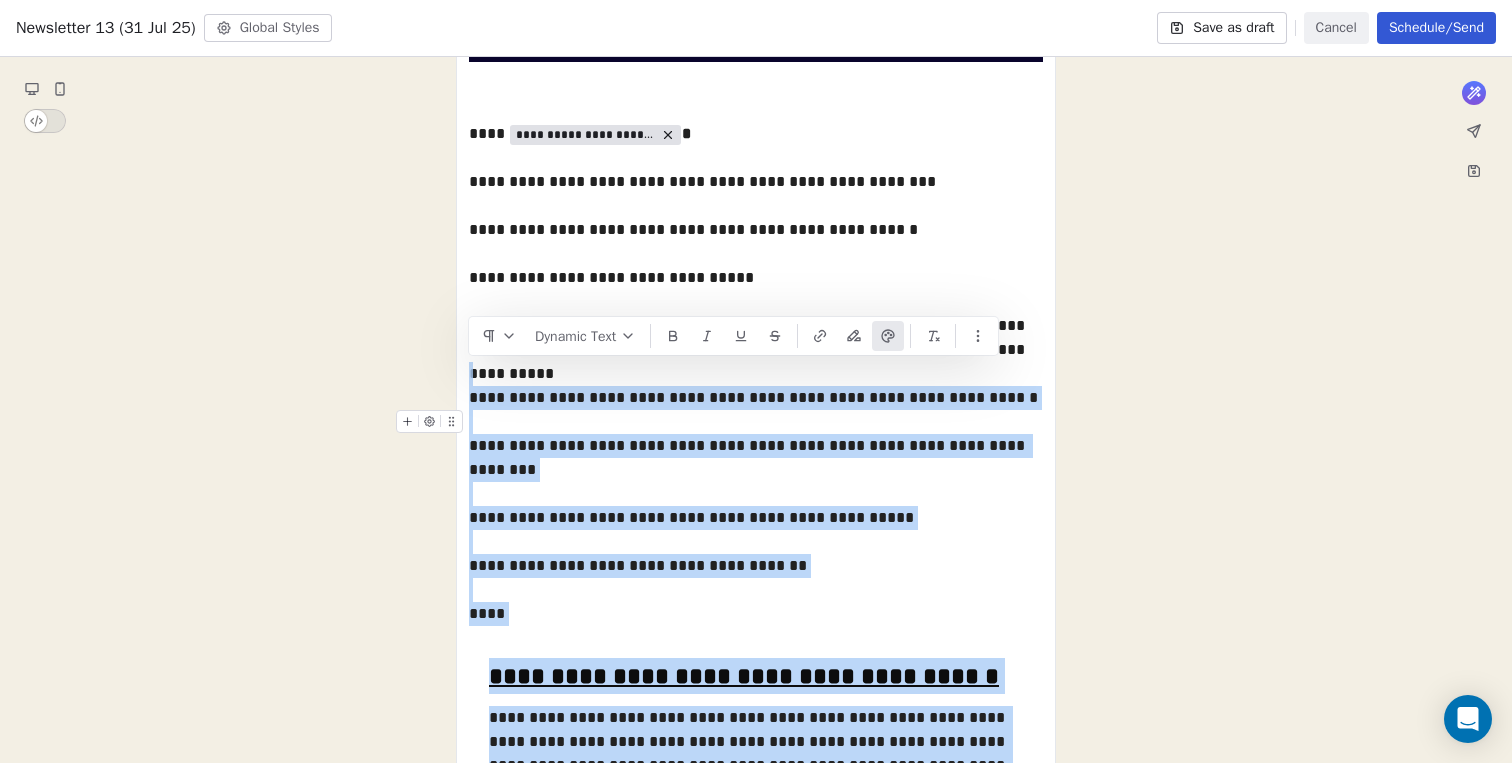 click on "**********" at bounding box center (756, 458) 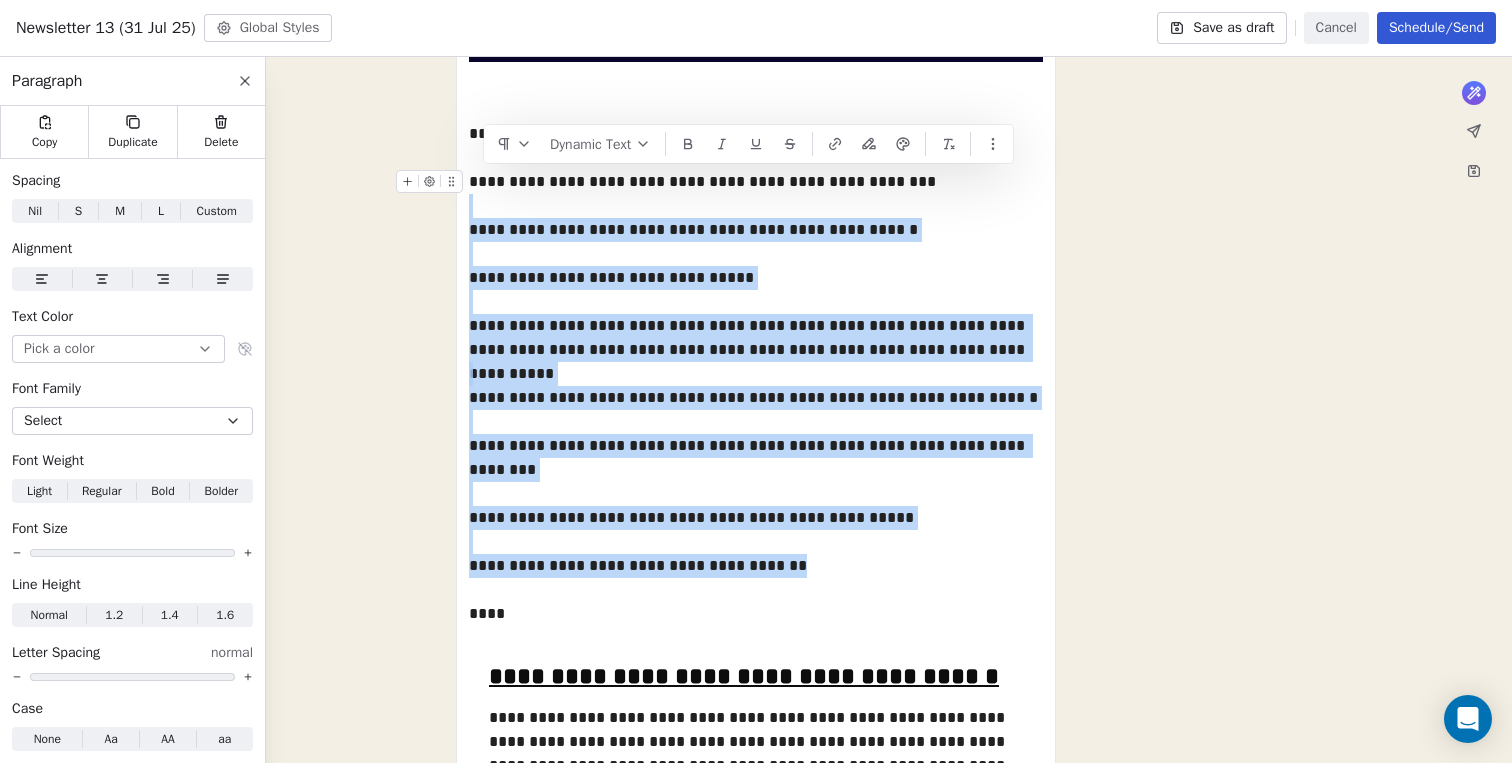 drag, startPoint x: 805, startPoint y: 563, endPoint x: 470, endPoint y: 183, distance: 506.5817 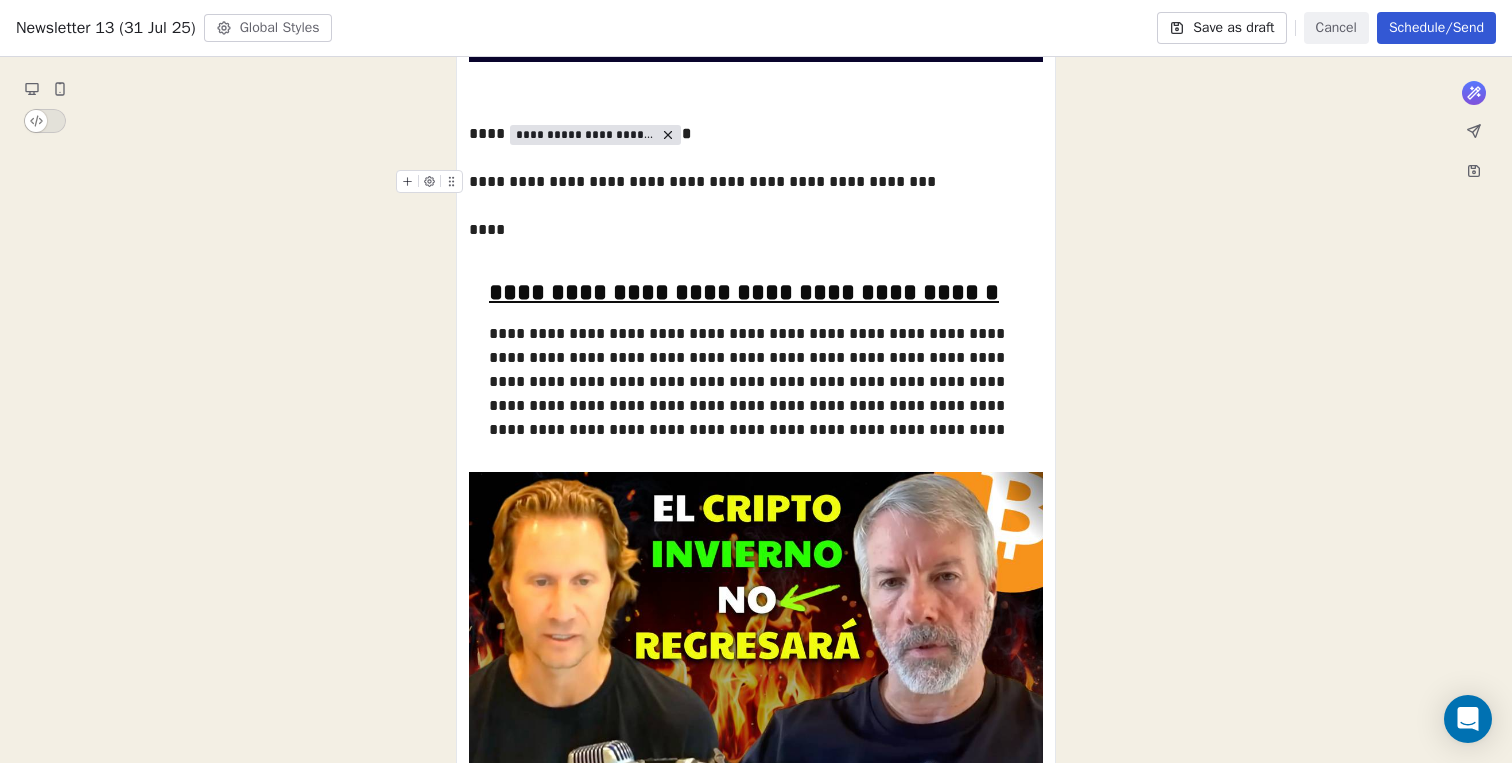 click on "**********" at bounding box center [756, 182] 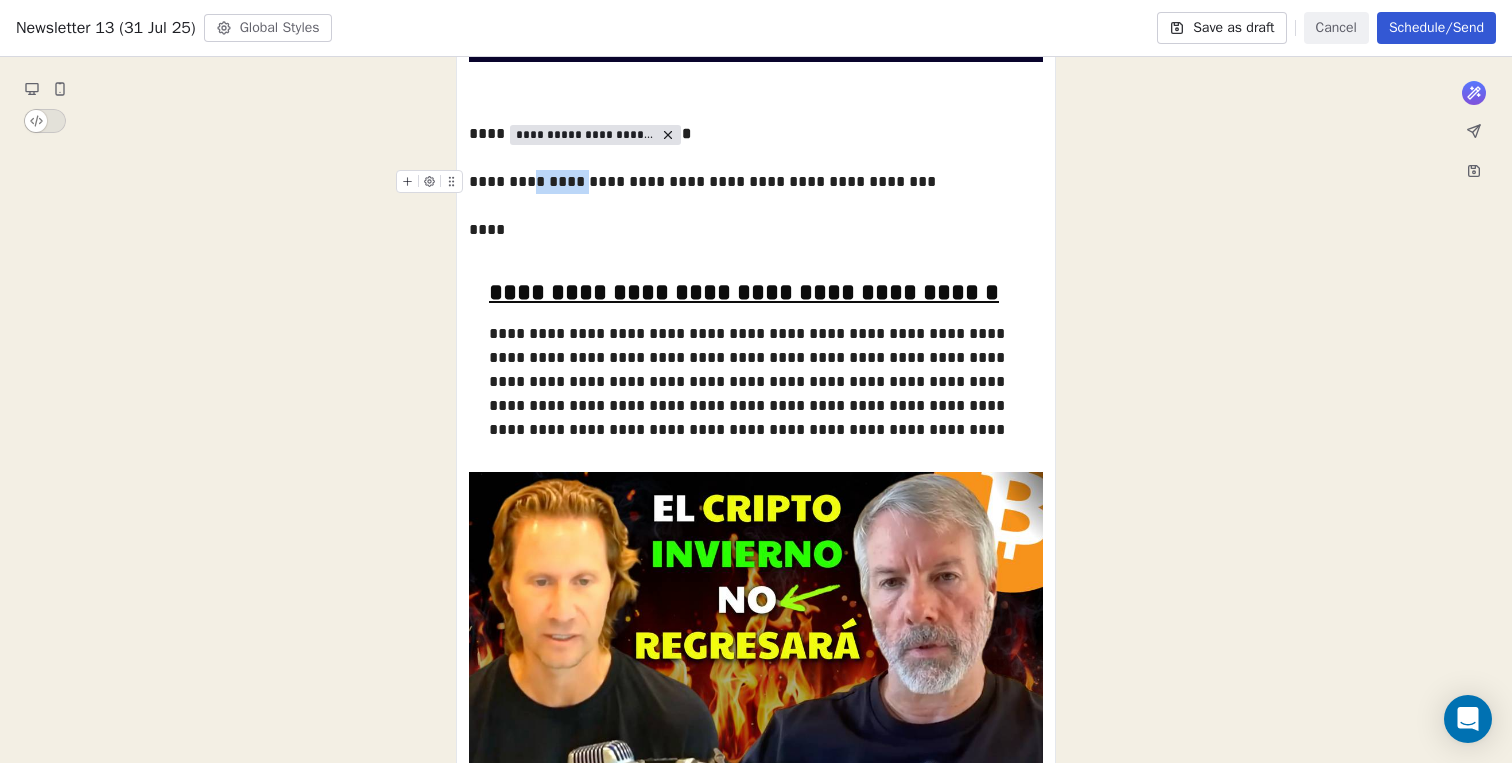 click on "**********" at bounding box center (756, 182) 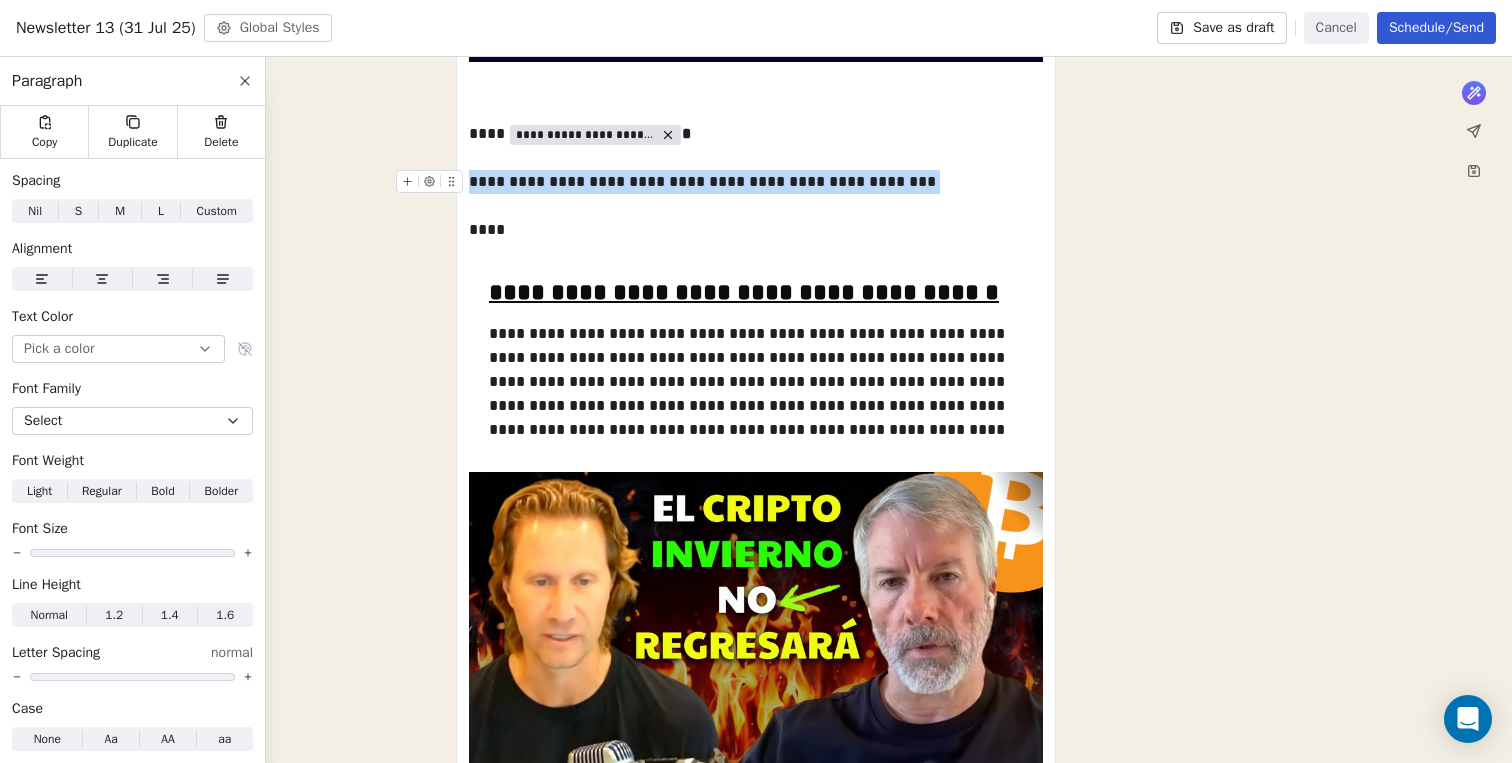 click on "**********" at bounding box center [756, 182] 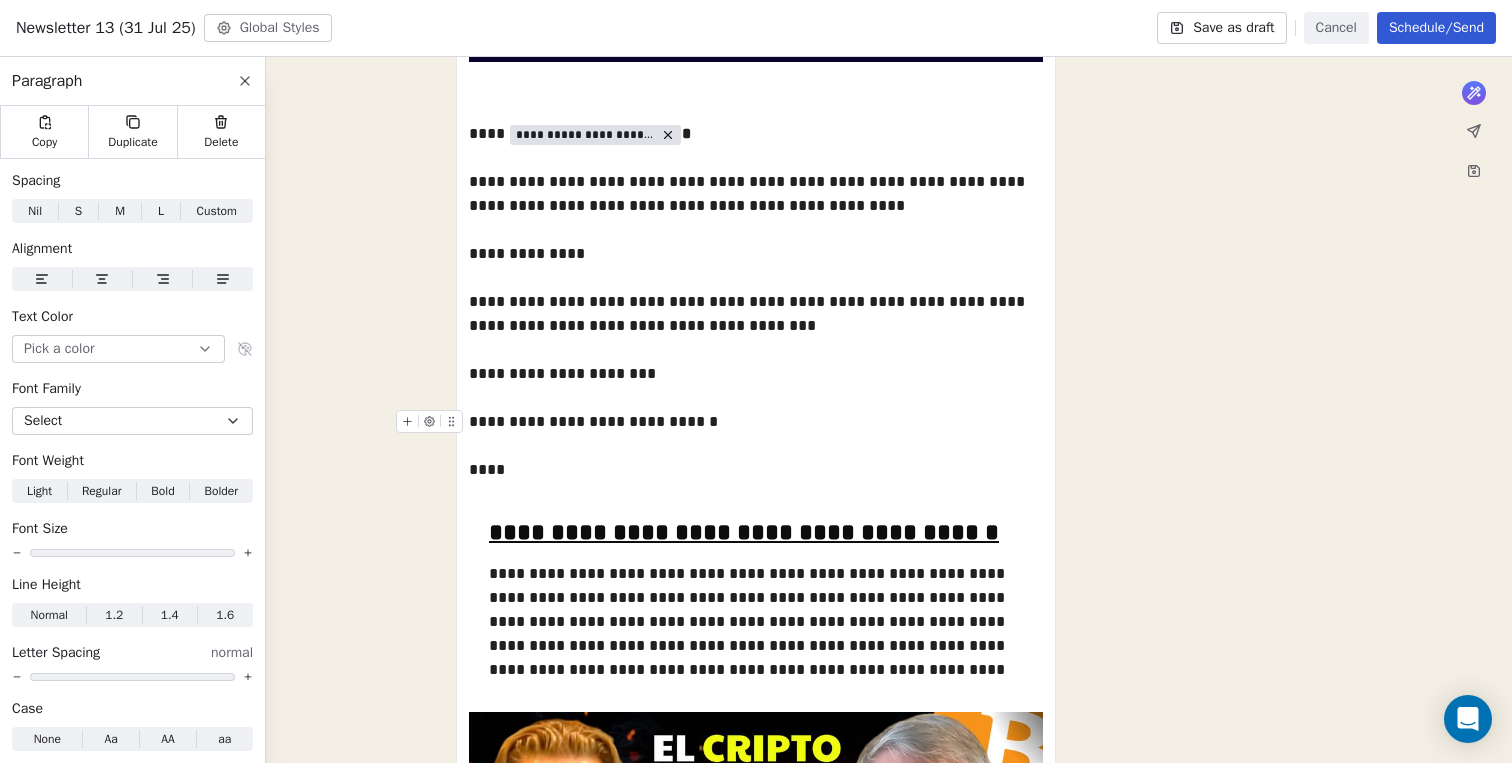 click on "**********" at bounding box center (756, 422) 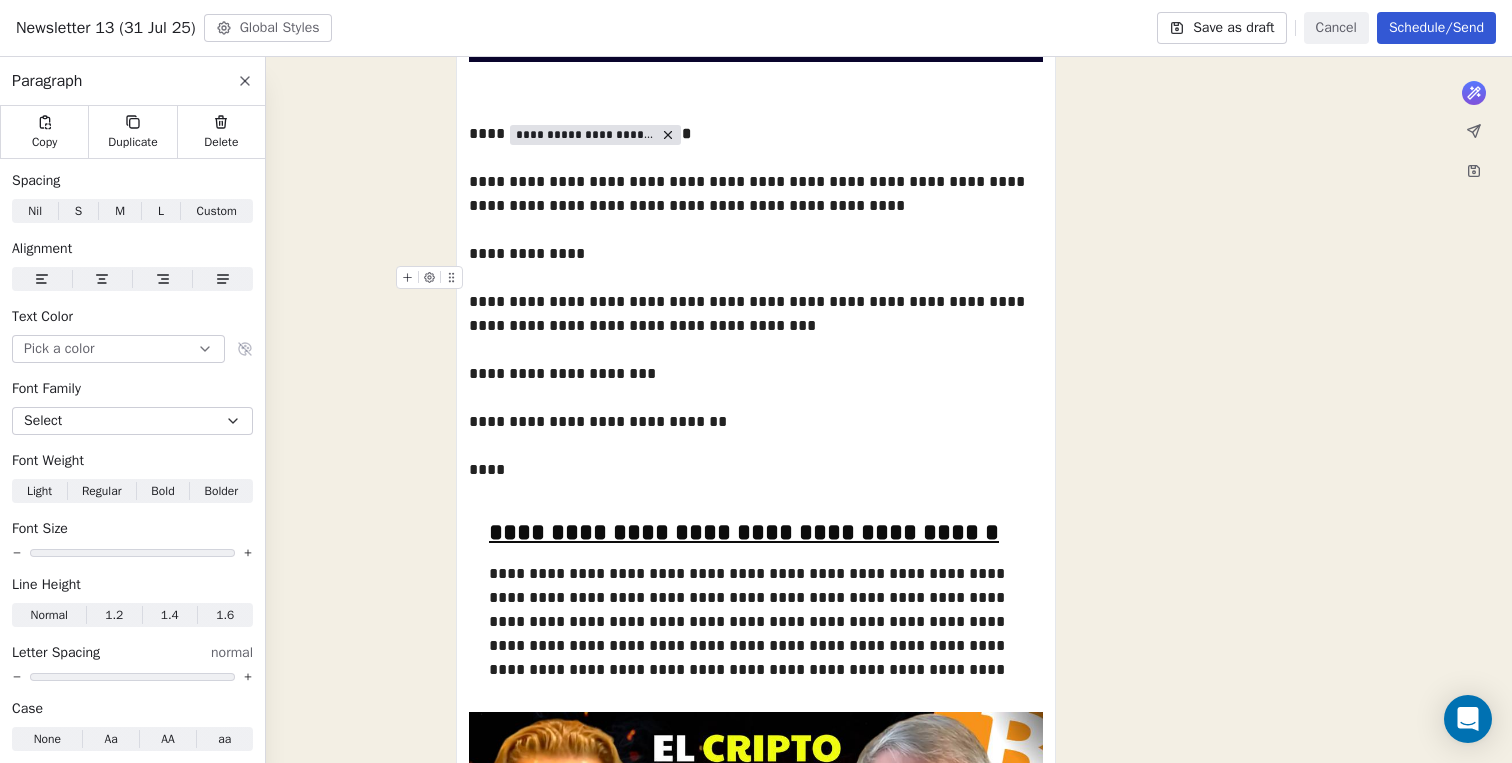 click at bounding box center [756, 278] 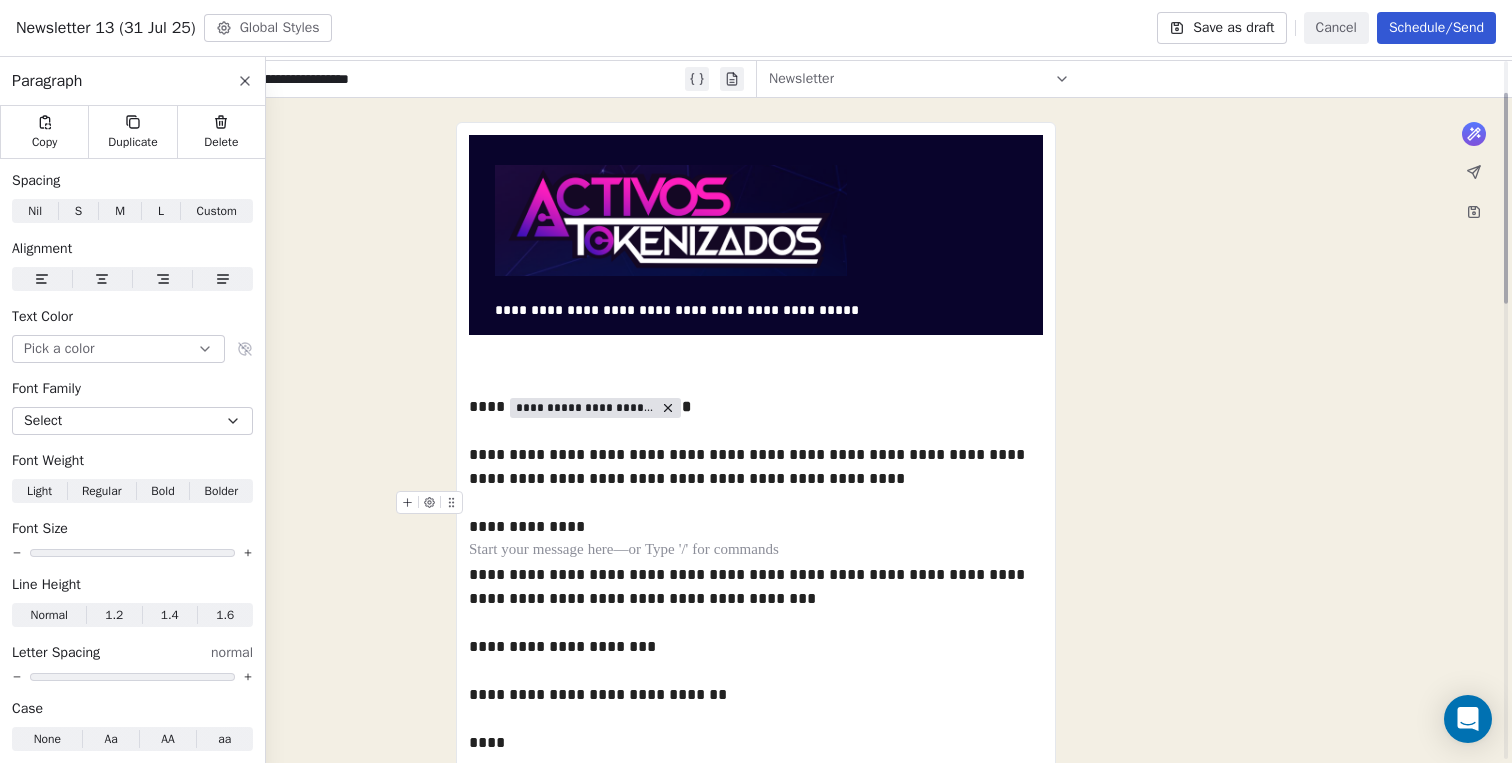 scroll, scrollTop: 0, scrollLeft: 0, axis: both 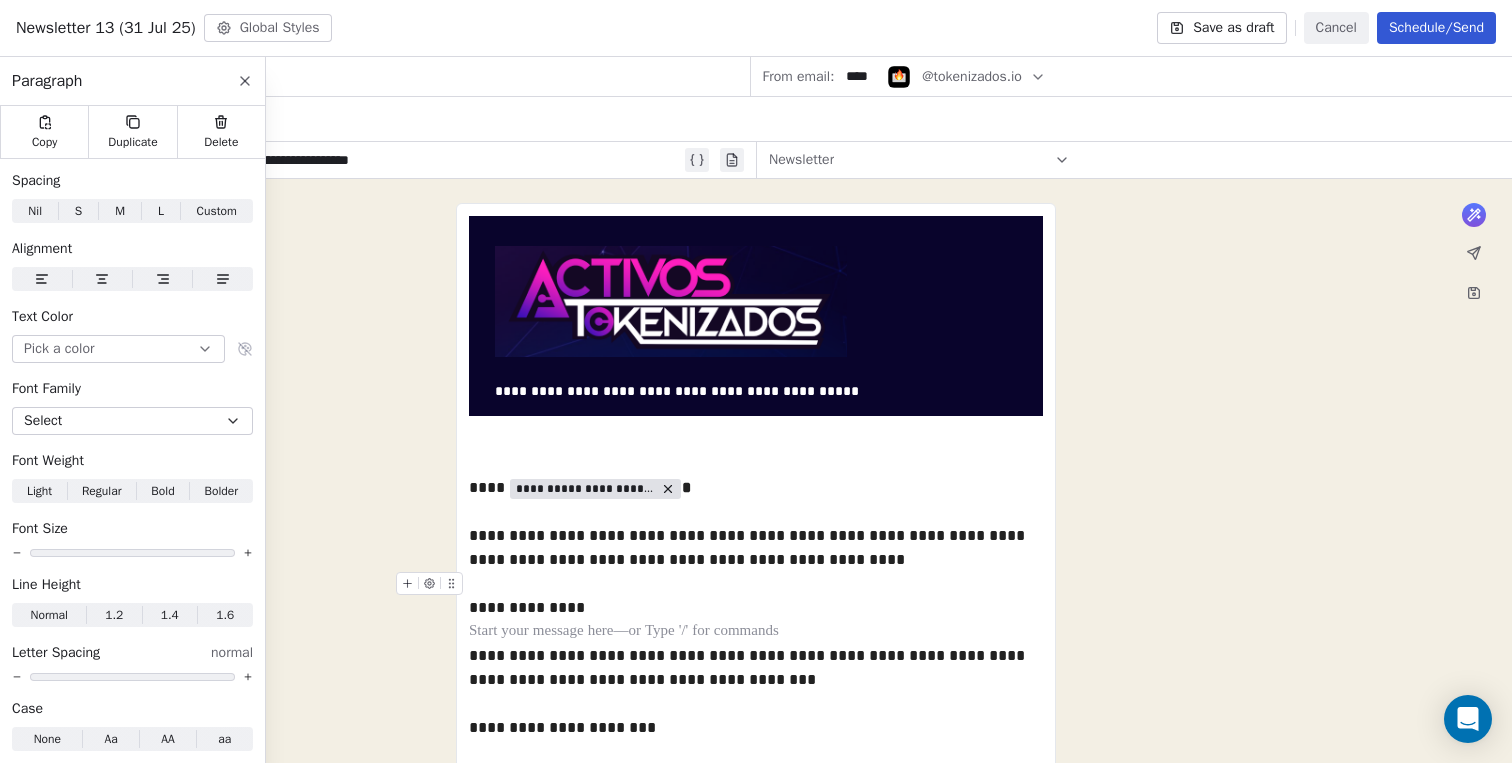 click on "**********" at bounding box center (375, 160) 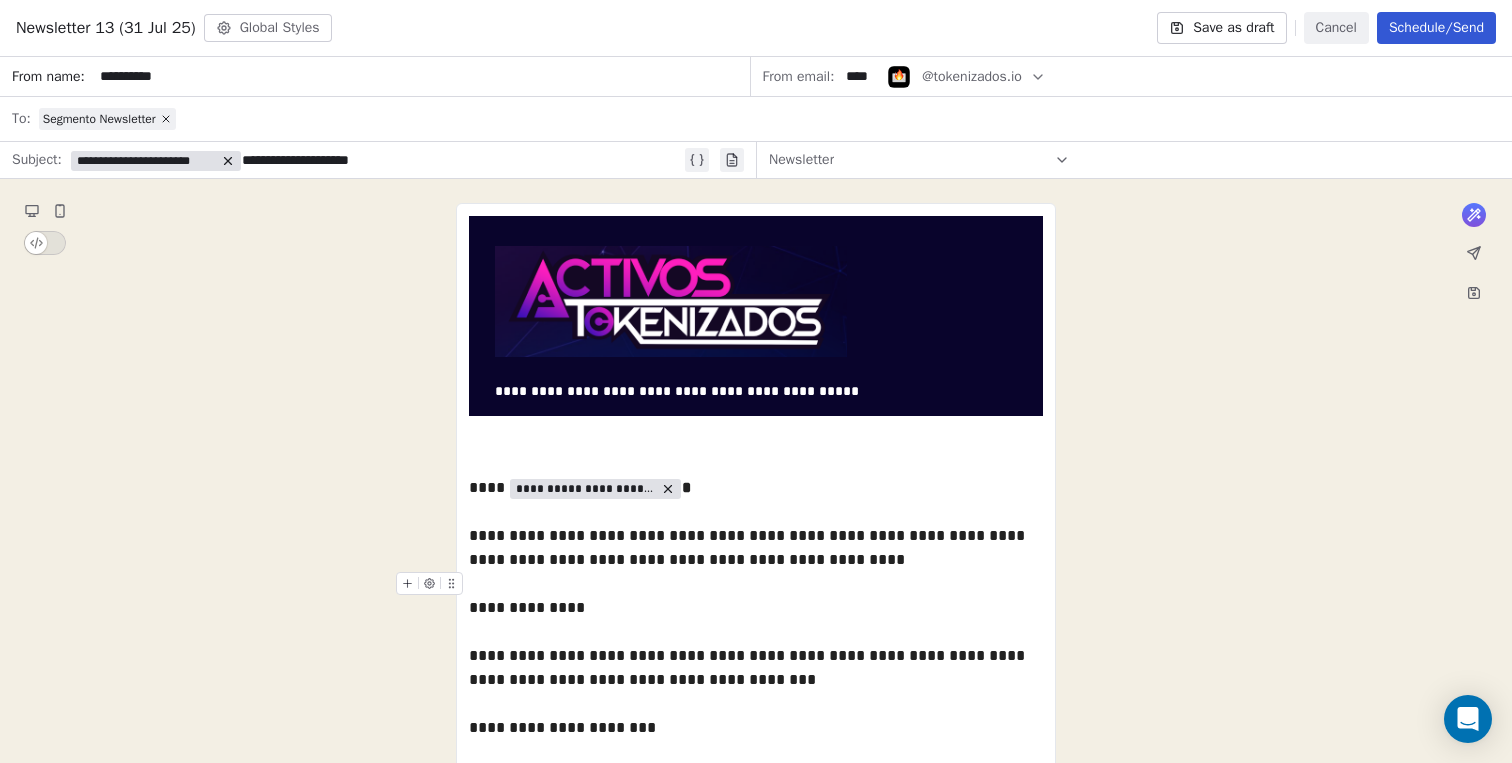 click on "**********" at bounding box center [375, 160] 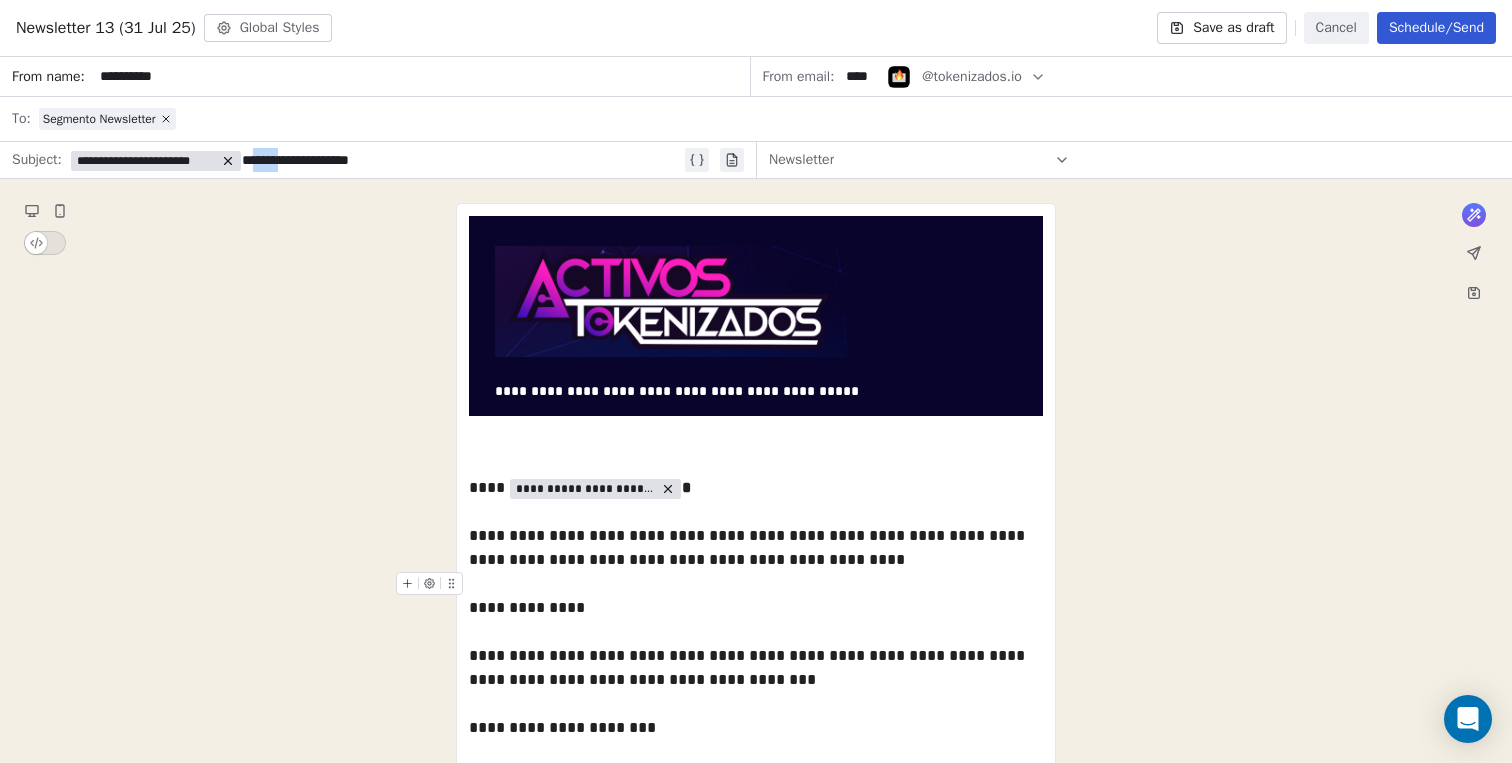 click on "**********" at bounding box center (375, 160) 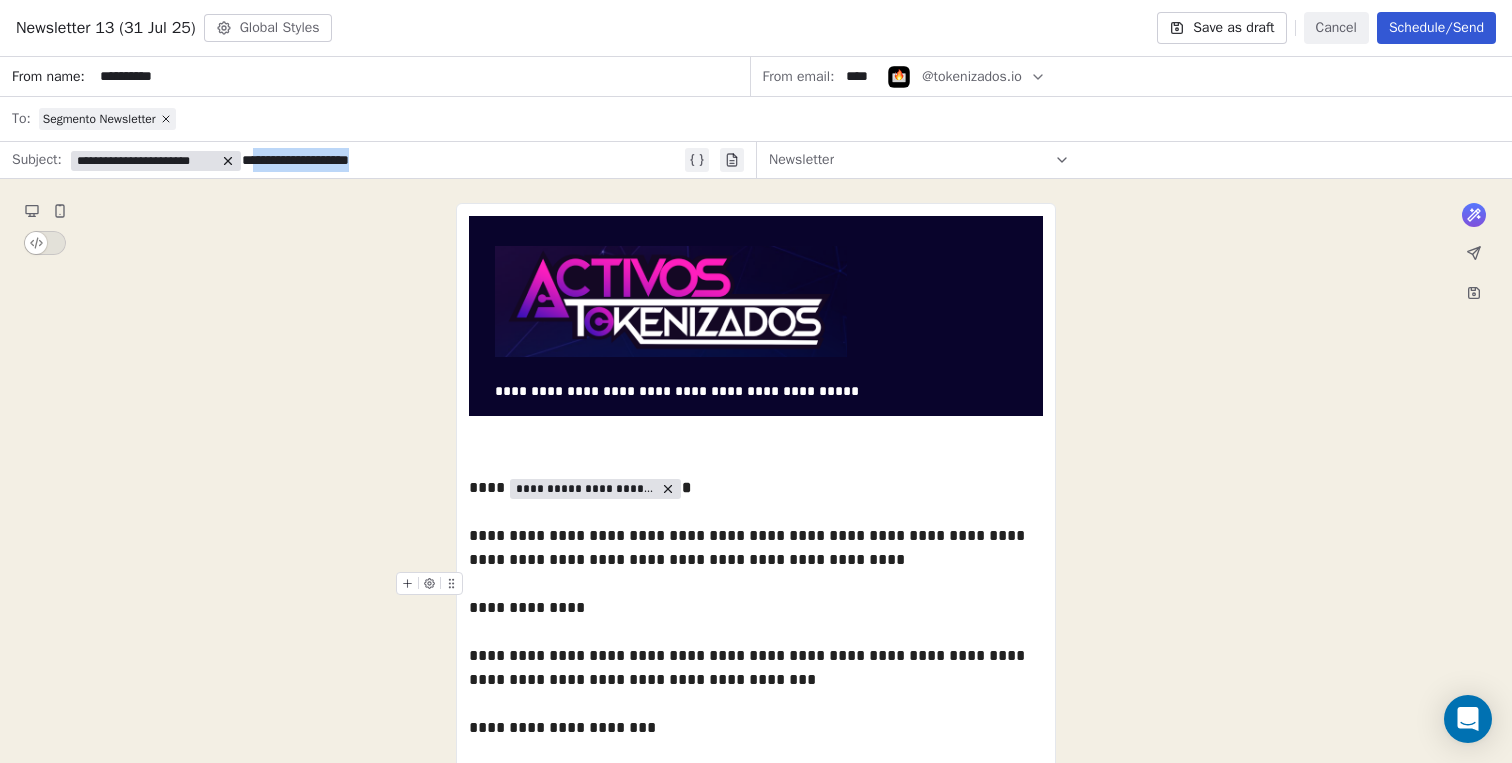 click on "**********" at bounding box center (375, 160) 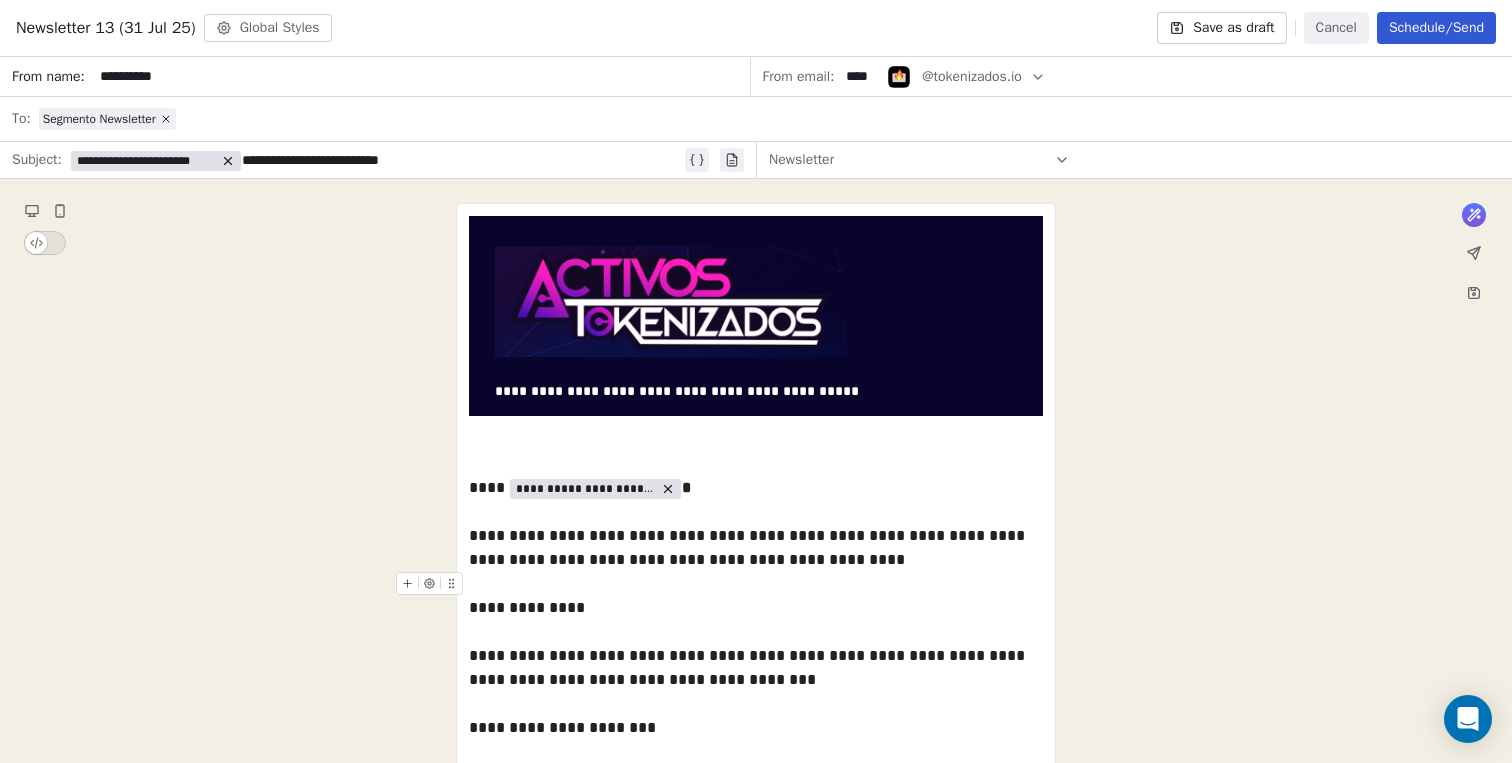 click on "**********" at bounding box center [375, 160] 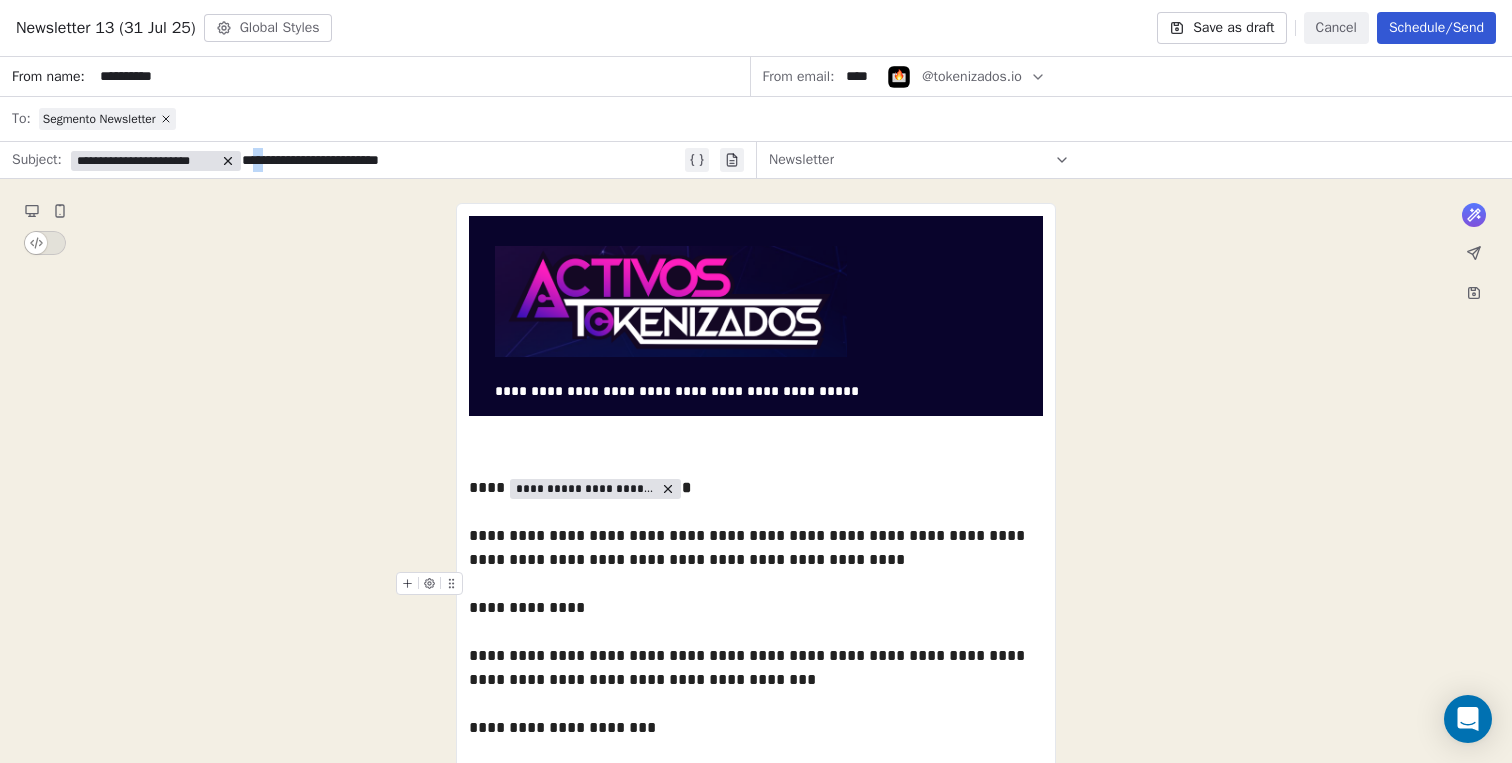 click on "**********" at bounding box center [375, 160] 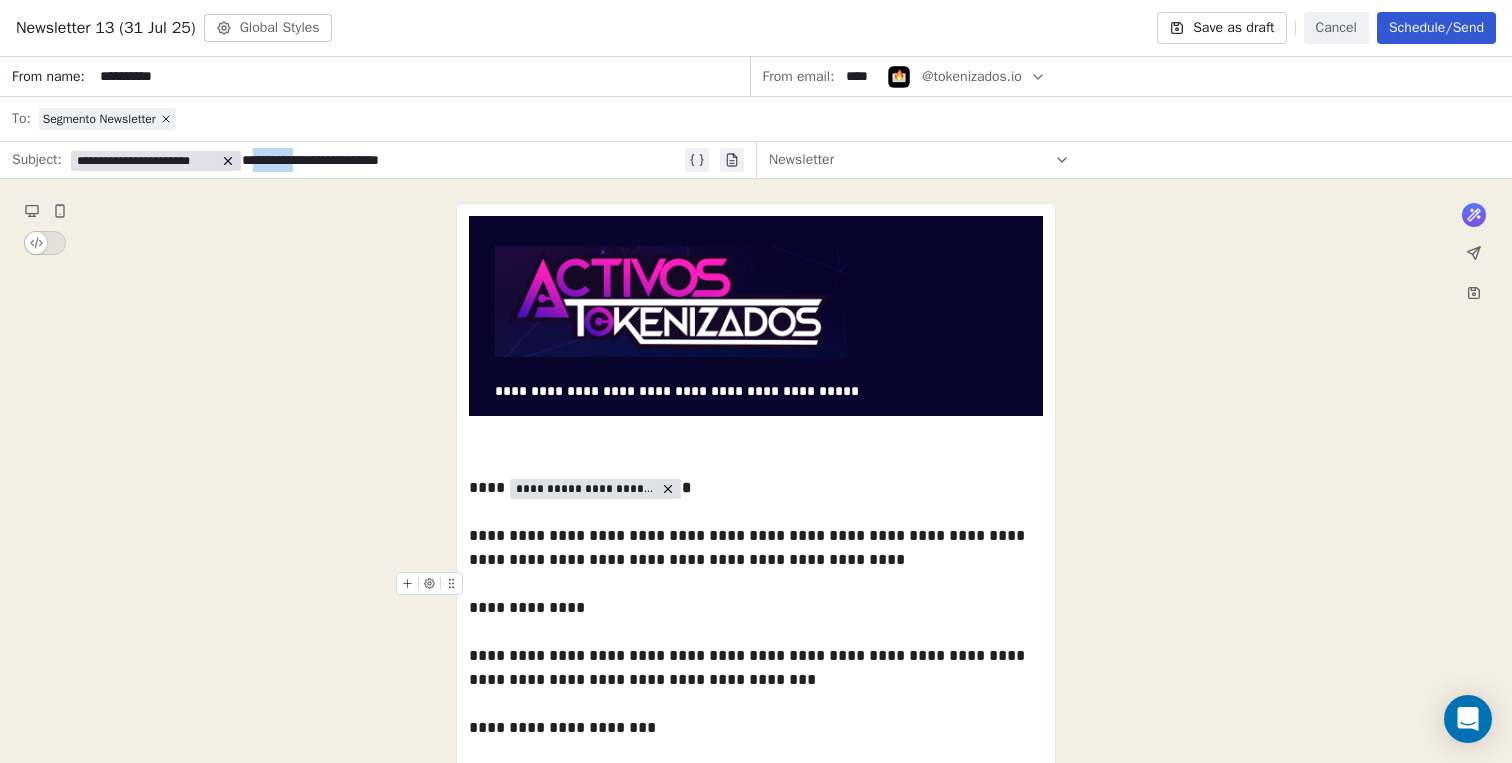 click on "**********" at bounding box center (375, 160) 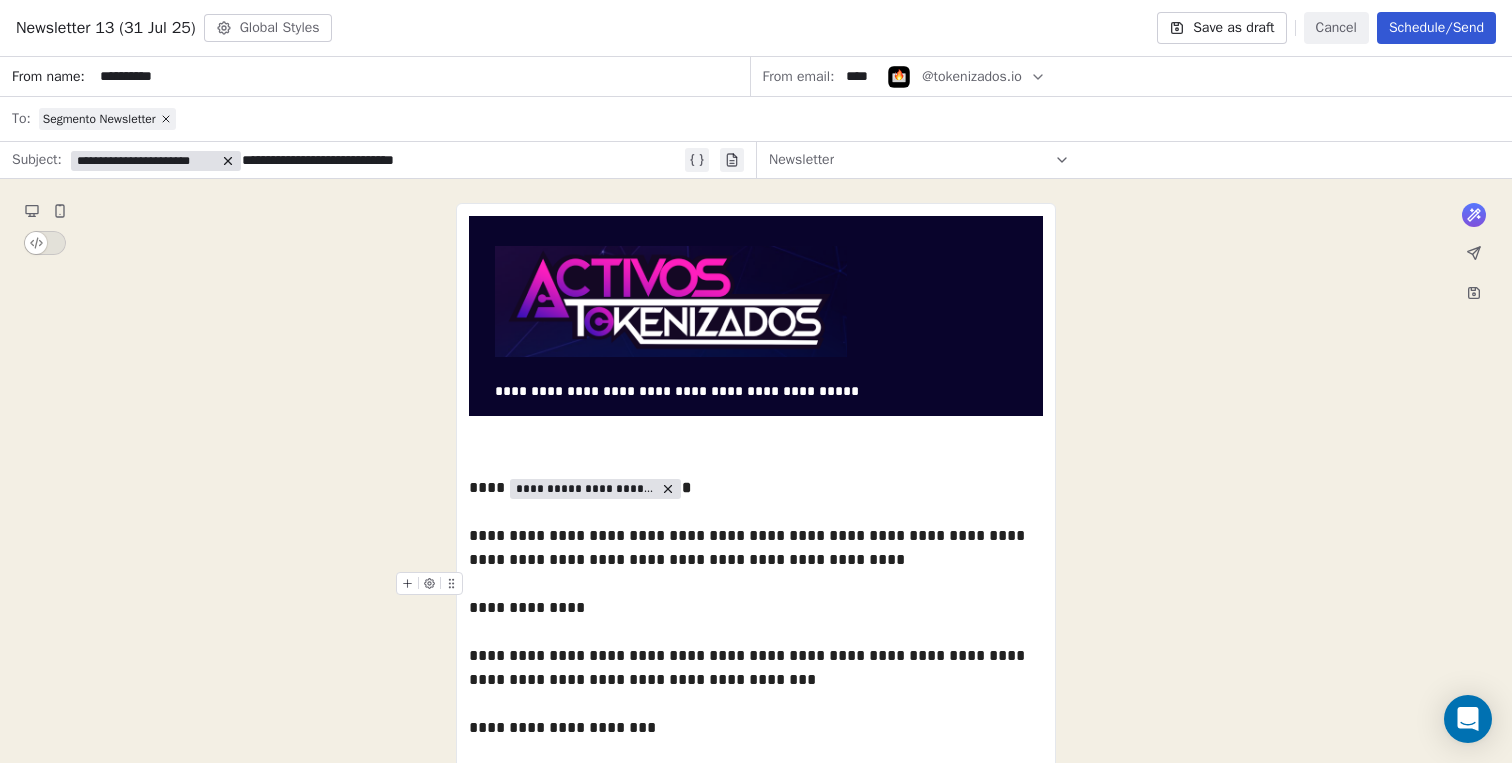 click on "**********" at bounding box center (375, 160) 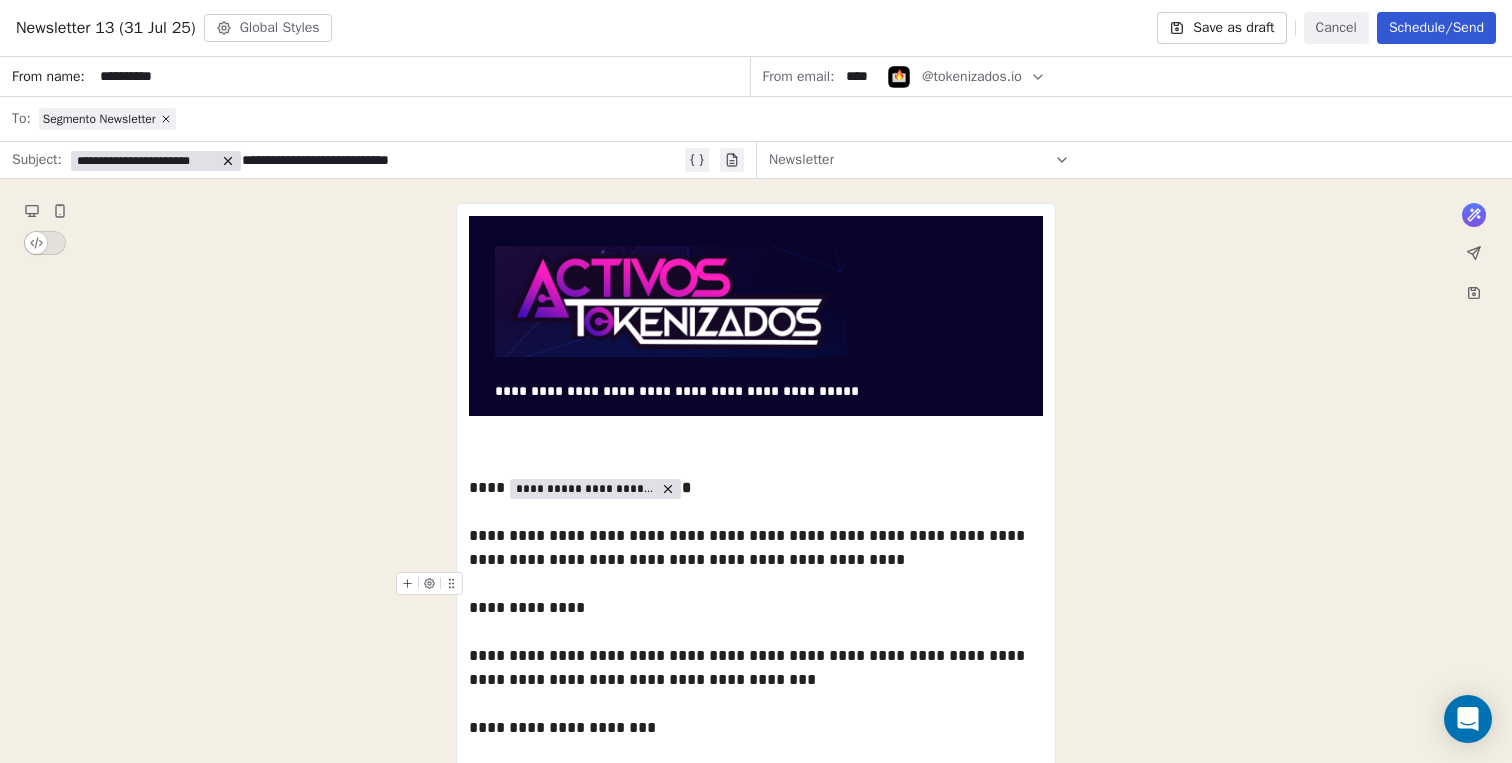 click on "**********" at bounding box center (375, 160) 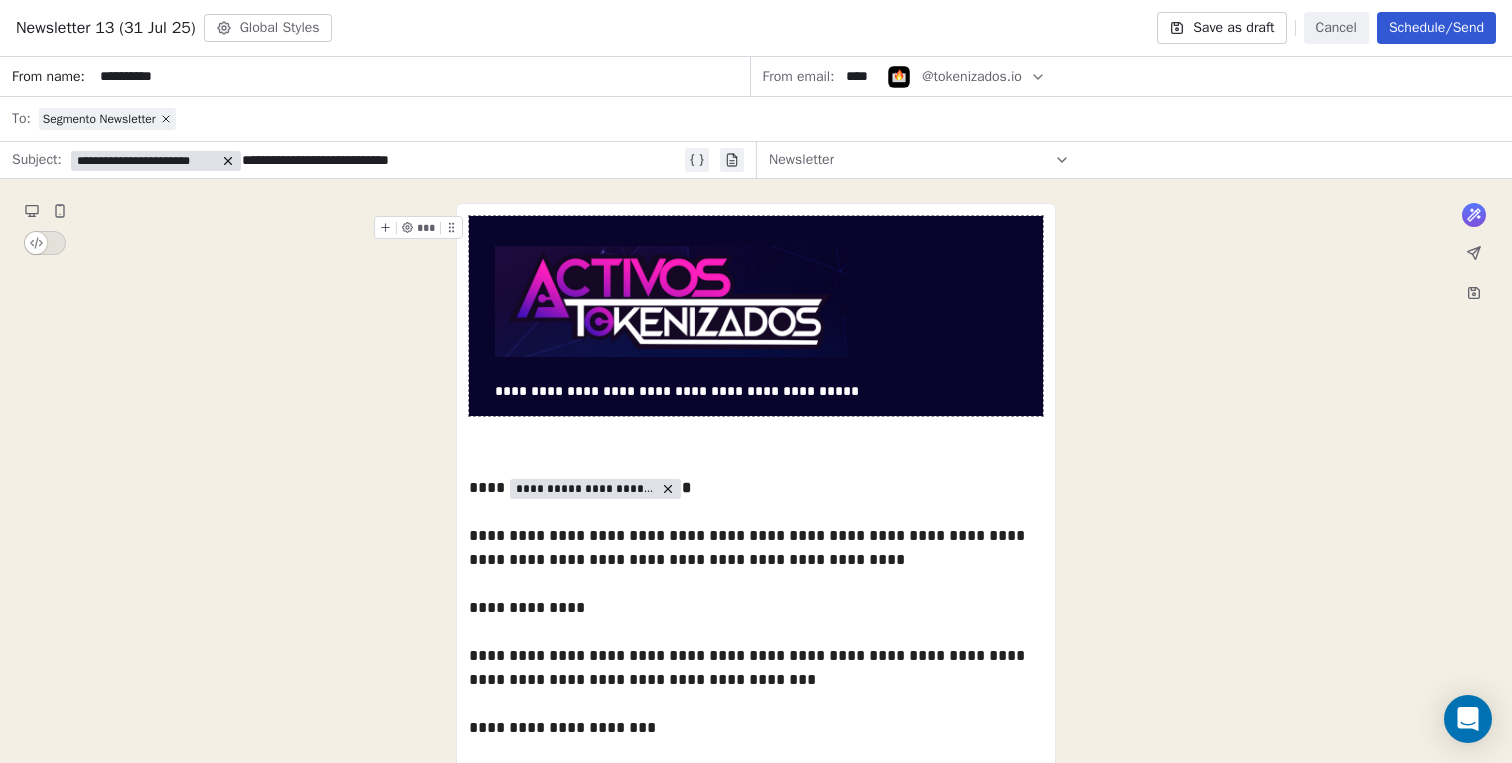 click on "Save as draft" at bounding box center (1221, 28) 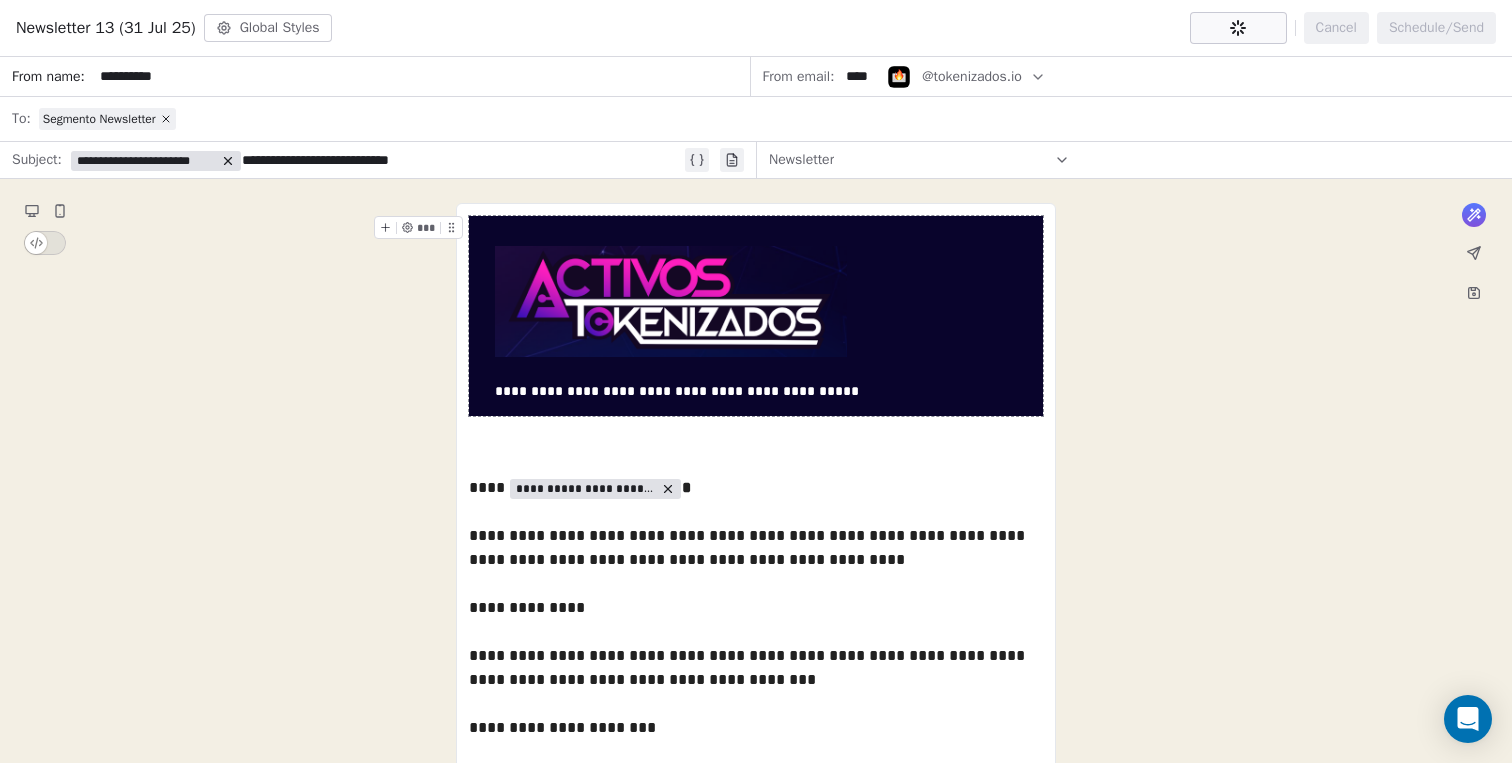 click 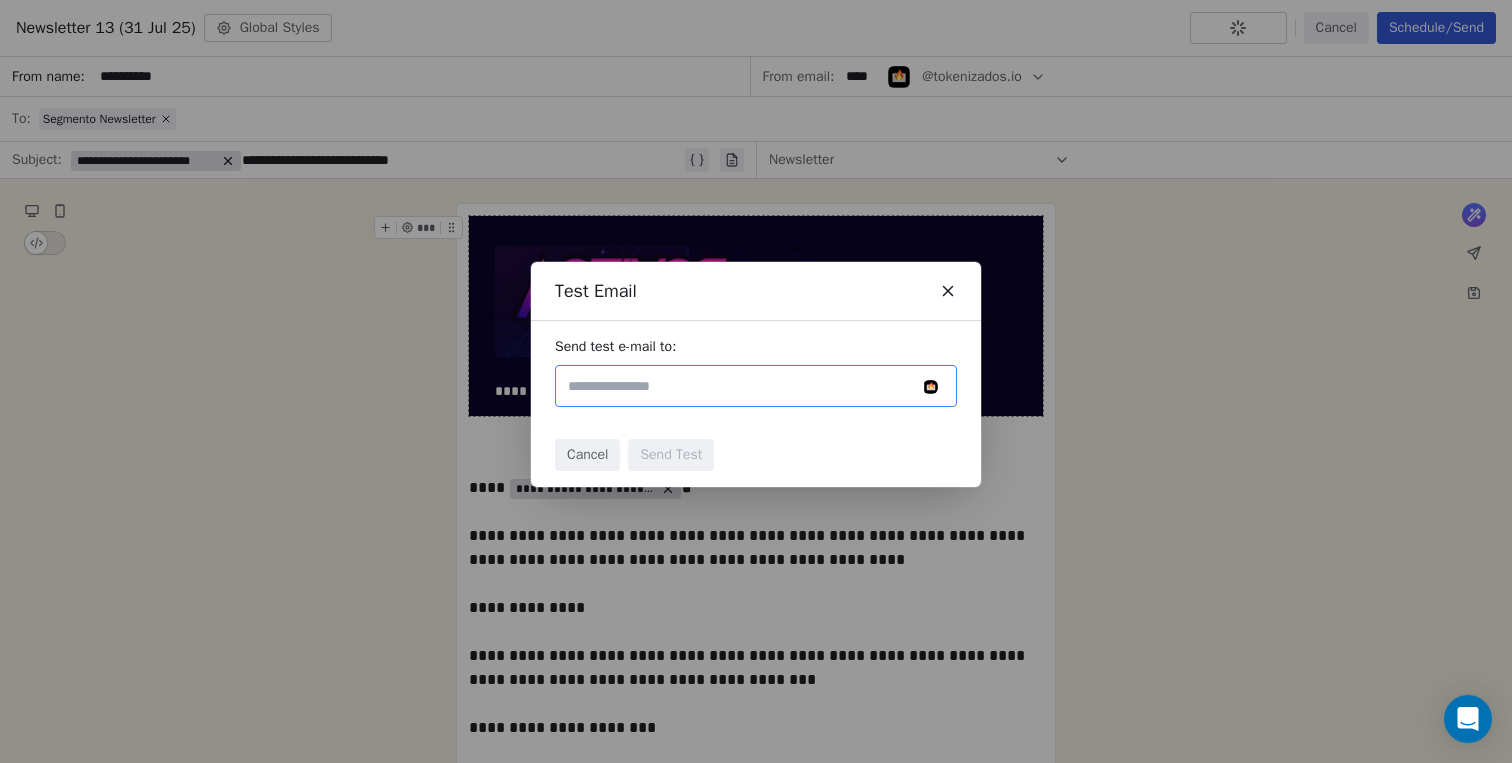 click at bounding box center [756, 386] 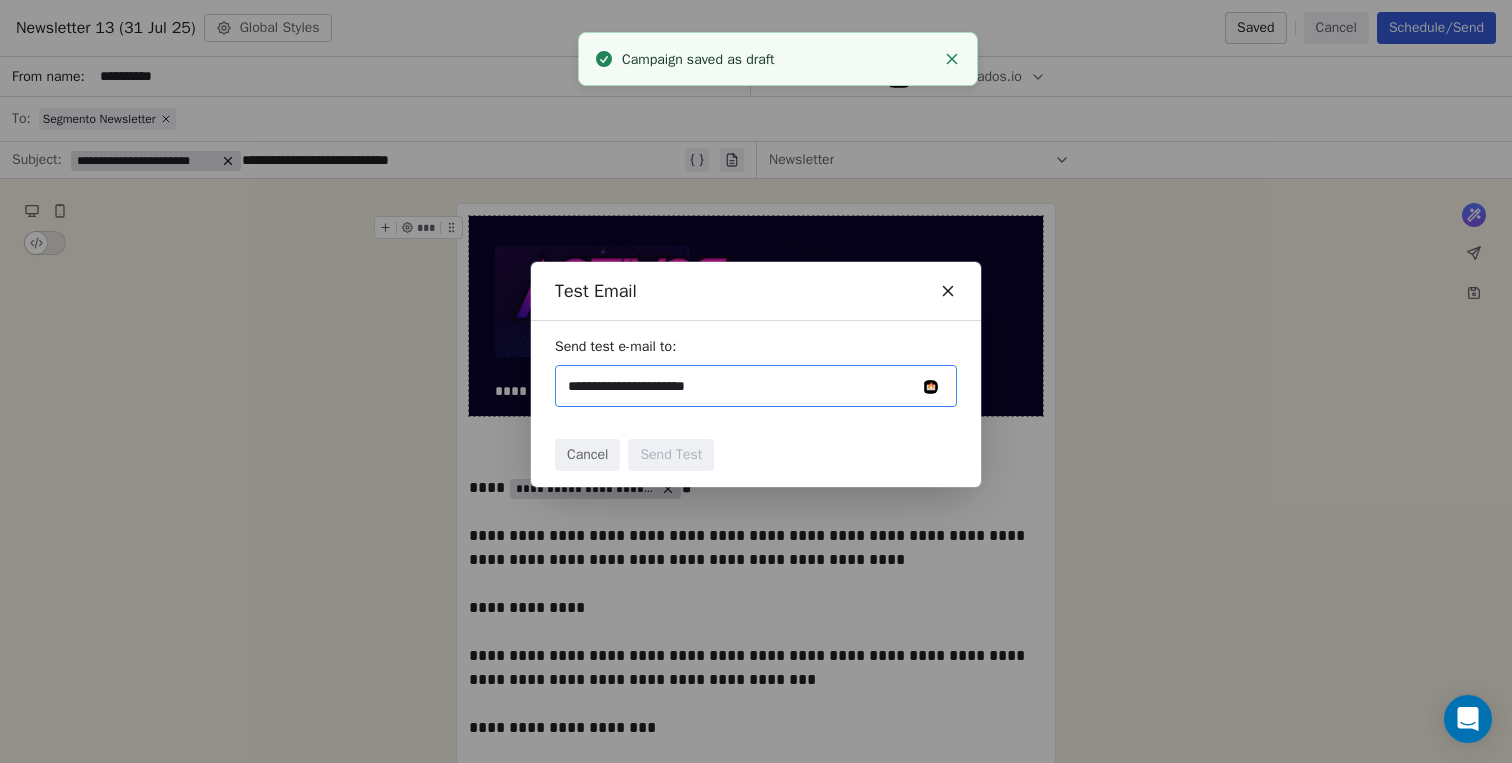 type 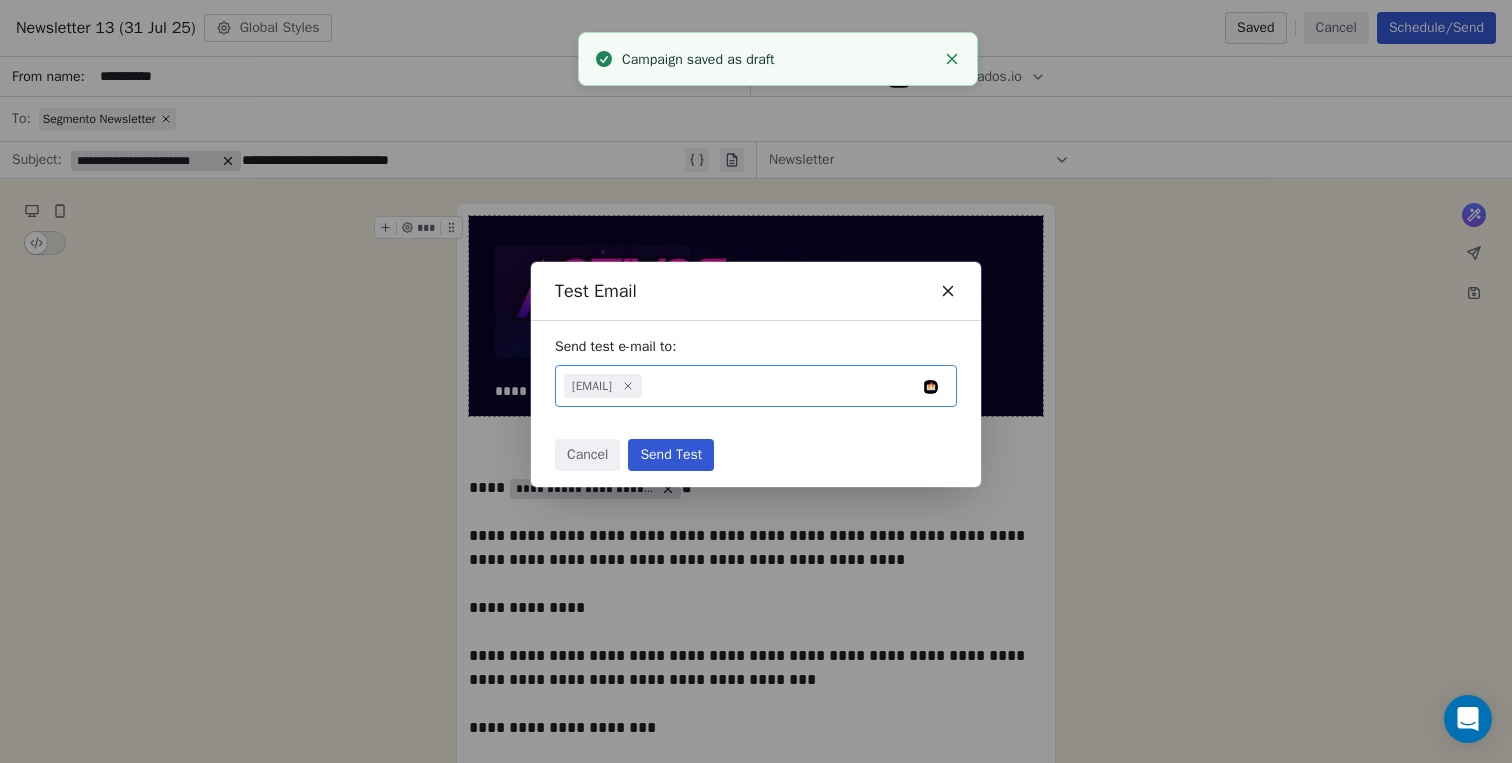 click on "Cancel Send Test" at bounding box center (756, 455) 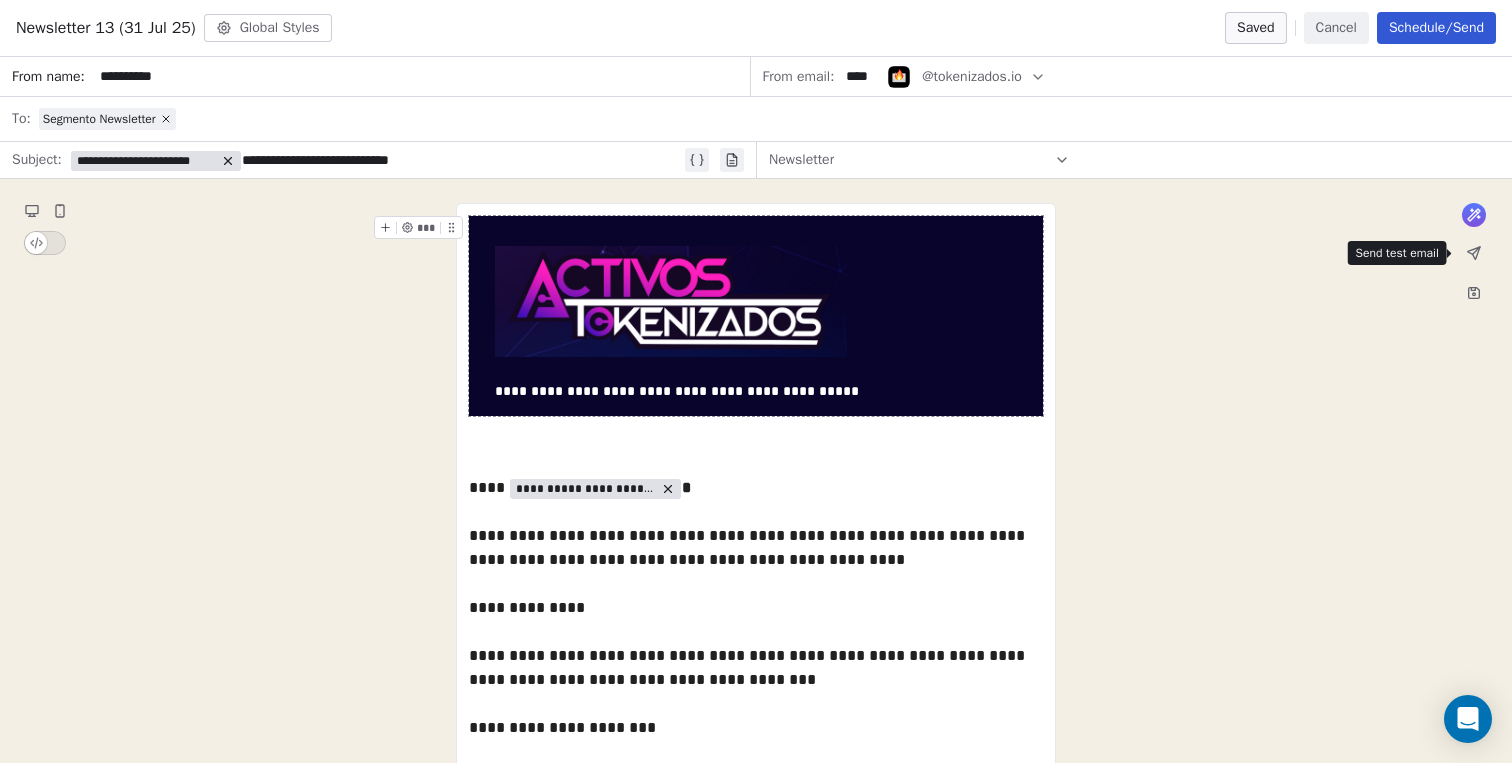 click 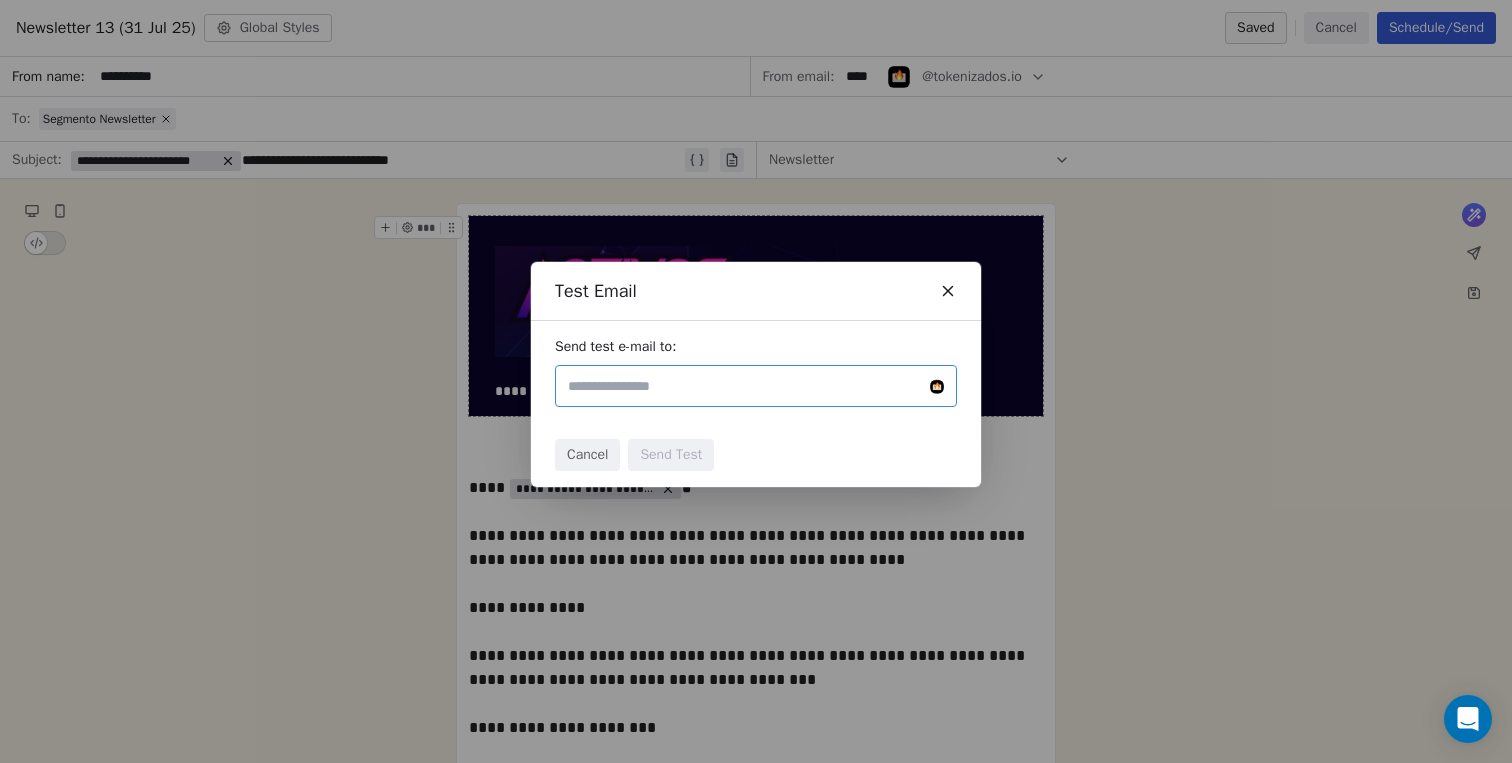 click at bounding box center (756, 386) 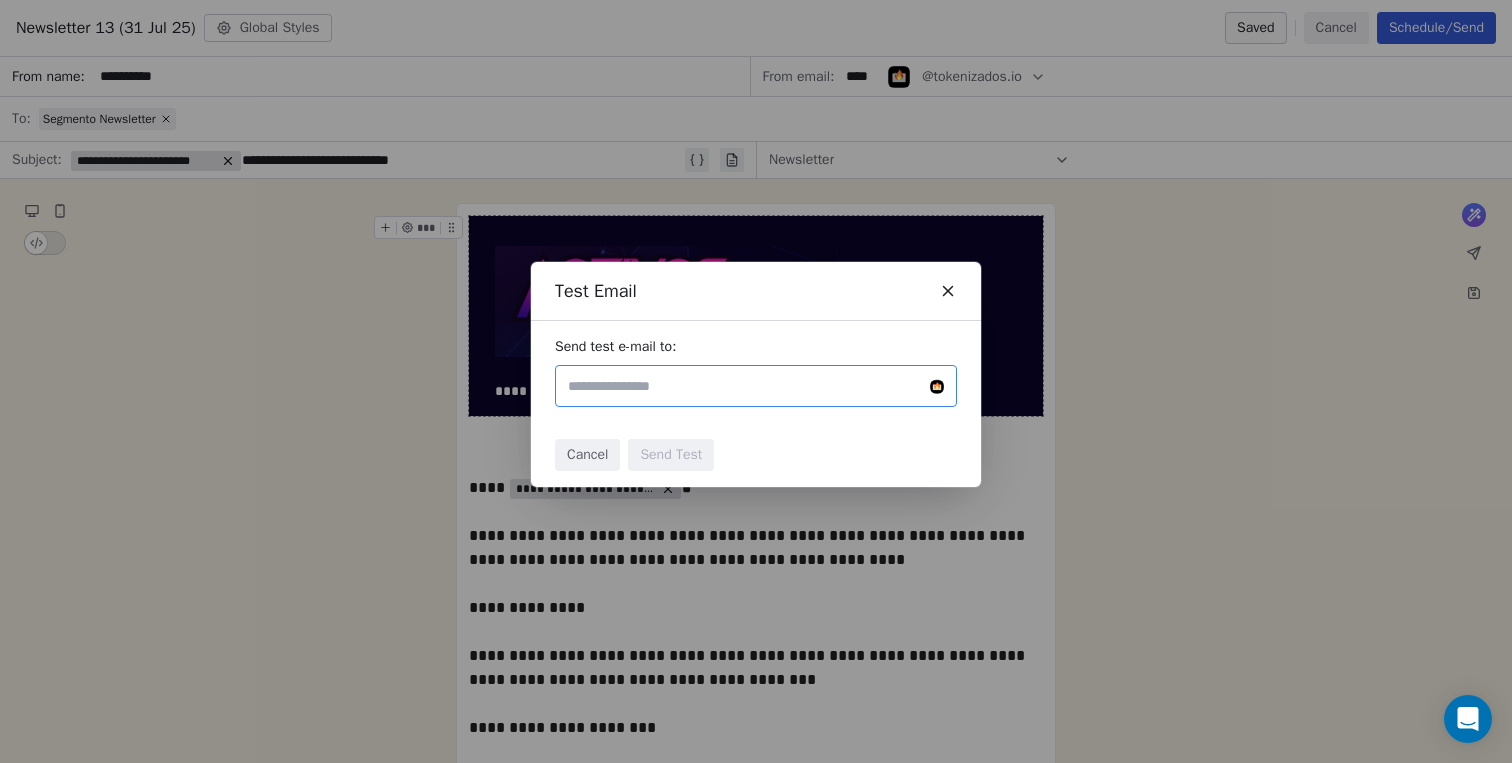 type on "**********" 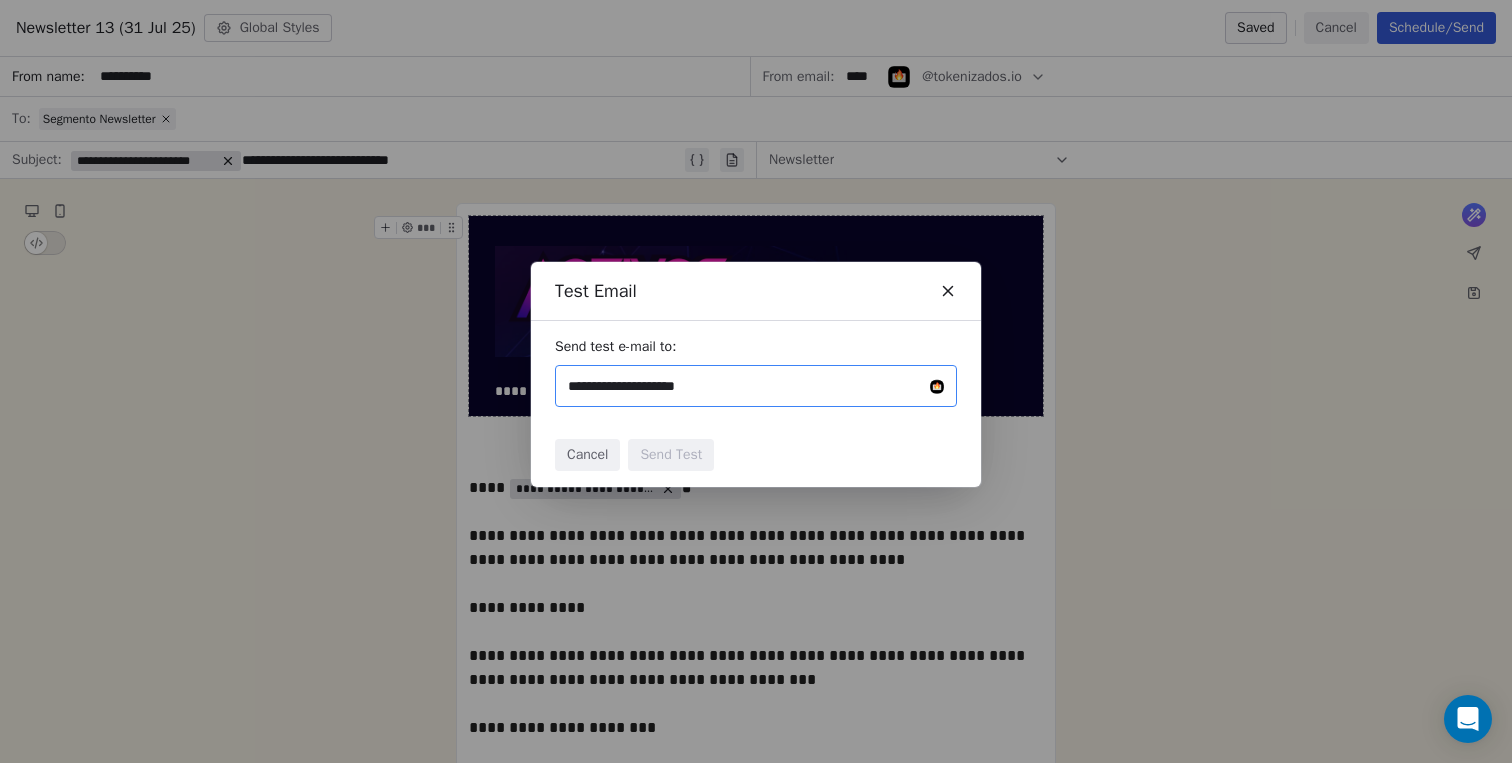 type 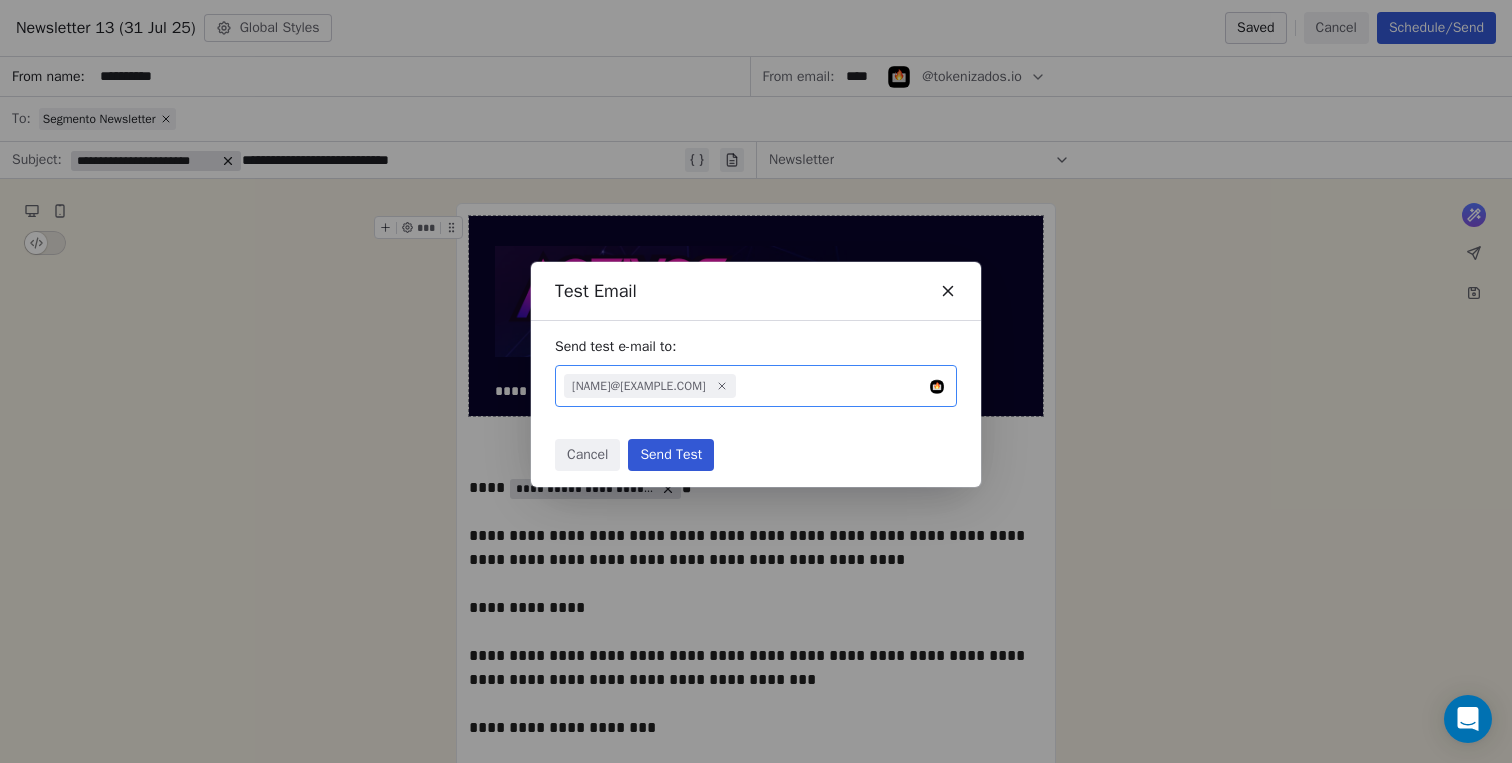 click on "Send Test" at bounding box center [671, 455] 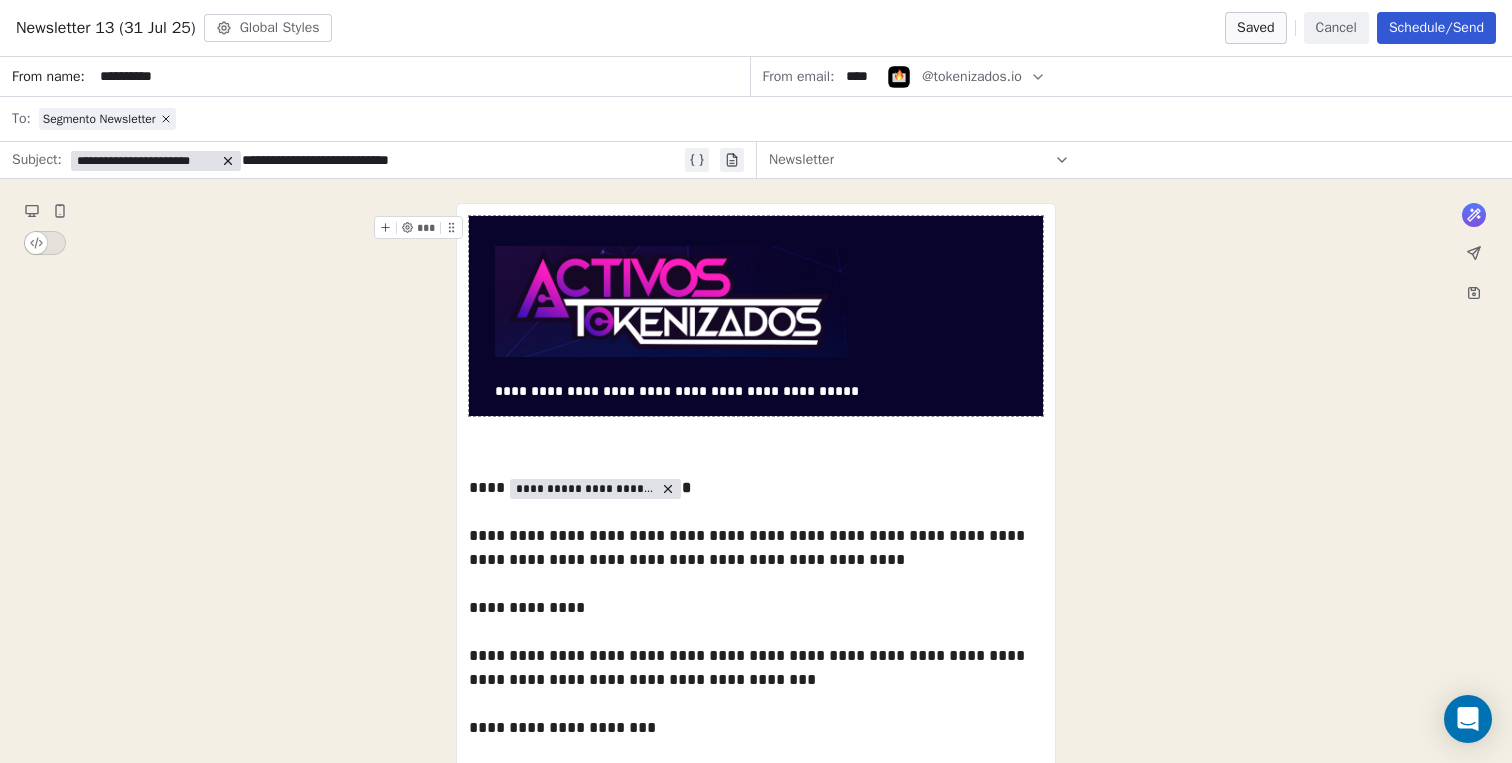click on "**********" at bounding box center (756, 1284) 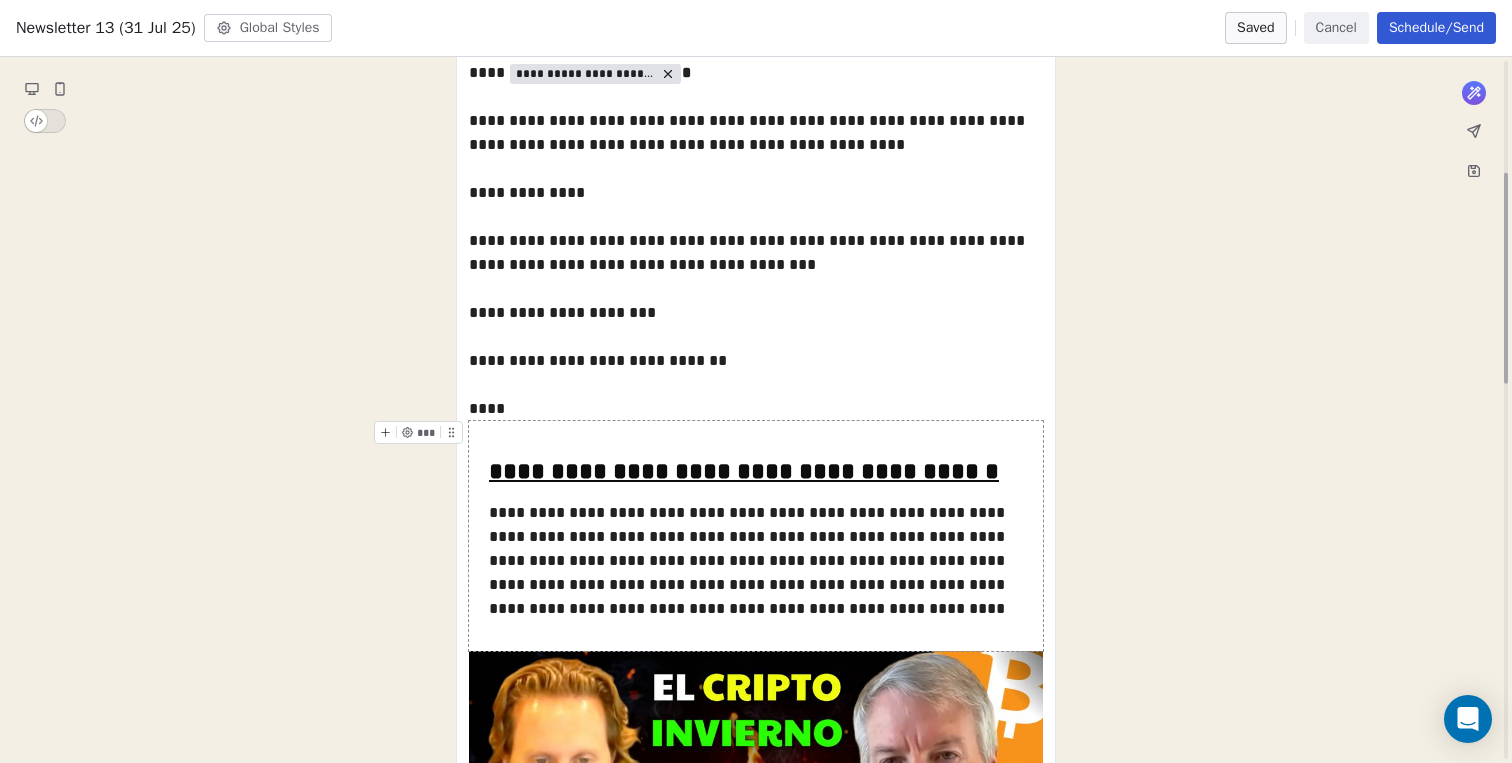 scroll, scrollTop: 418, scrollLeft: 0, axis: vertical 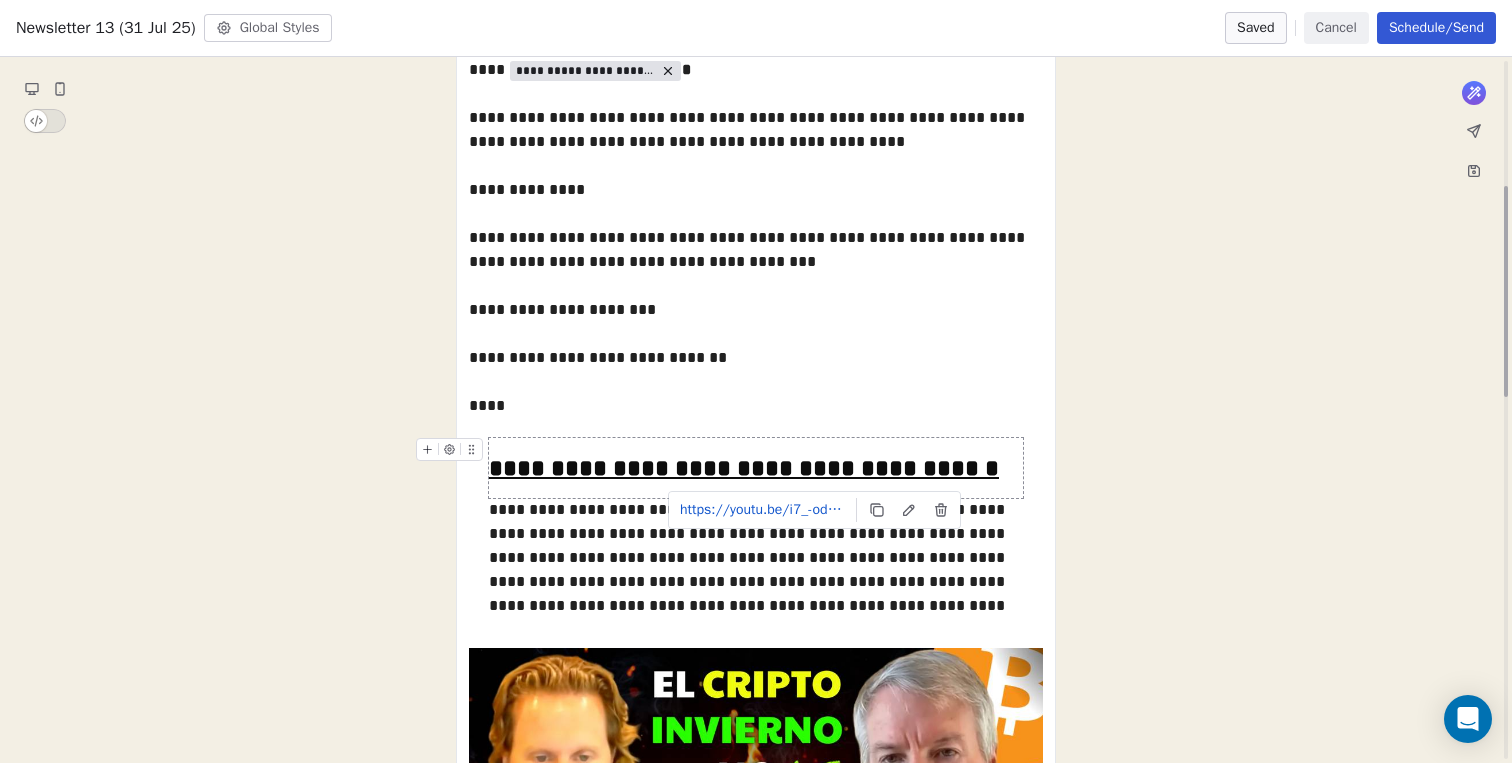 click on "**********" at bounding box center (744, 468) 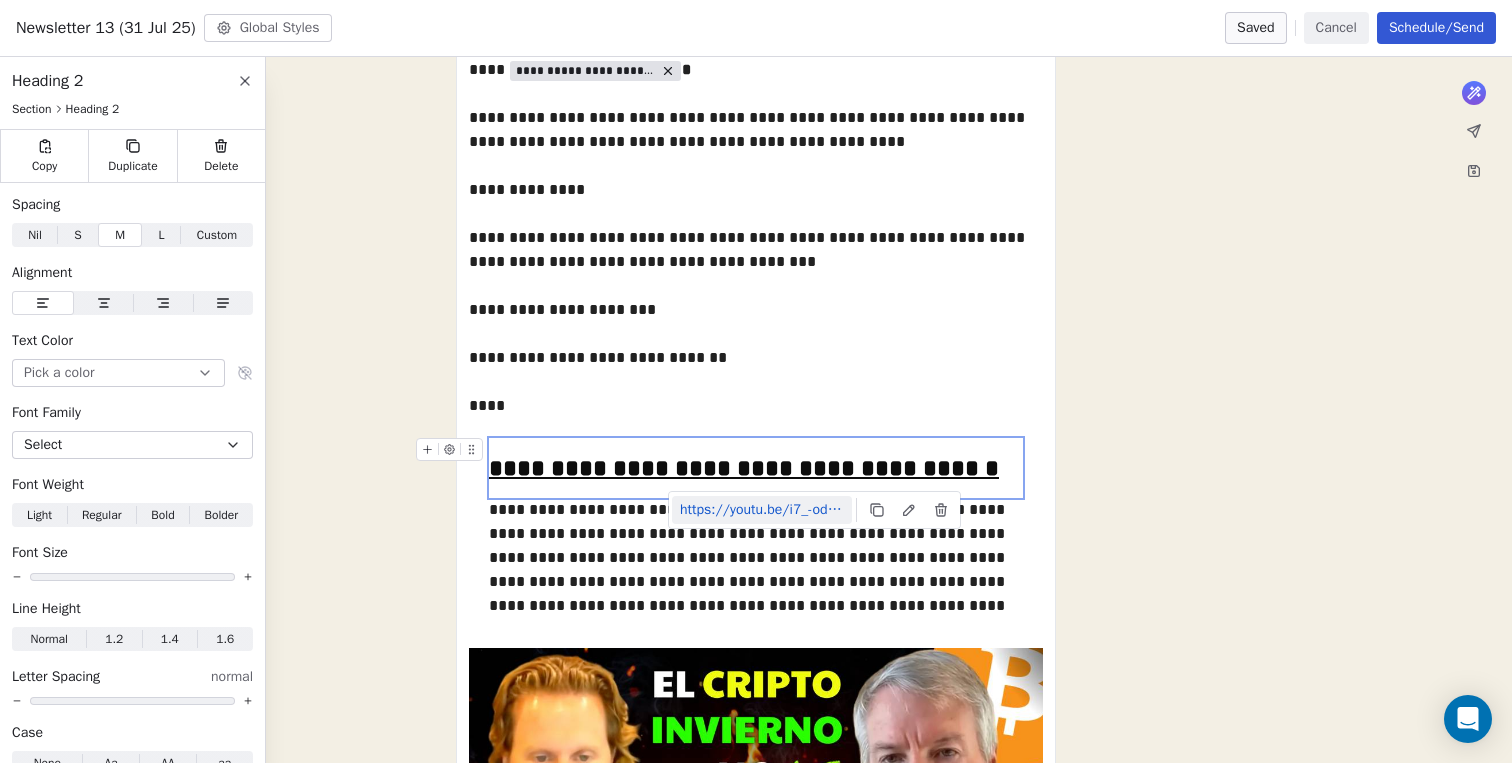 click on "https://youtu.be/i7_-odI0dfU" at bounding box center [762, 510] 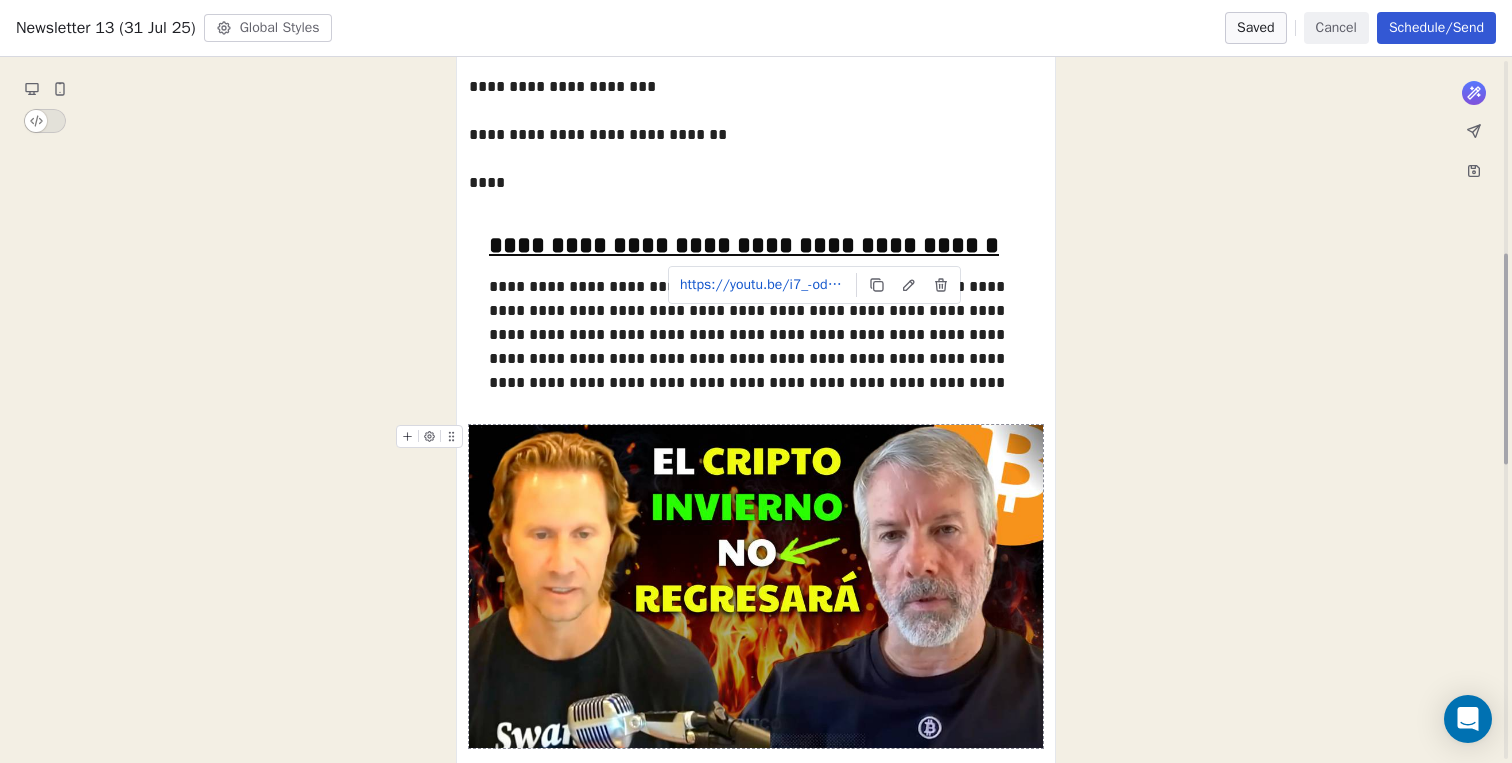 scroll, scrollTop: 643, scrollLeft: 0, axis: vertical 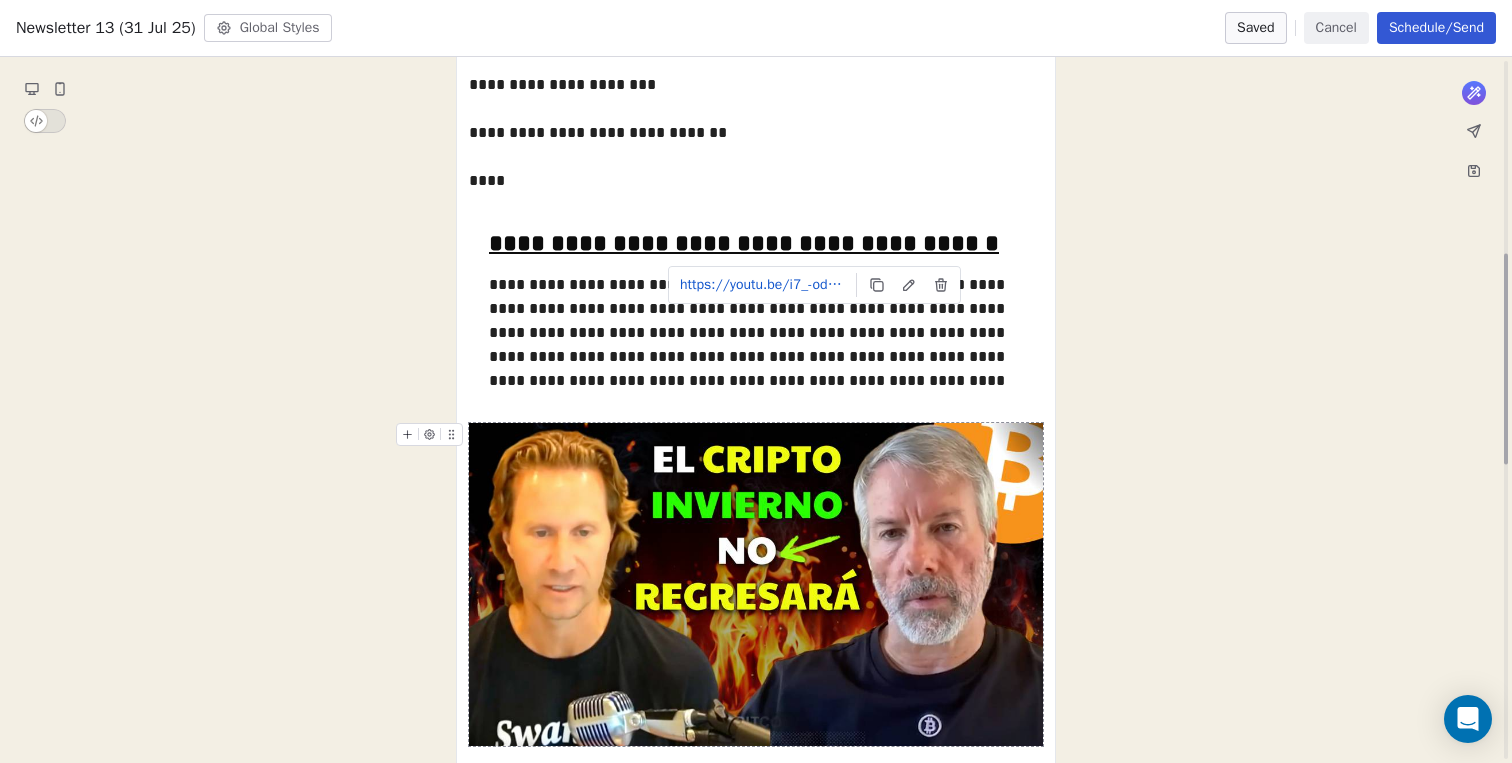 click at bounding box center [756, 584] 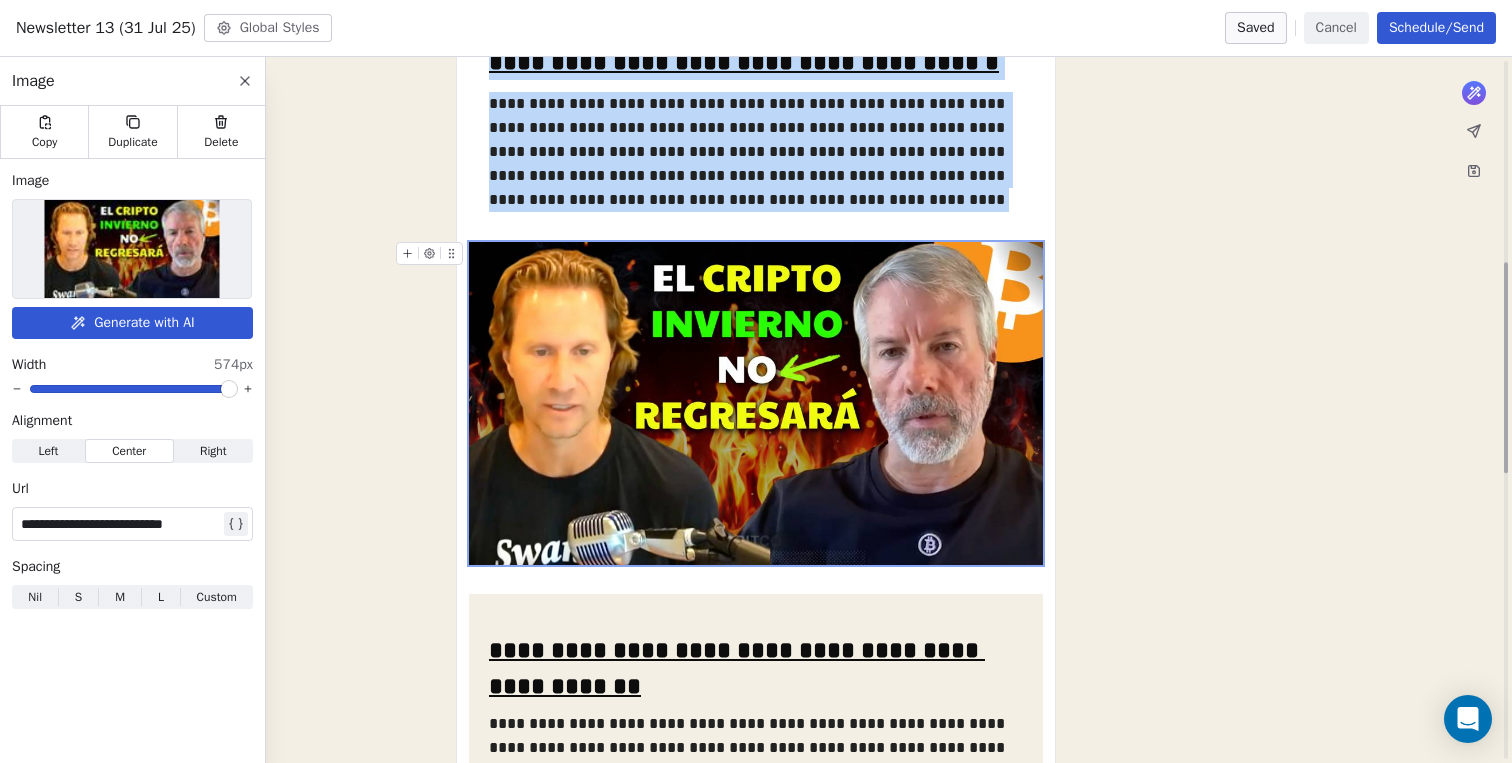 scroll, scrollTop: 837, scrollLeft: 0, axis: vertical 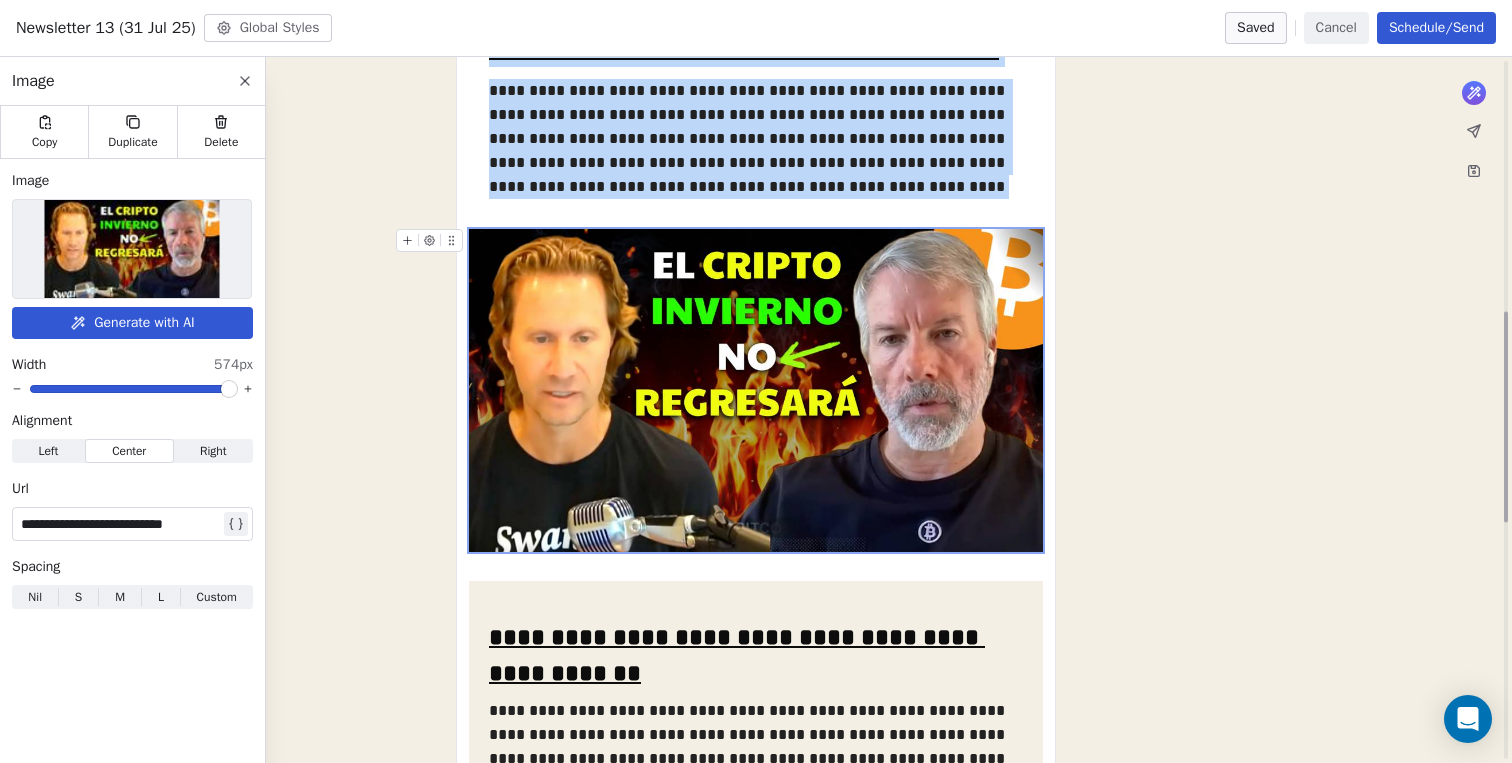 click at bounding box center [756, 390] 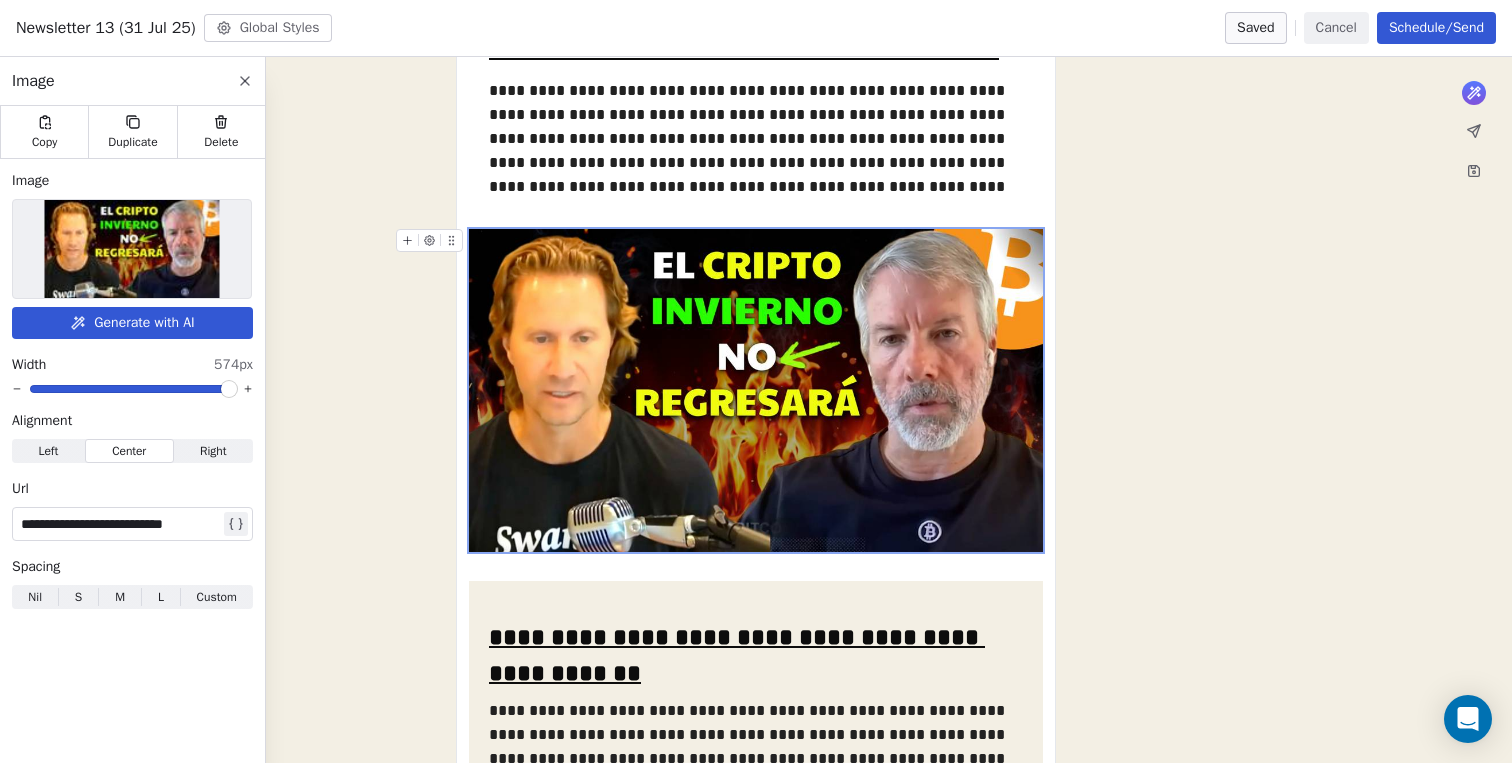 click on "**********" at bounding box center (120, 524) 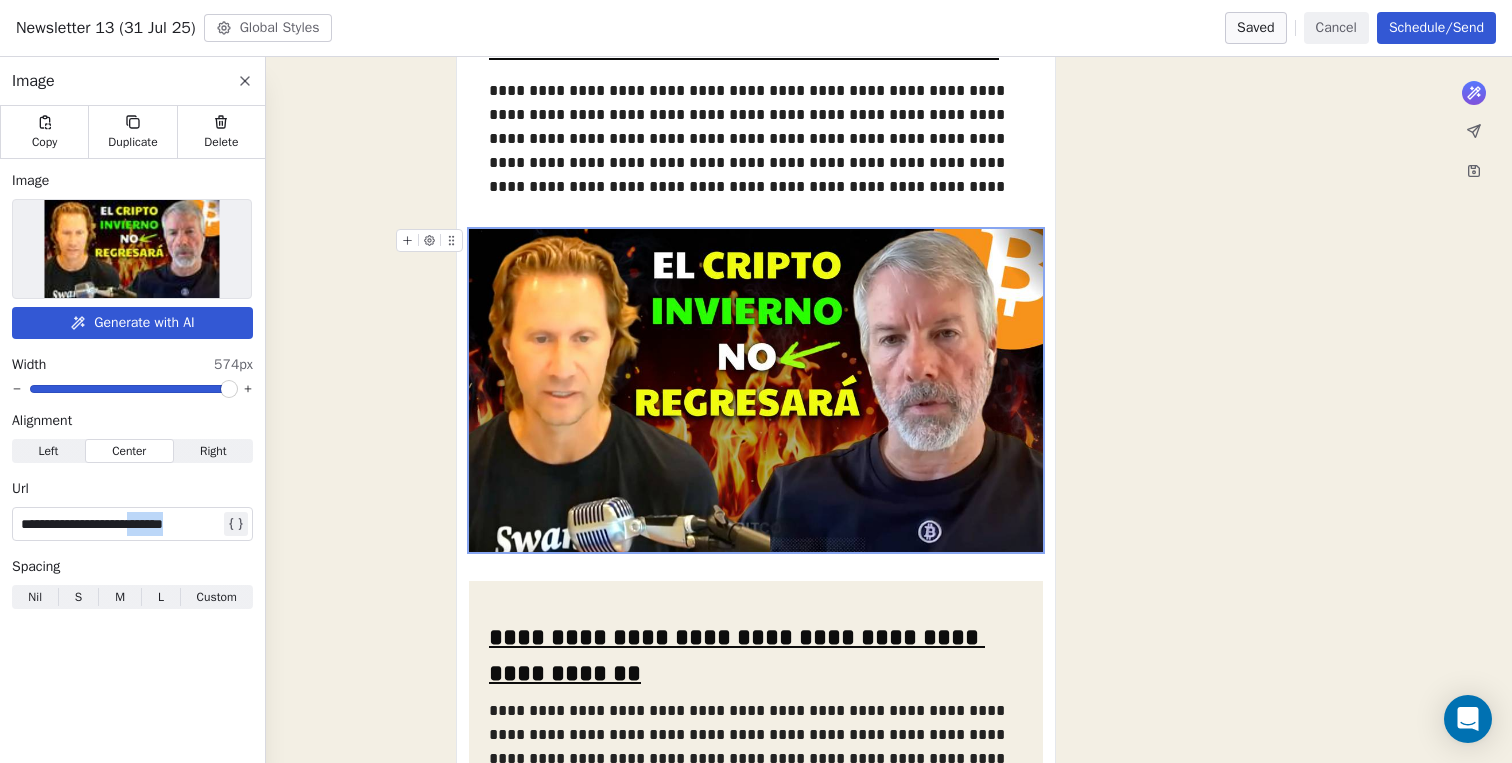 click on "**********" at bounding box center (120, 524) 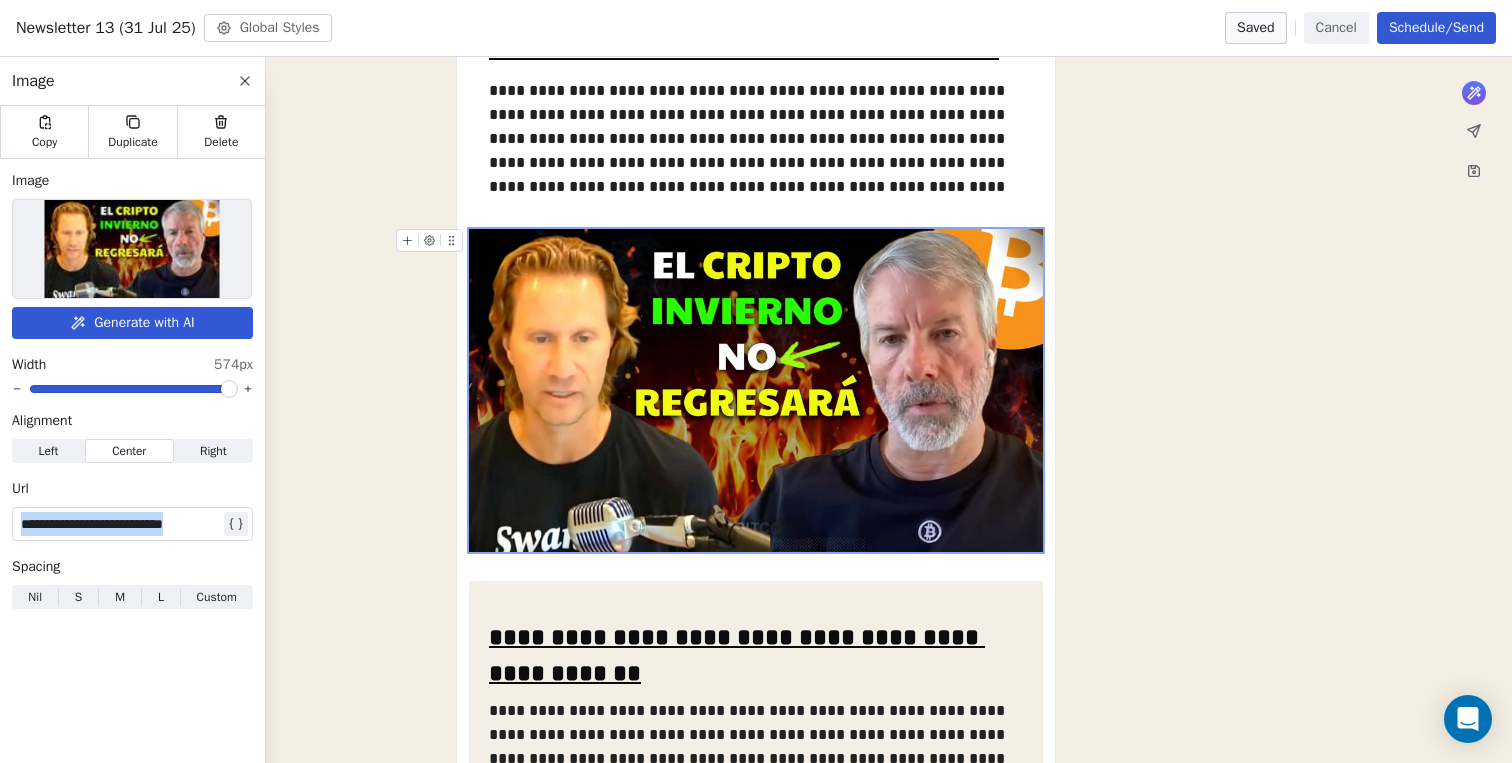click on "**********" at bounding box center (120, 524) 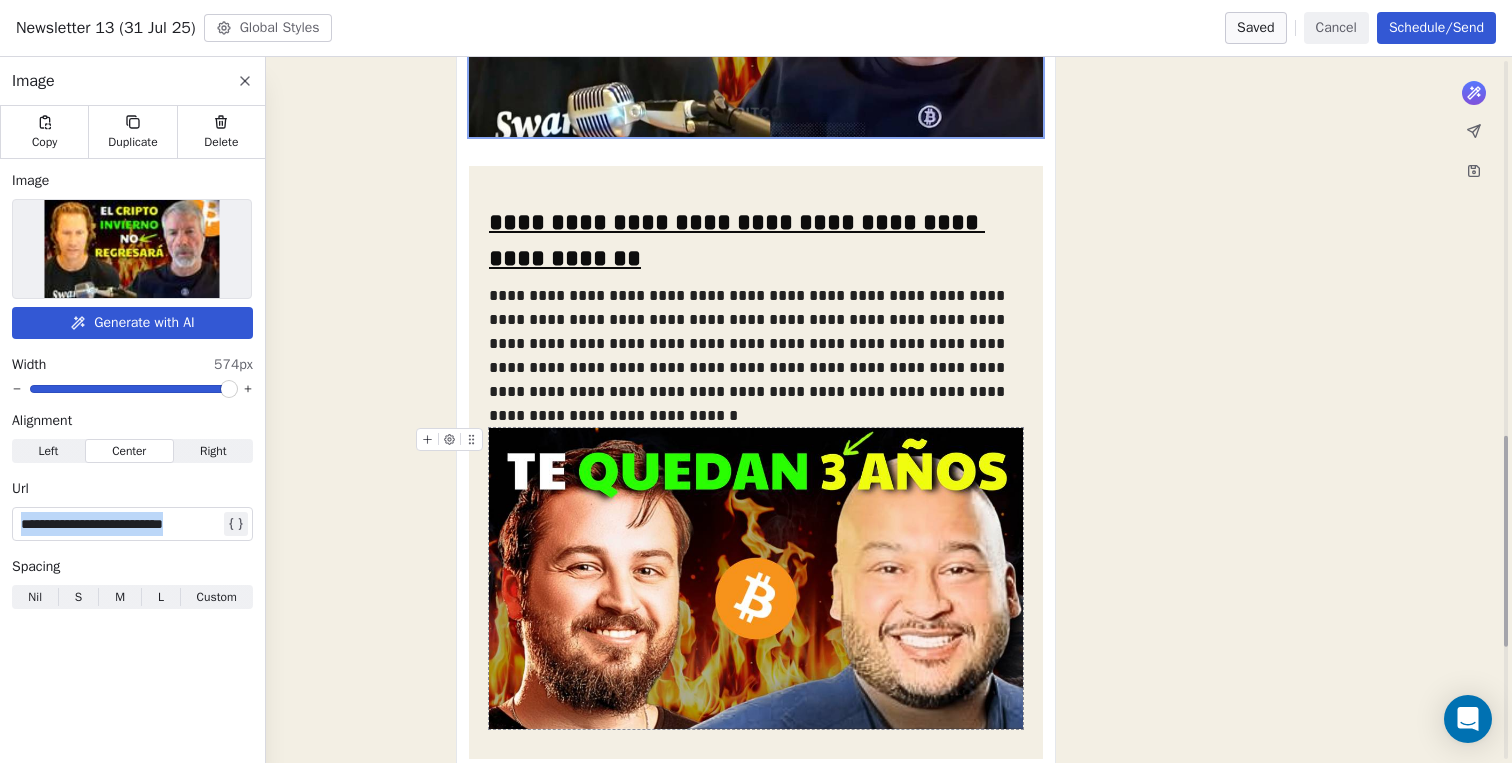 scroll, scrollTop: 1318, scrollLeft: 0, axis: vertical 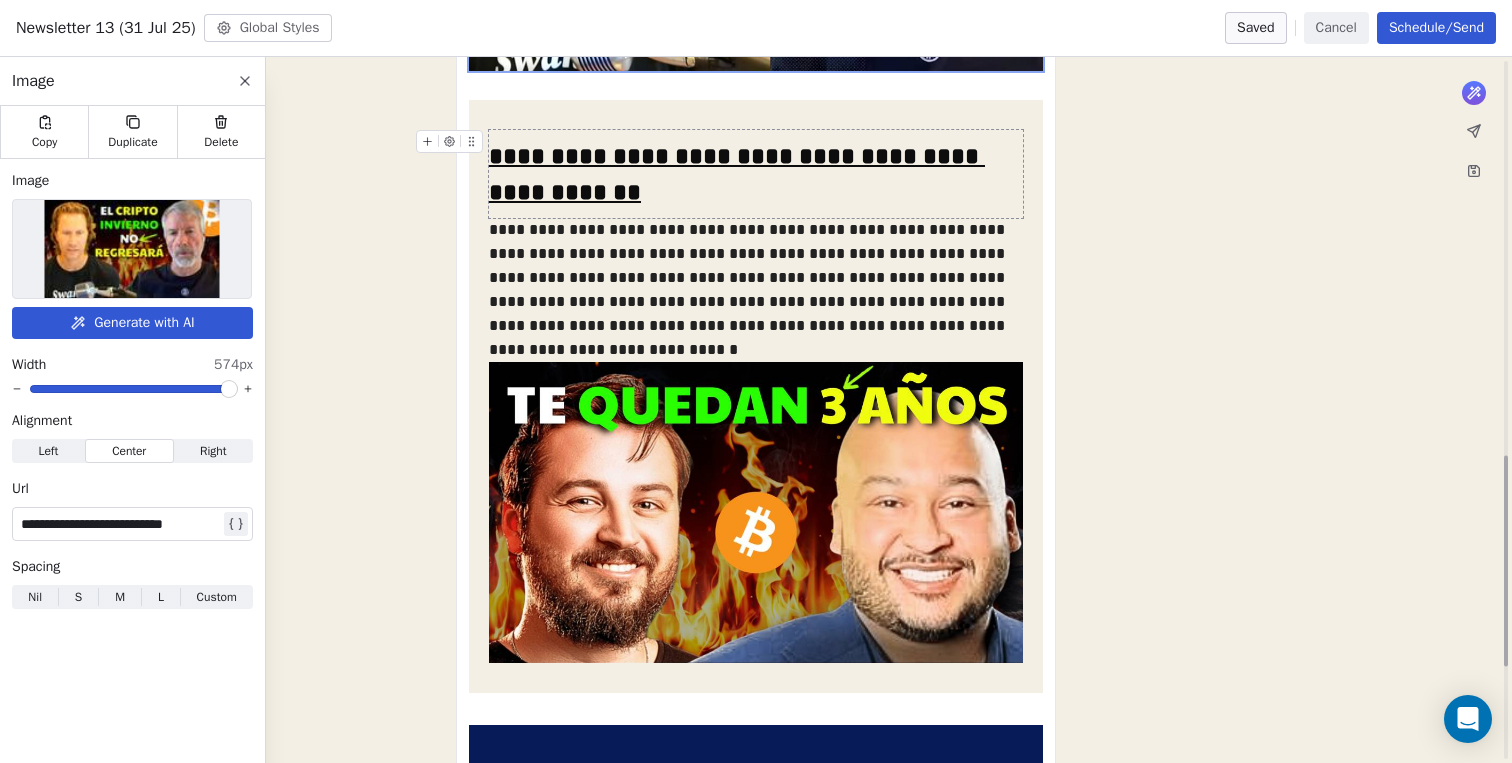click on "**********" at bounding box center (737, 174) 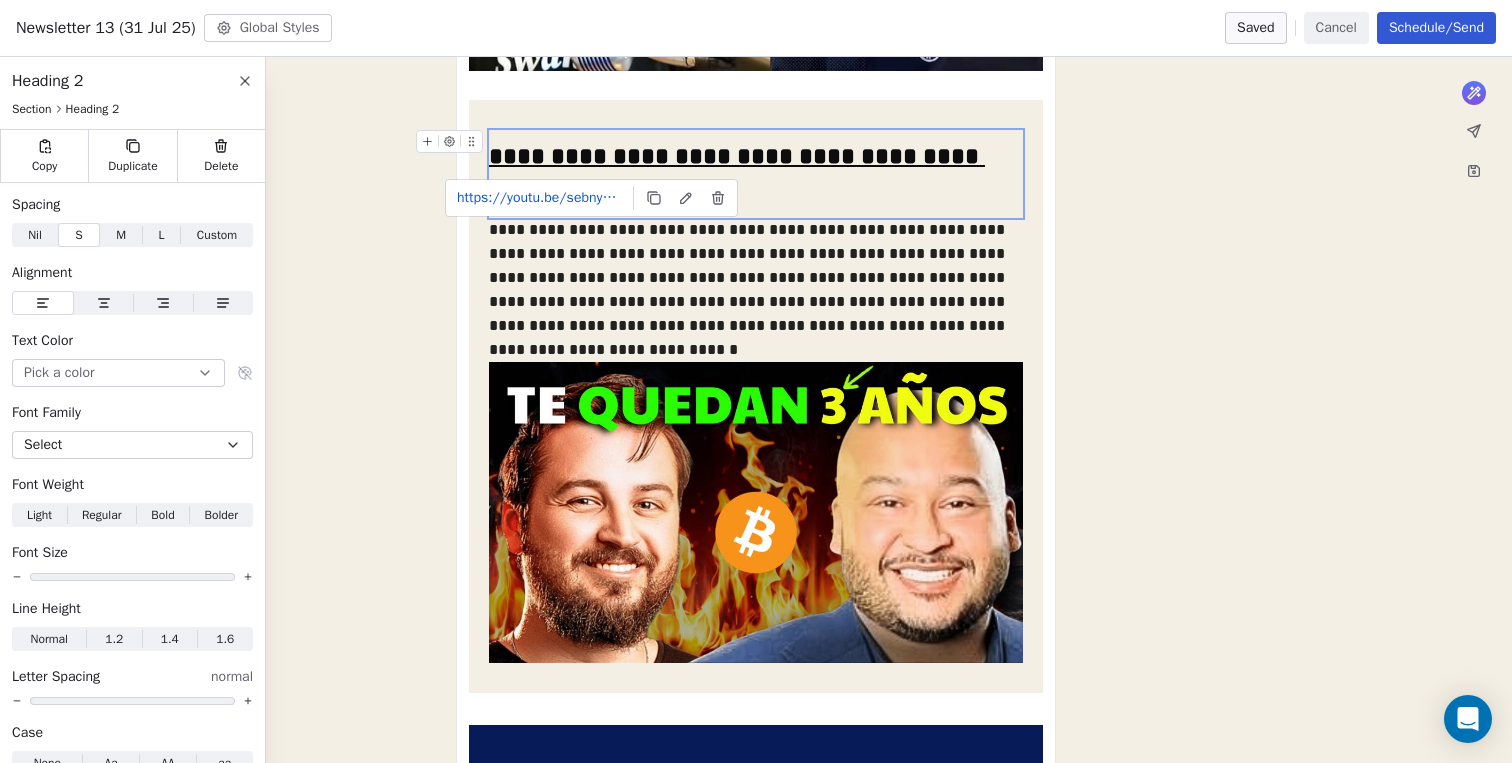 click on "**********" at bounding box center [737, 174] 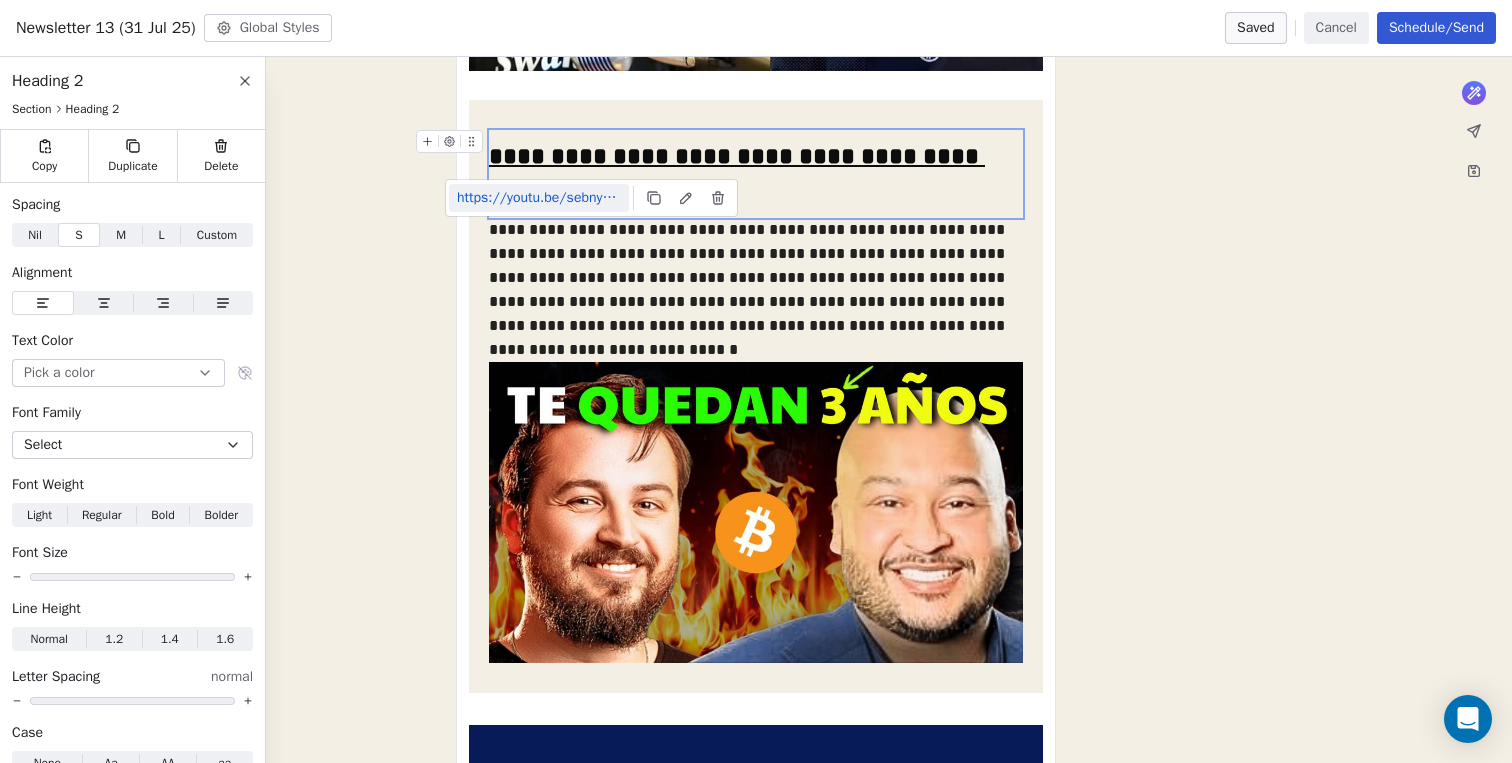 click on "https://youtu.be/sebnyTK3Bbw" at bounding box center (539, 198) 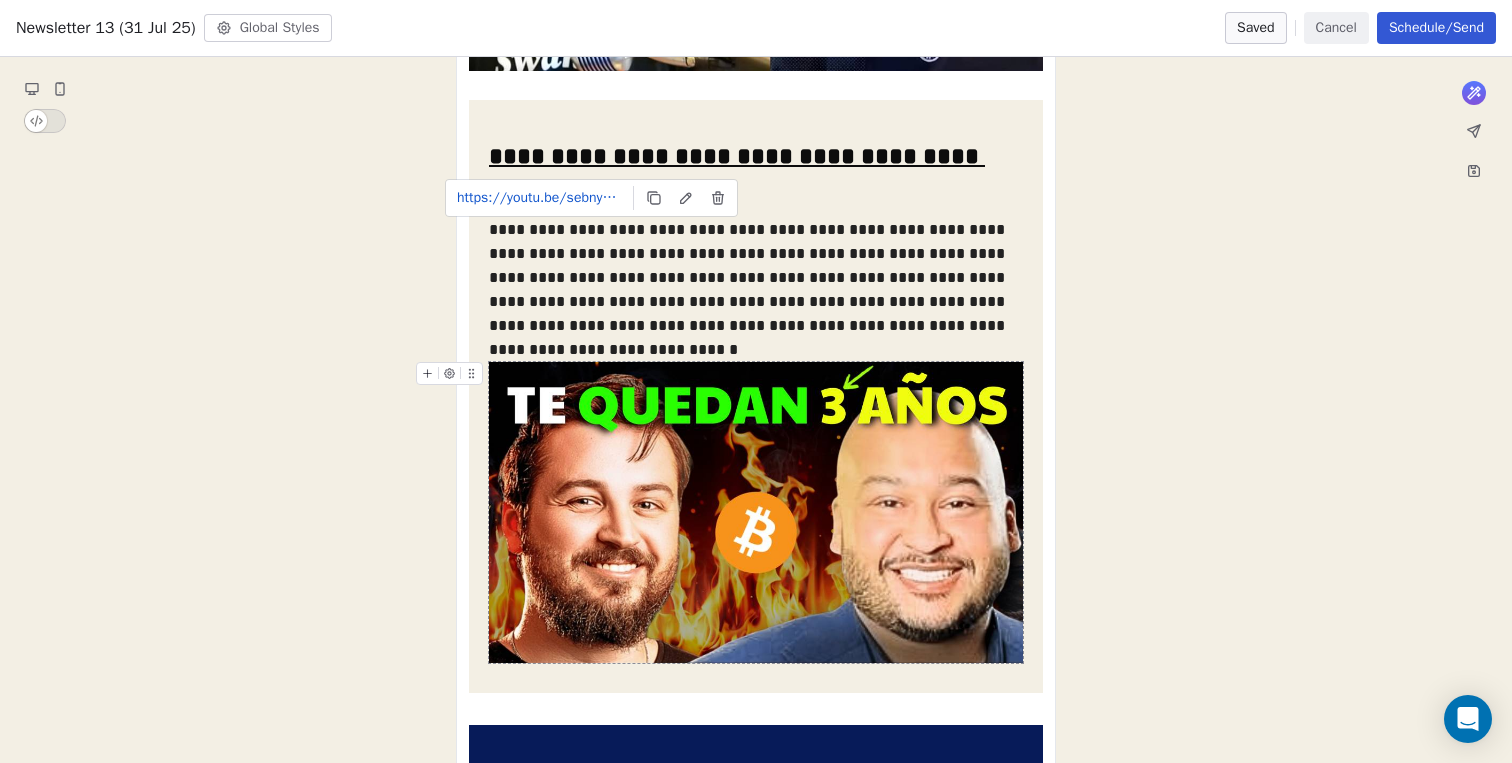 click at bounding box center (756, 512) 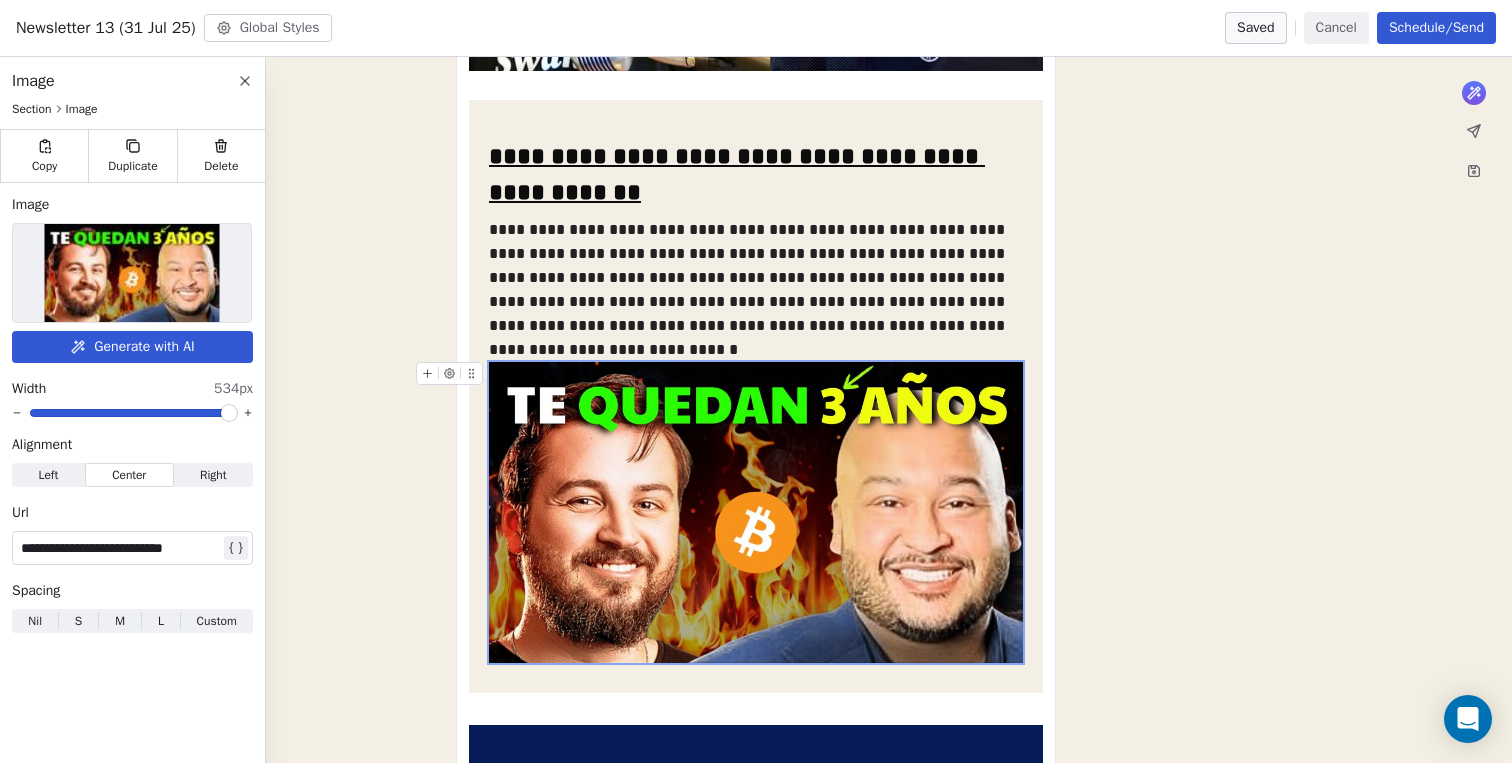 click on "**********" at bounding box center (134, 548) 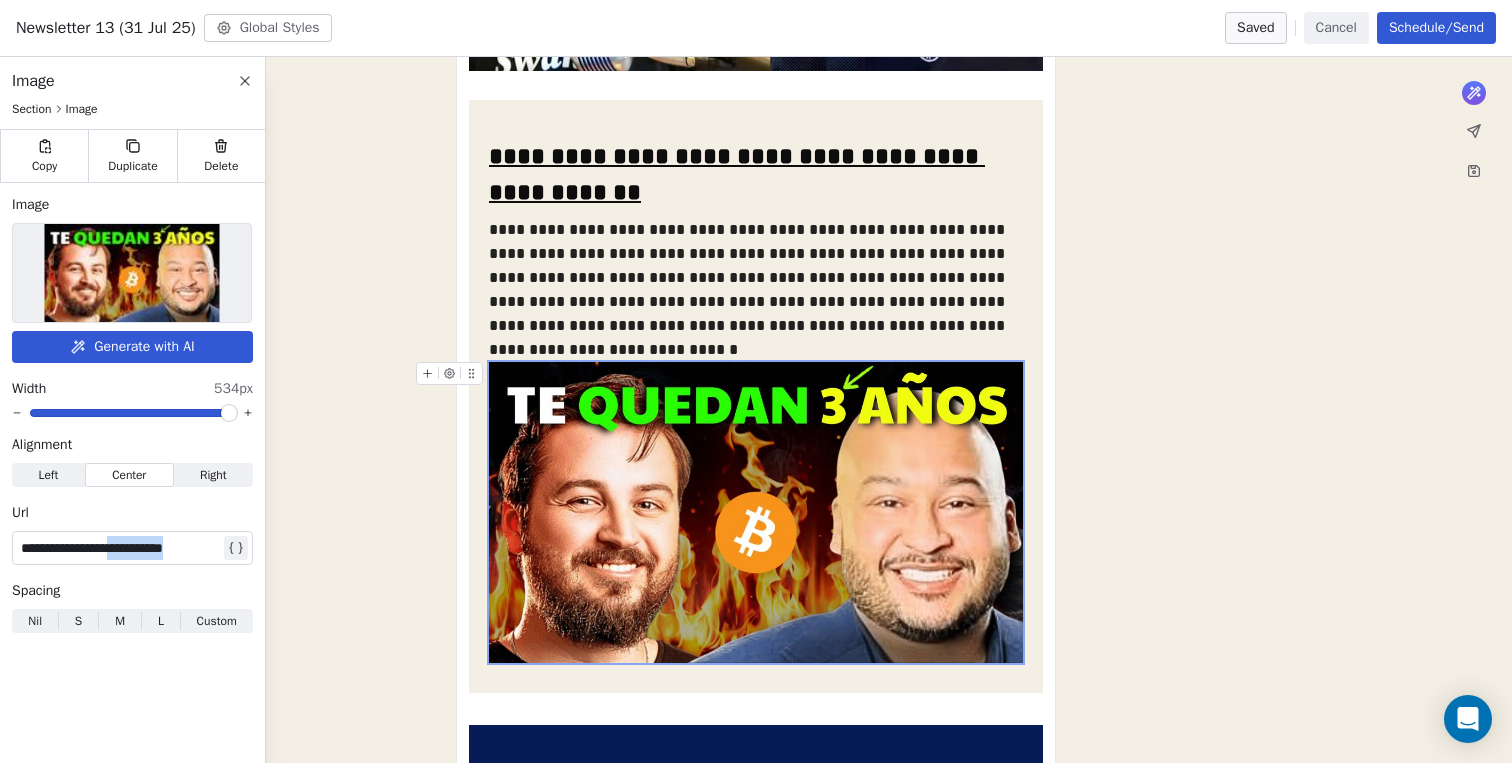click on "**********" at bounding box center [120, 548] 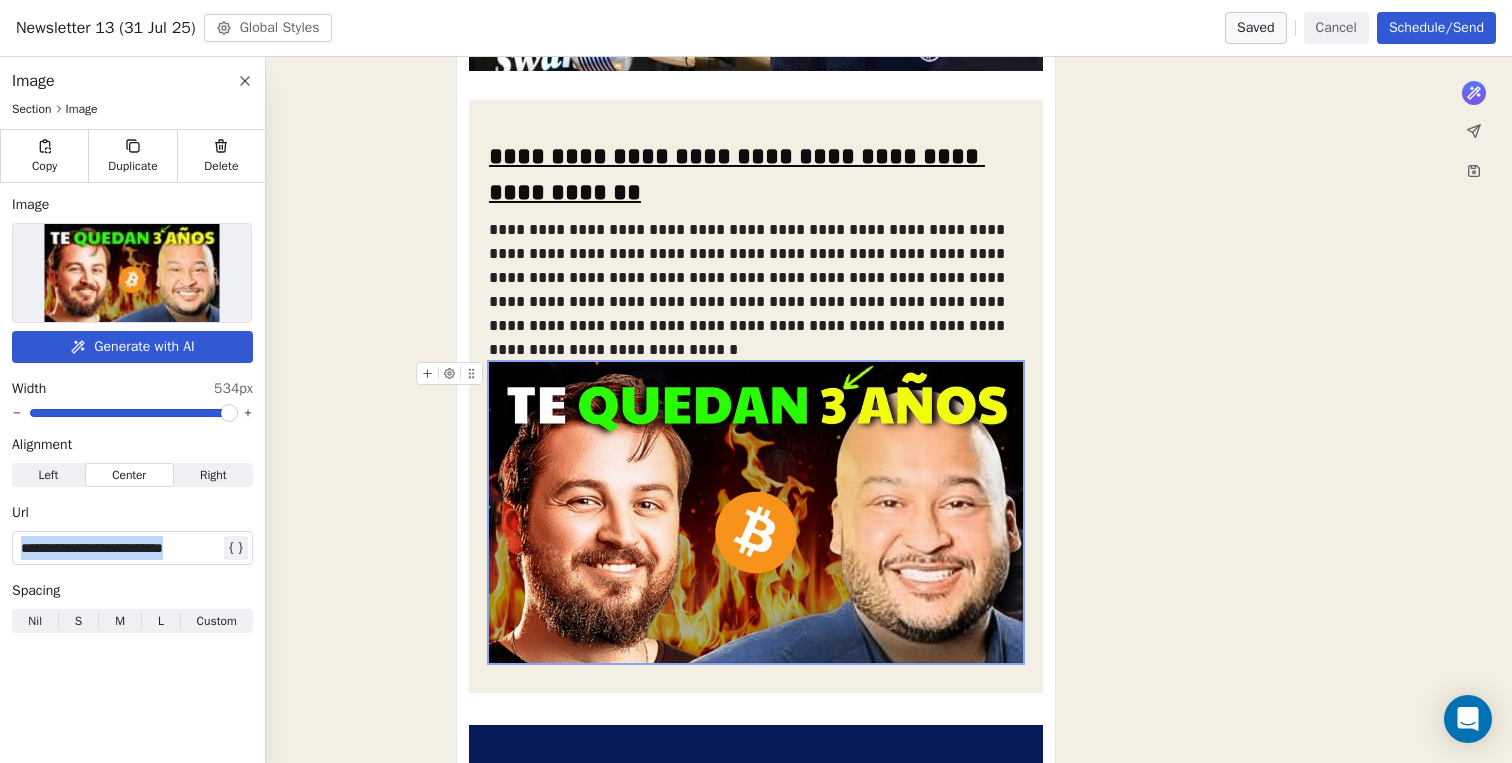 click on "**********" at bounding box center (120, 548) 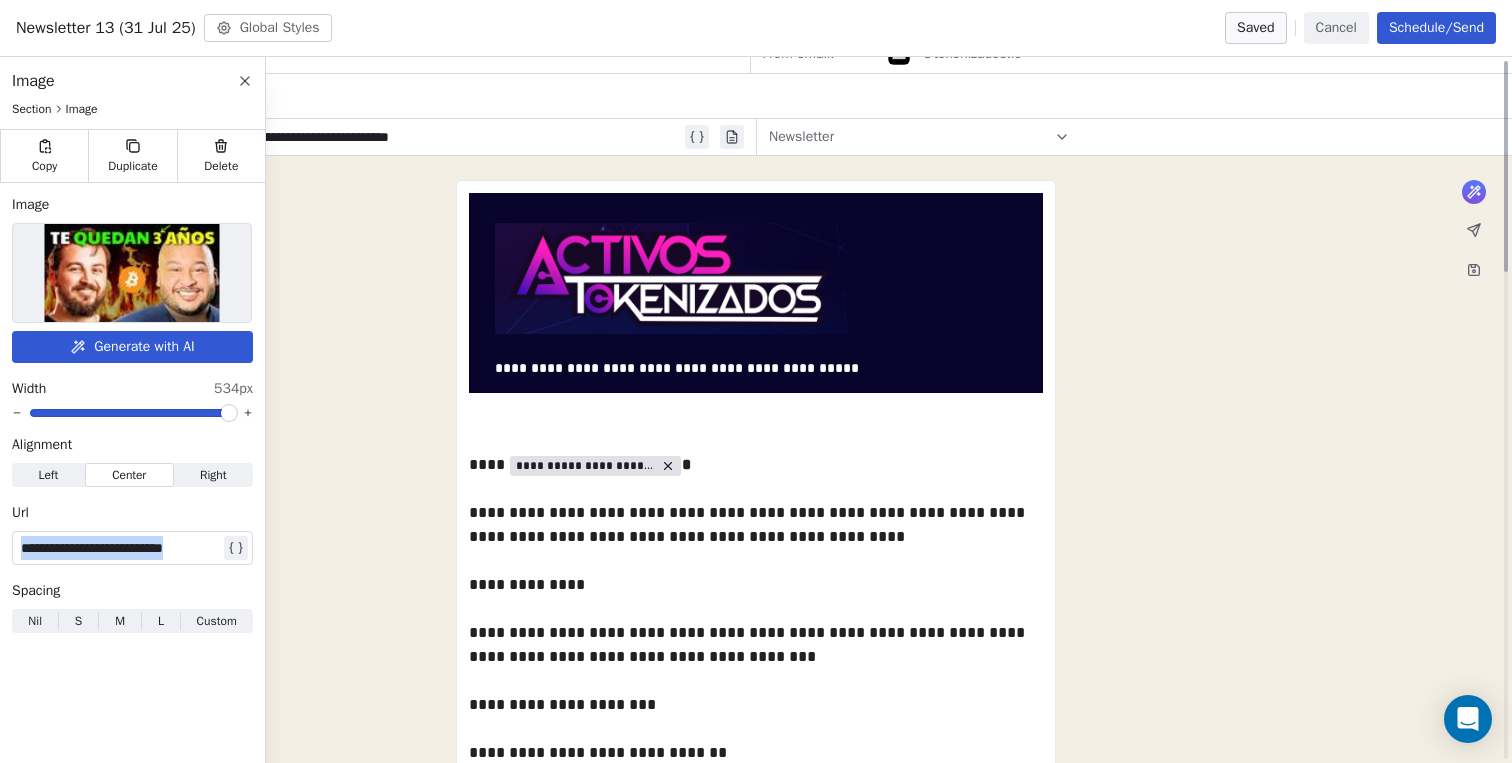 scroll, scrollTop: 0, scrollLeft: 0, axis: both 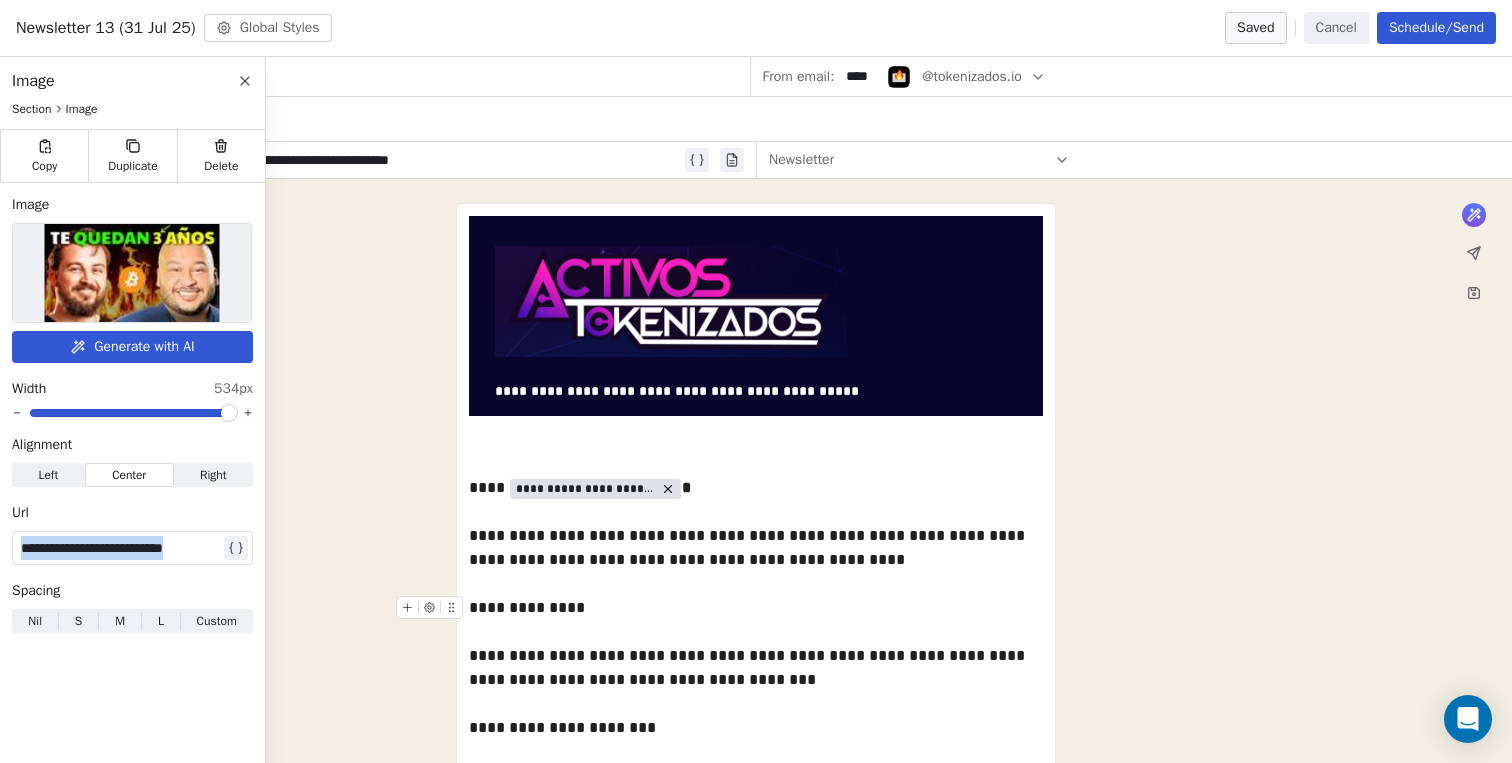 click on "Schedule/Send" at bounding box center (1436, 28) 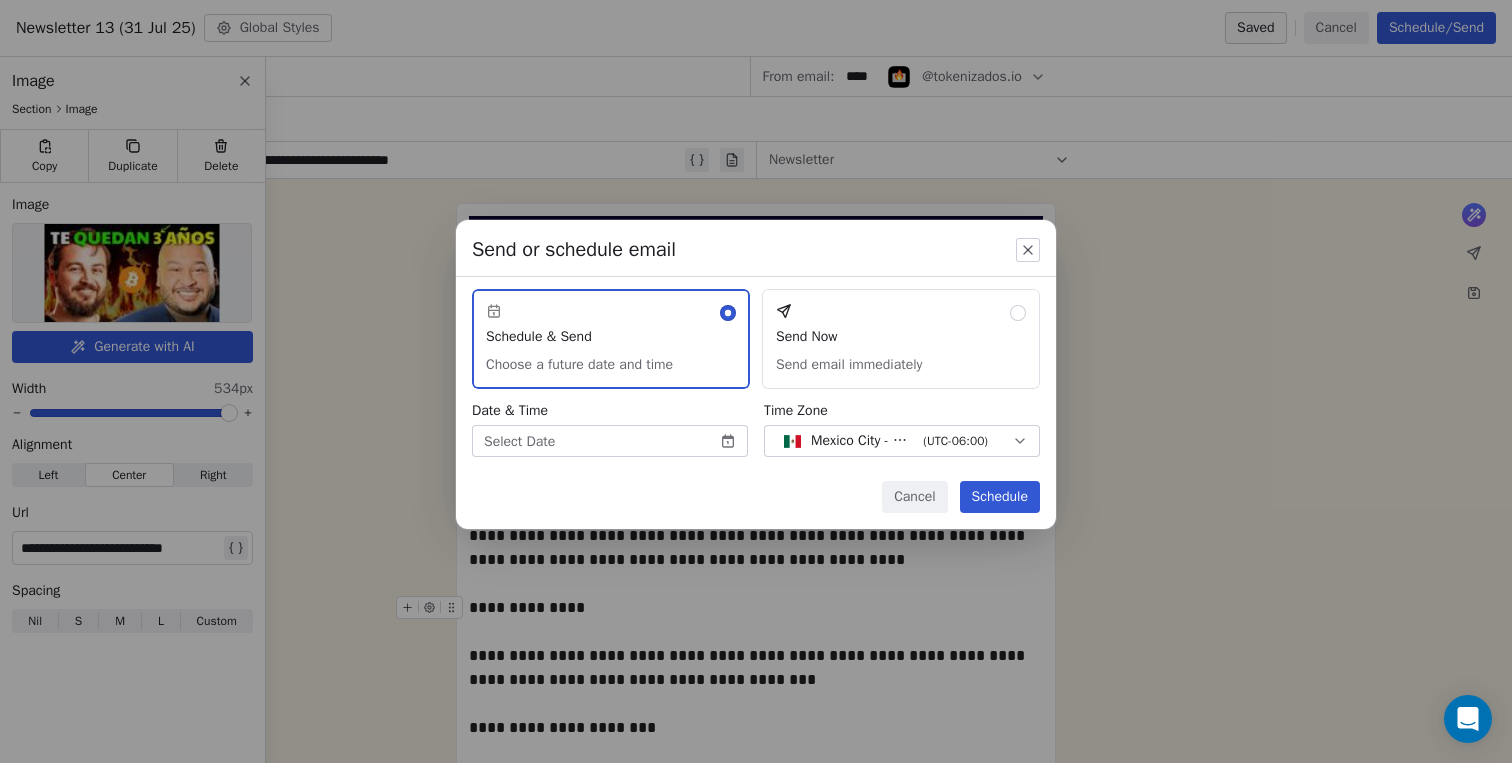 click on "Created on [MONTH] [DAY], [YEAR], [HOUR]:[MINUTE] [AM/PM] To: Segmento Newsletter  Draft - Open Rate - Click Rate - Unsubscribe Newsletter 13 ([MONTH] [DAY] [YEAR]) Sent on [MONTH] [DAY], [YEAR], [HOUR]:[MINUTE] [AM/PM] To: Segmento Newsletter  Sent 120 / 120 24% (24) Open Rate 1% (1) Click Rate 1% (1) Unsubscribe Newsletter 12 ([MONTH] [DAY] [YEAR]) Sent on [MONTH] [DAY], [YEAR], [HOUR]:[MINUTE] [AM/PM] To: Segmento Newsletter  Sent 116 / 116 23.71% (23) Open Rate 2.06% (2) Click Rate - Unsubscribe Newsletter 11 ([MONTH] [DAY] [YEAR]) Sent on [MONTH] [DAY], [YEAR], [HOUR]:[MINUTE] [AM/PM] To: Segmento Newsletter  Sent 116 / 116 25.51% (25) Open Rate 1.02% (1) Click Rate - Unsubscribe Newsletter 10 ([MONTH] [DAY] [YEAR]) Sent on [MONTH] [DAY], [YEAR], [HOUR]:[MINUTE] [AM/PM] To: Segmento Newsletter  Sent 116 / 116 - /" at bounding box center [756, 381] 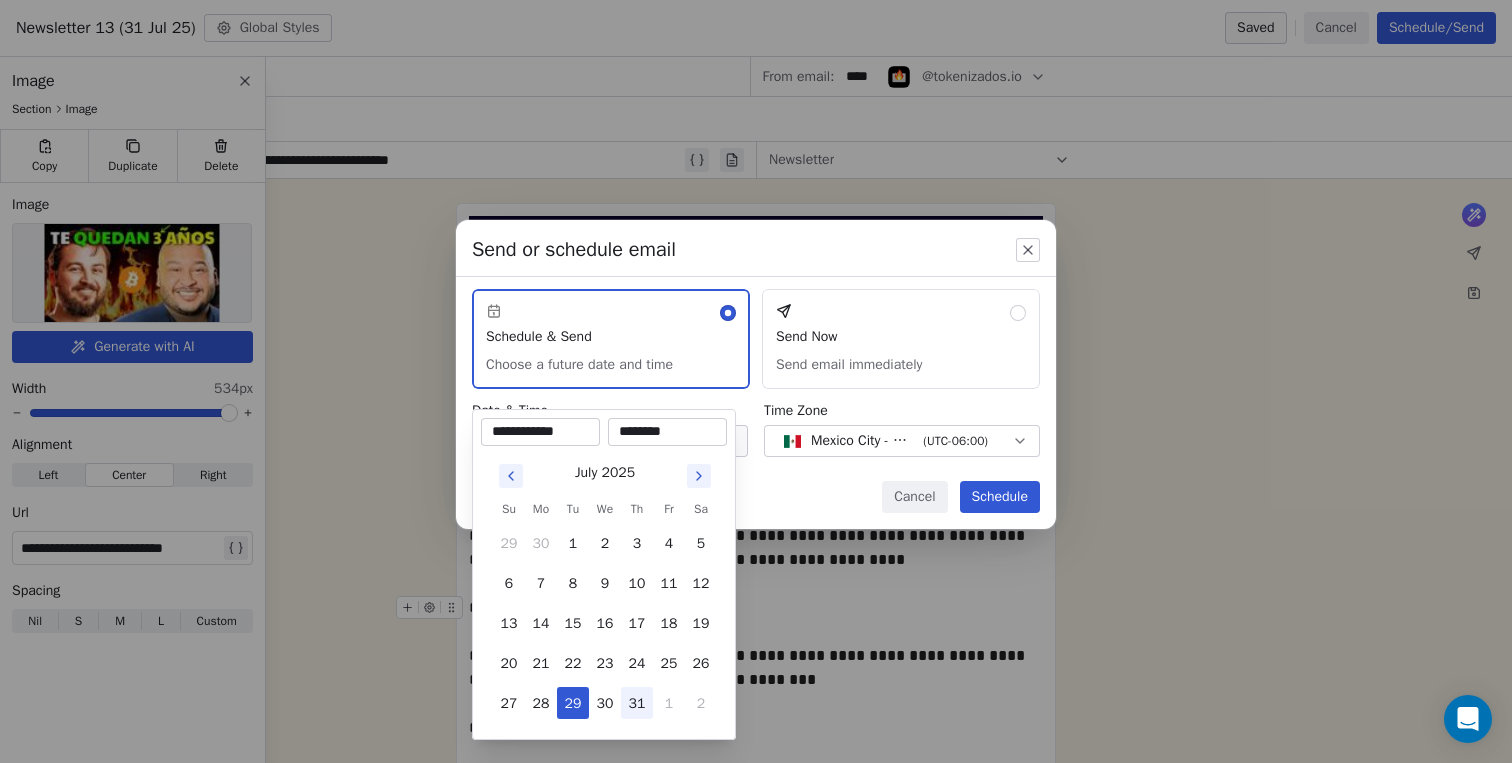 click on "31" at bounding box center [637, 703] 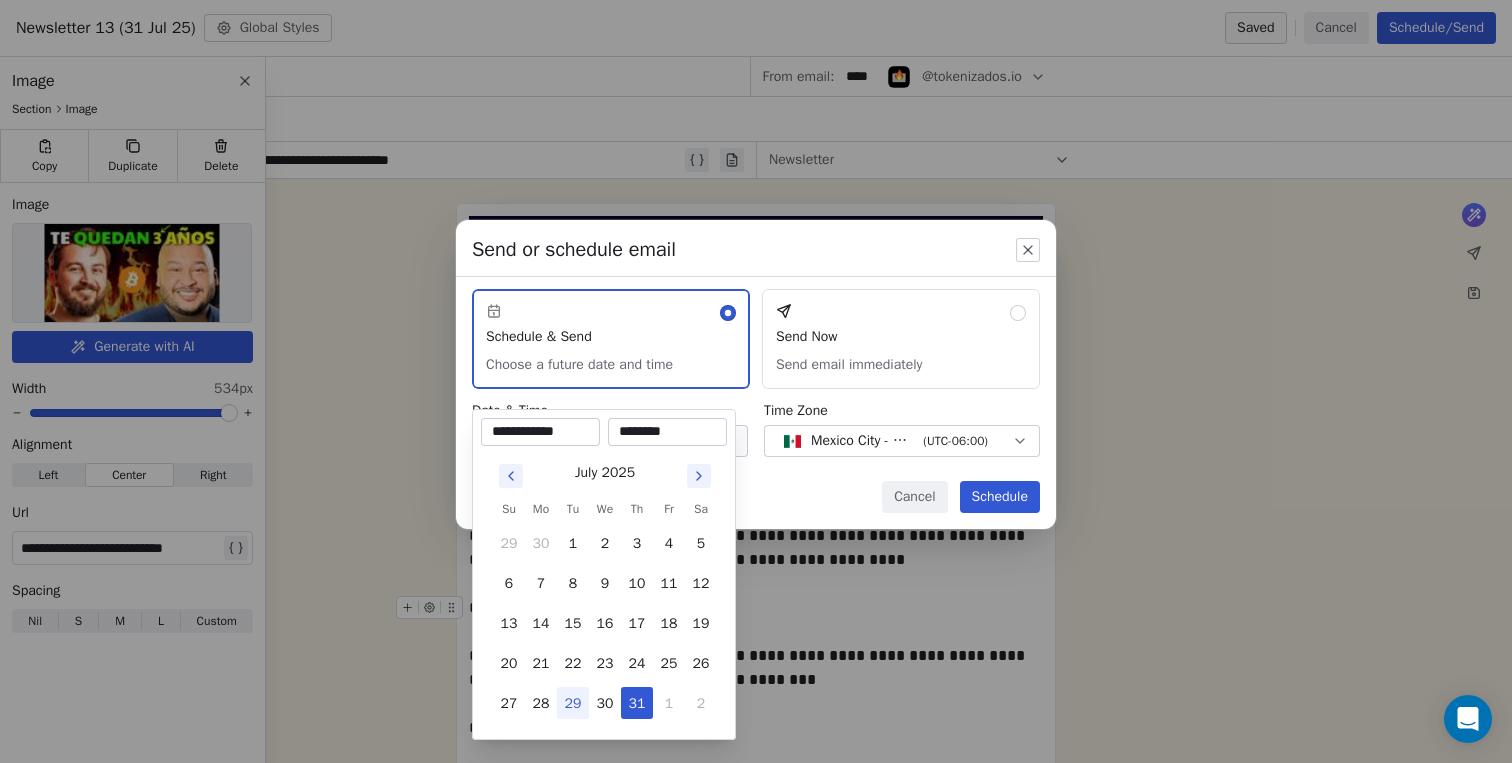 click on "********" at bounding box center (667, 432) 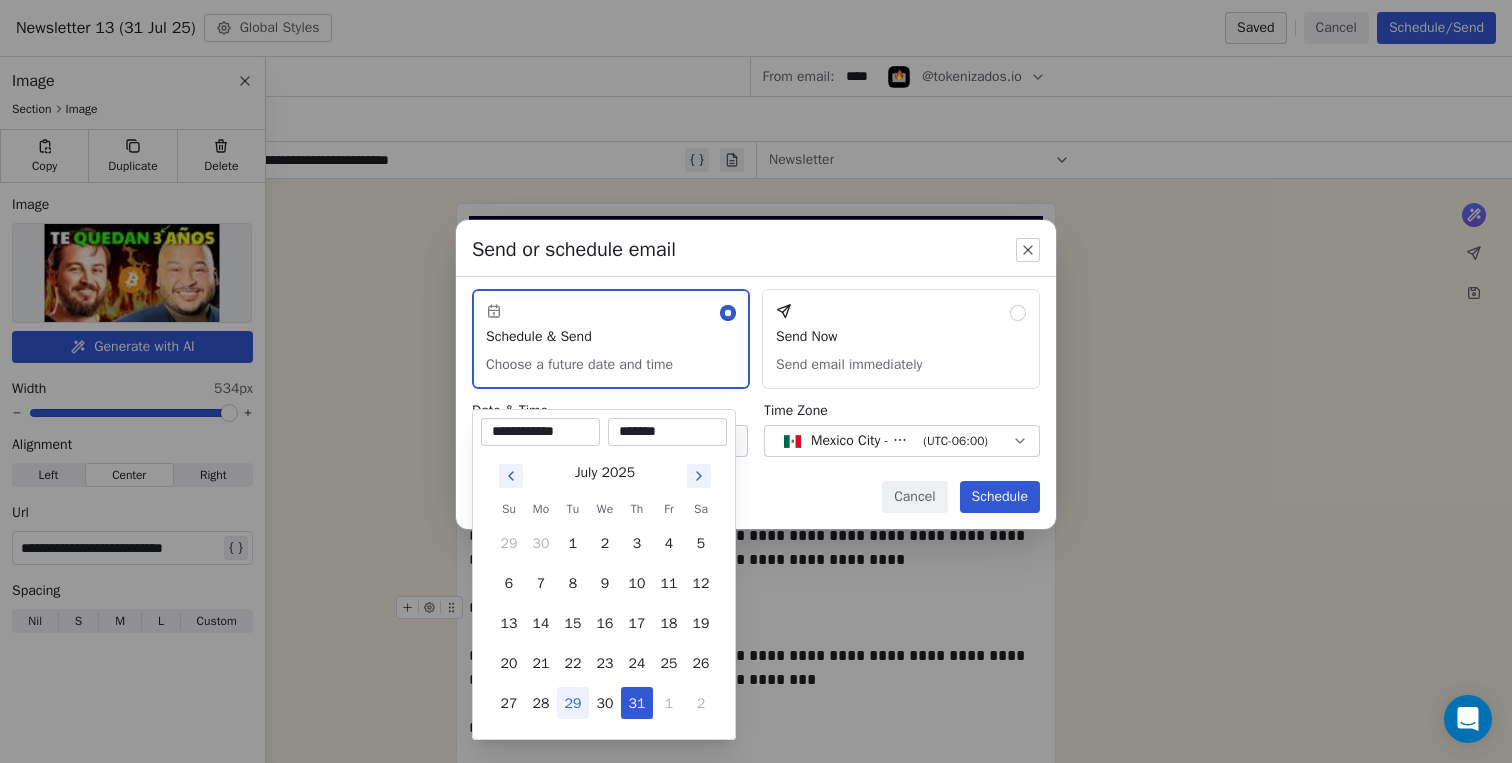 type on "********" 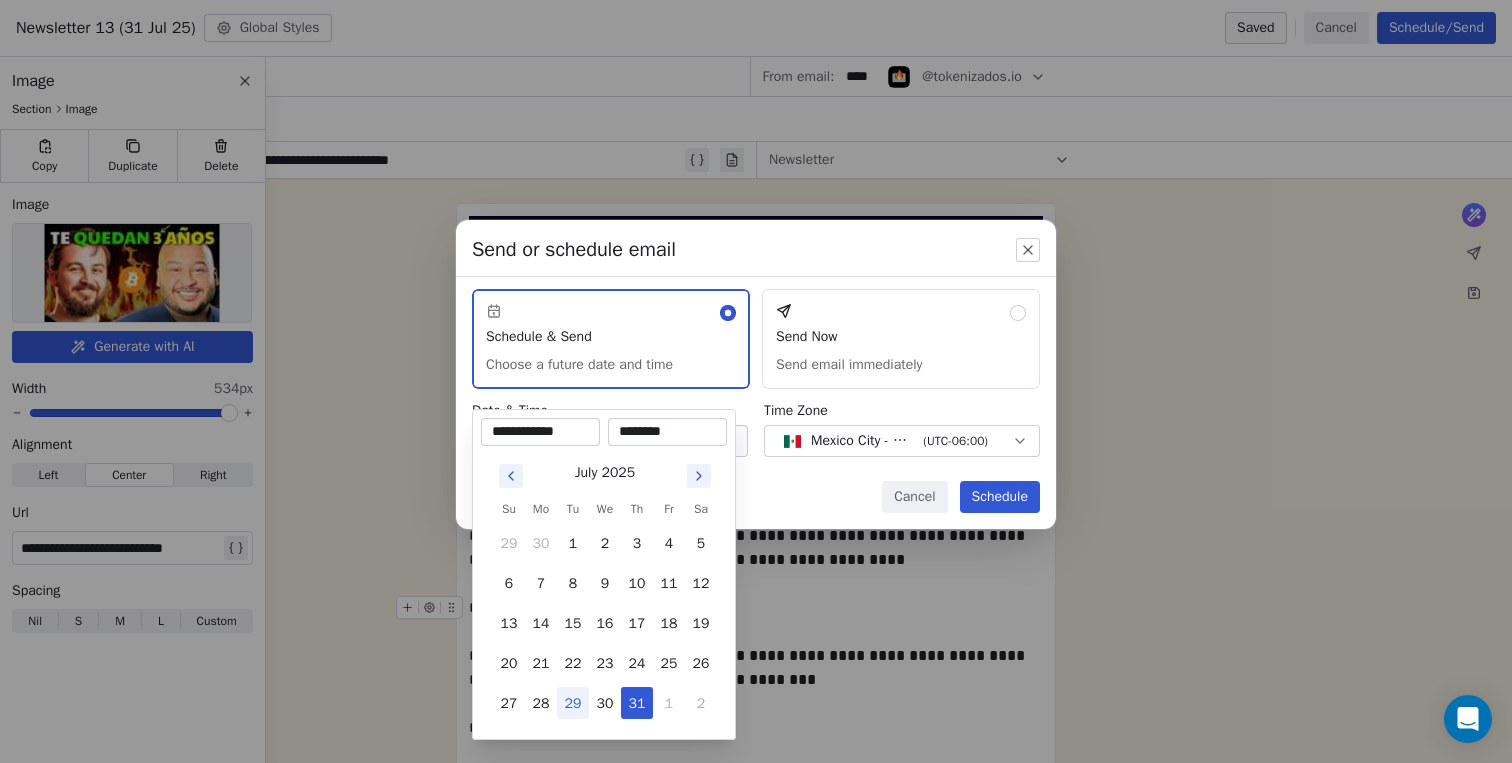 type 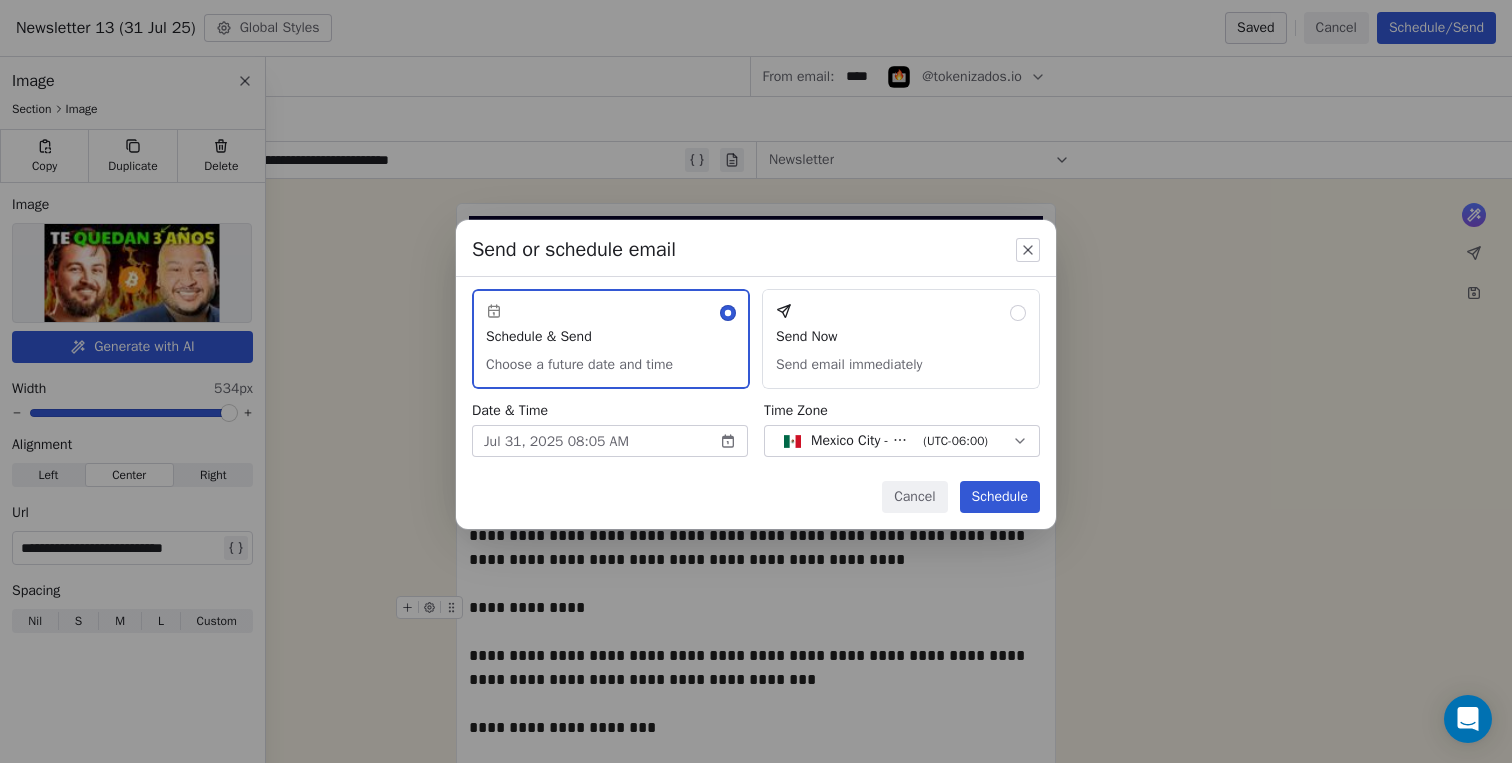 click on "Schedule" at bounding box center (1000, 497) 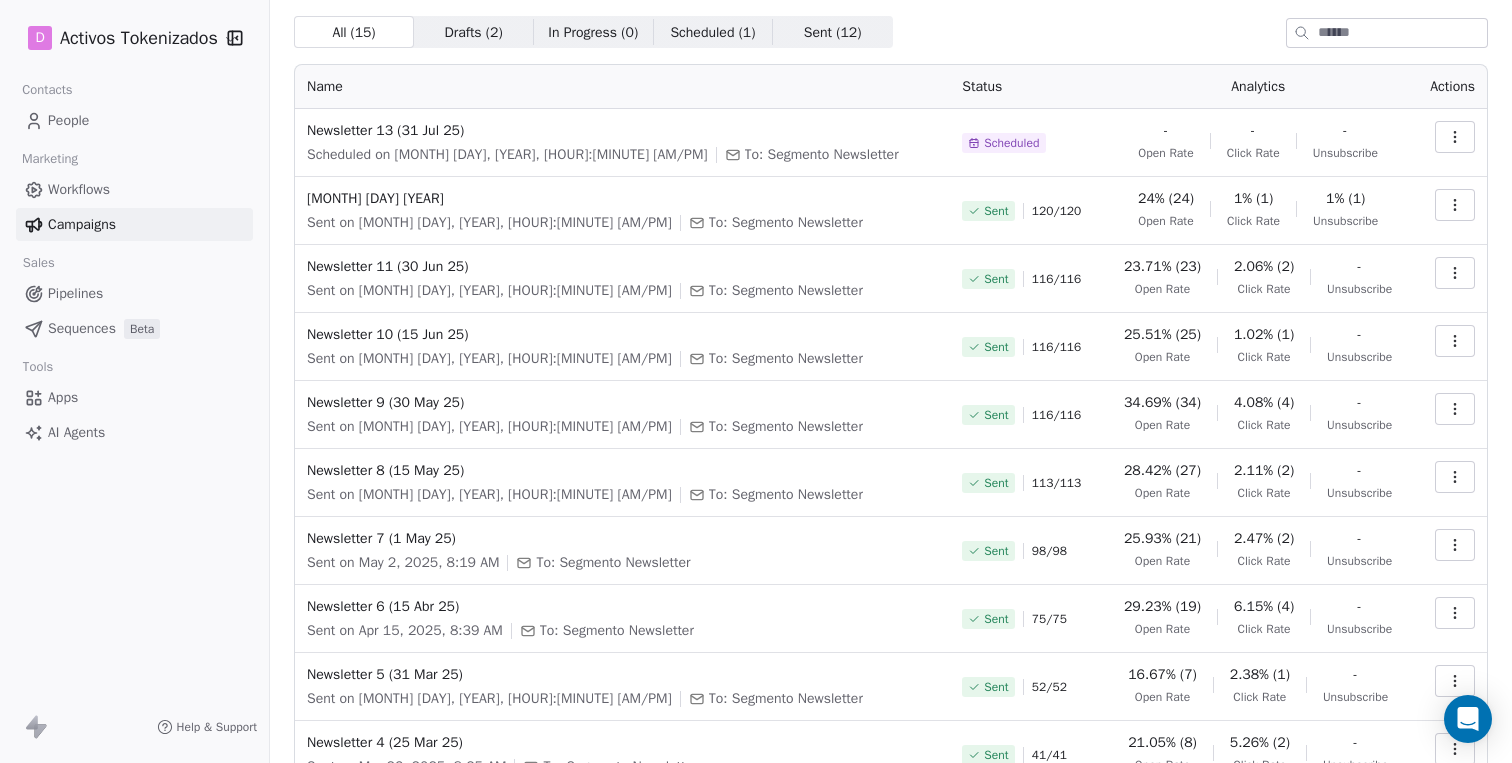 scroll, scrollTop: 0, scrollLeft: 0, axis: both 